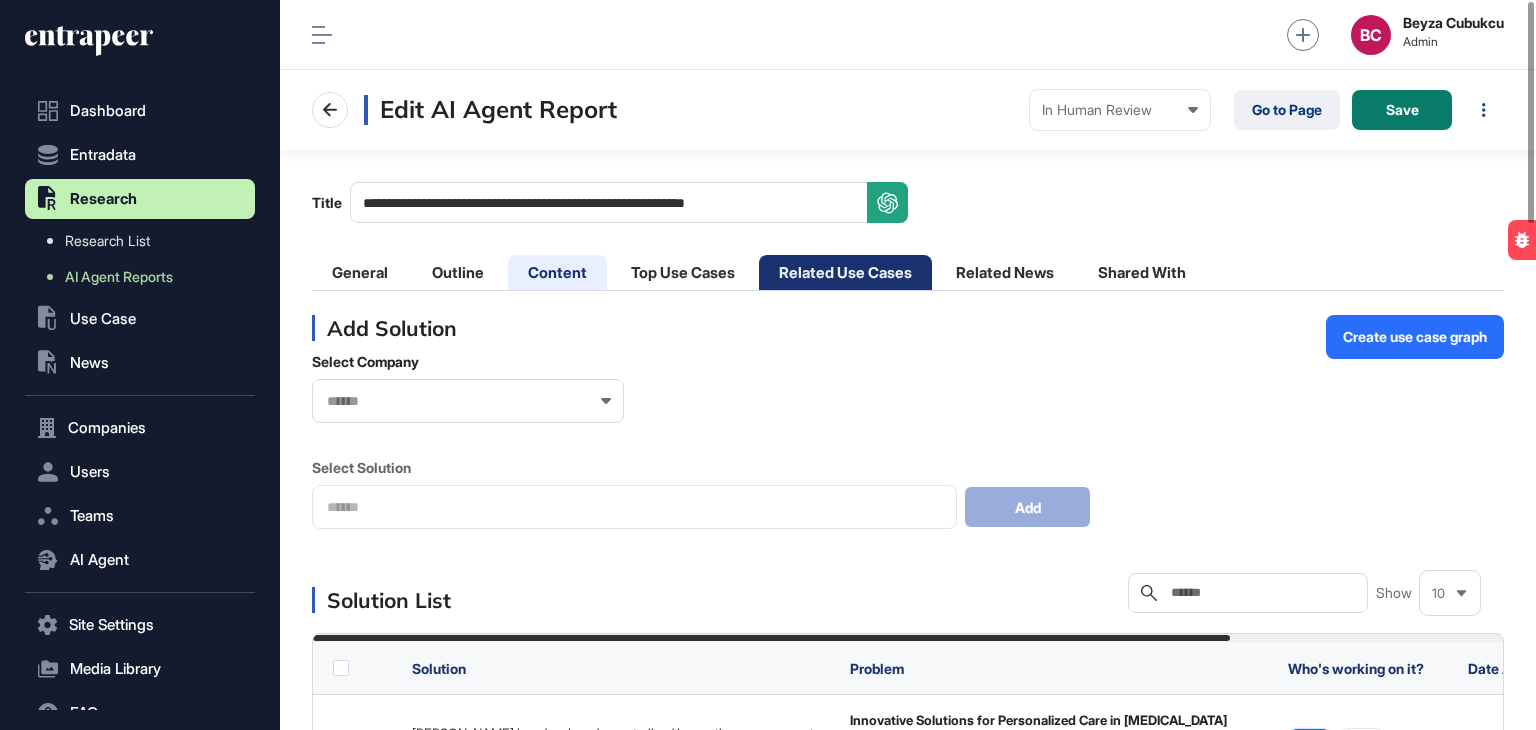 scroll, scrollTop: 0, scrollLeft: 0, axis: both 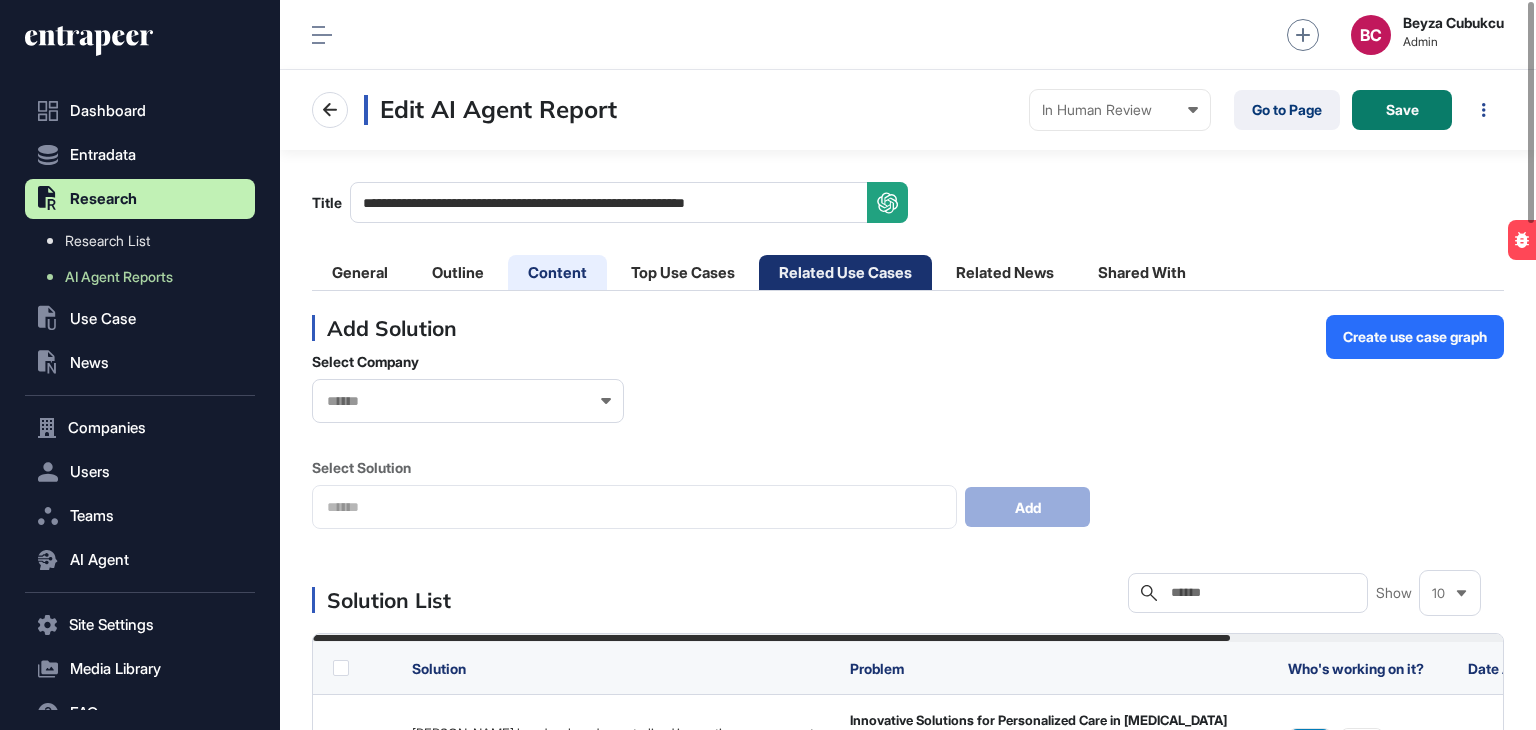 click on "Content" 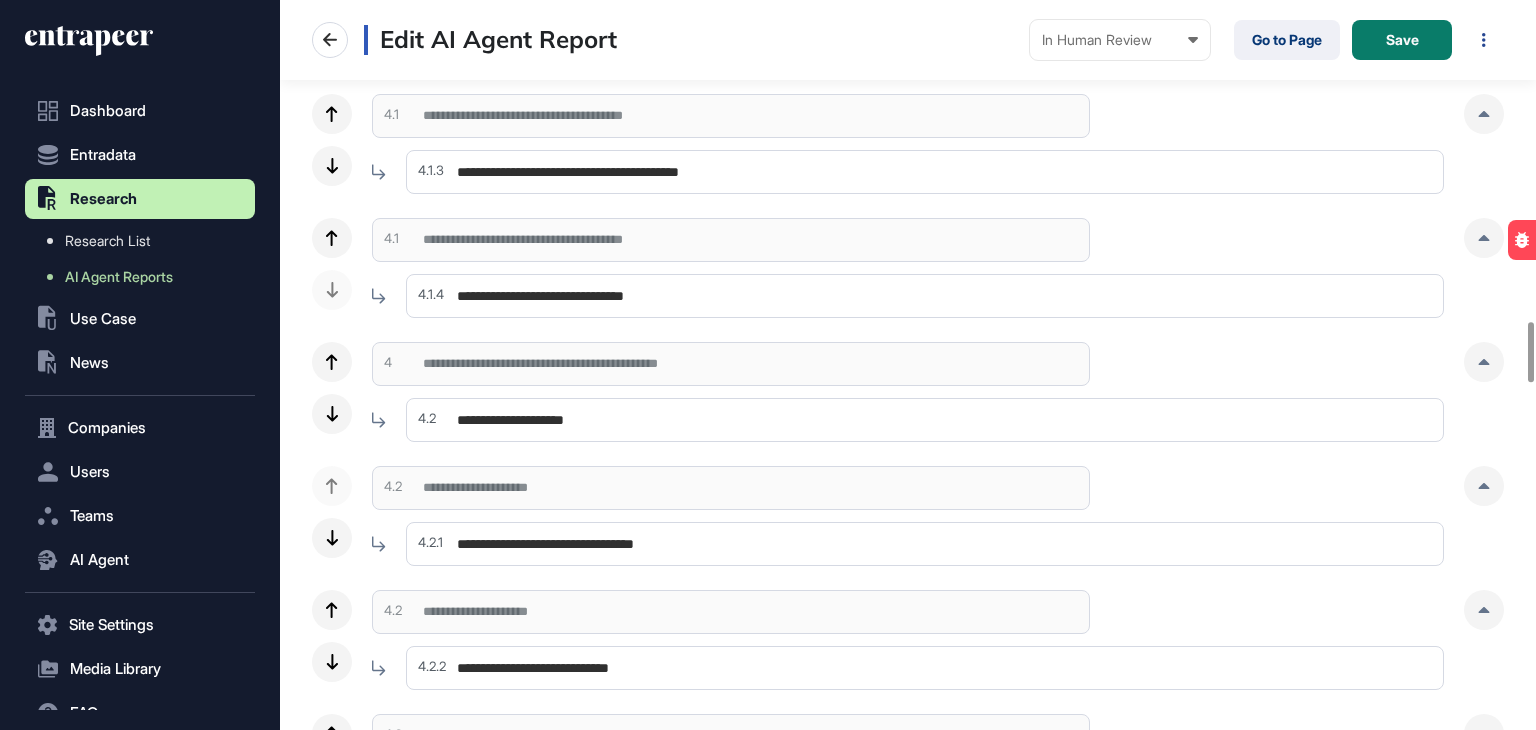 scroll, scrollTop: 4200, scrollLeft: 0, axis: vertical 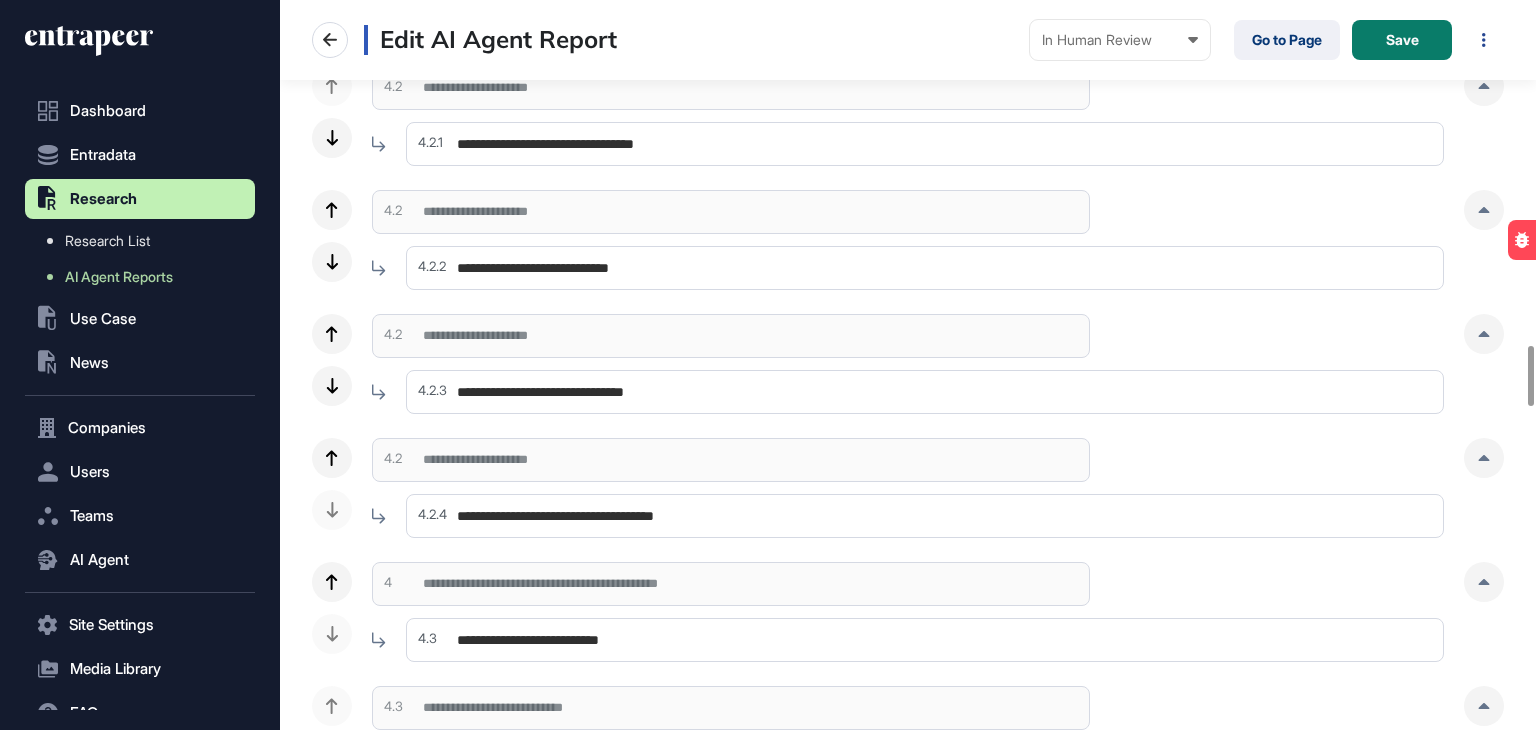 drag, startPoint x: 1497, startPoint y: 341, endPoint x: 307, endPoint y: 440, distance: 1194.111 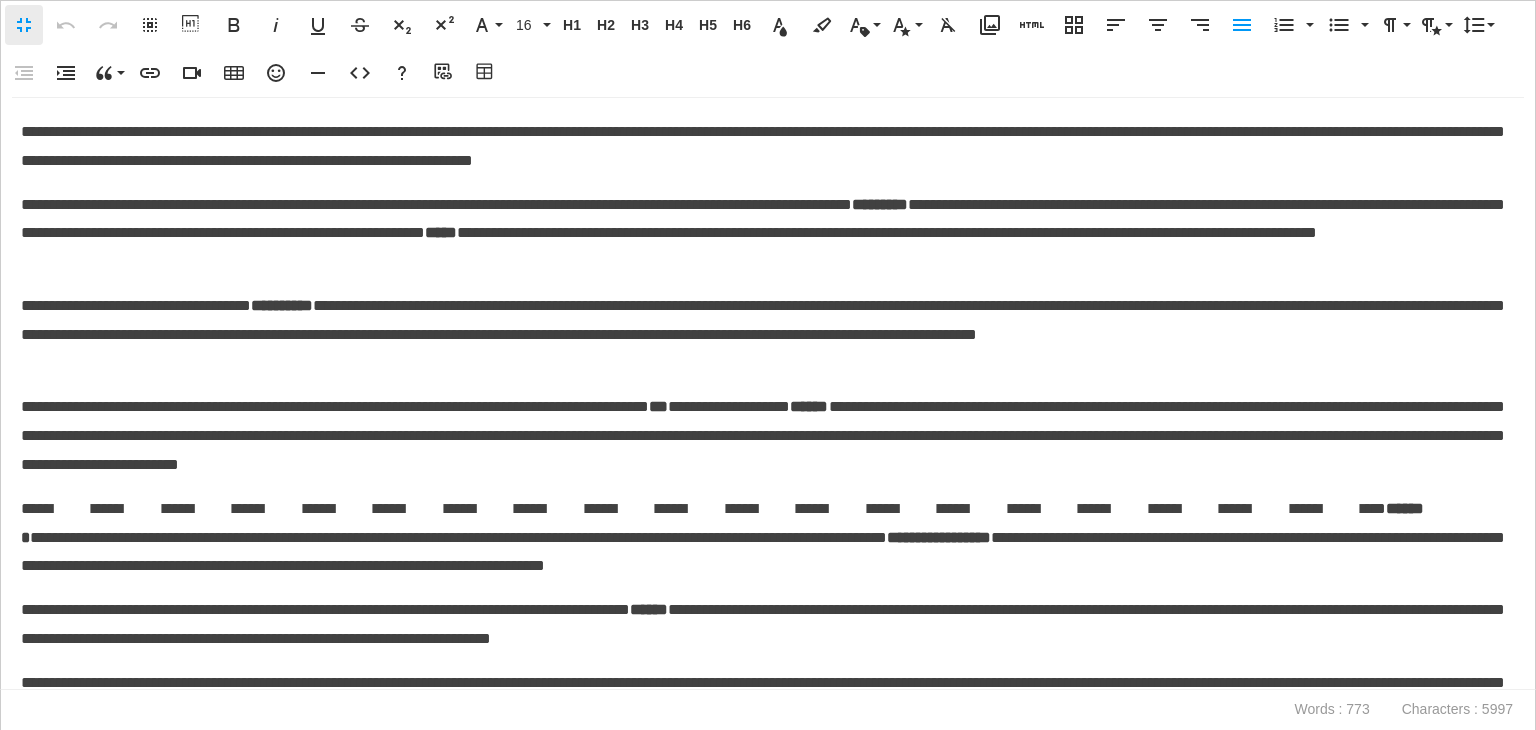 scroll, scrollTop: 0, scrollLeft: 9, axis: horizontal 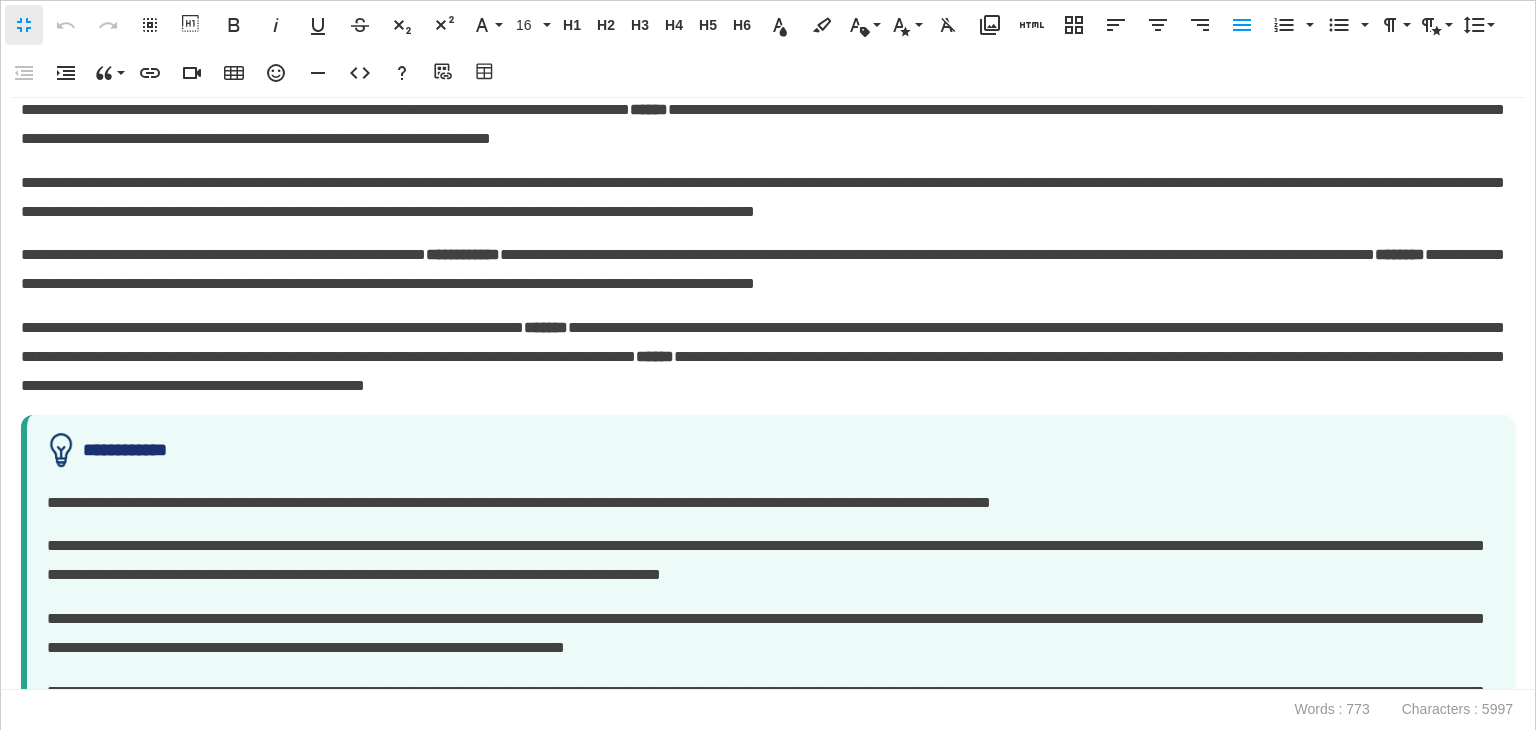click on "**********" at bounding box center [763, 270] 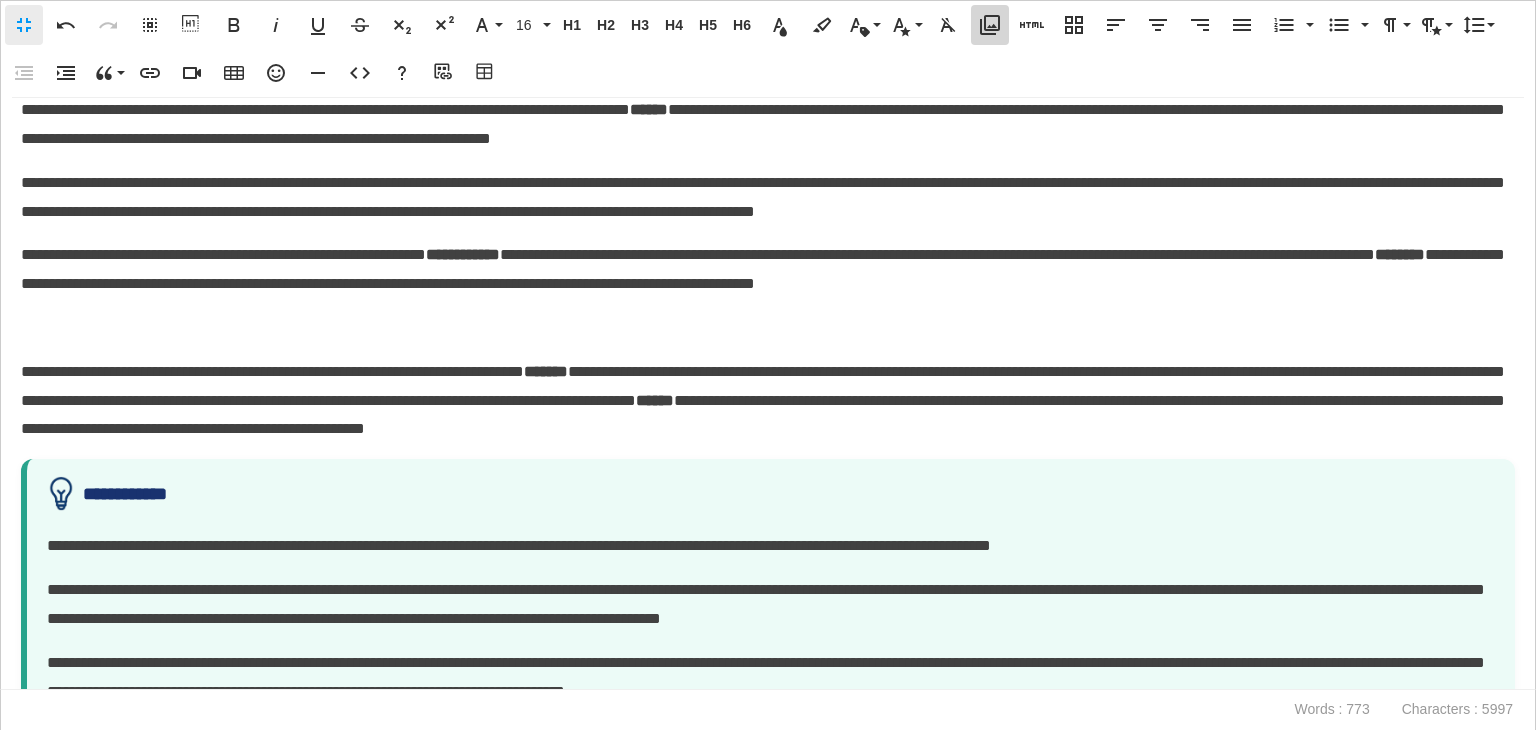 click 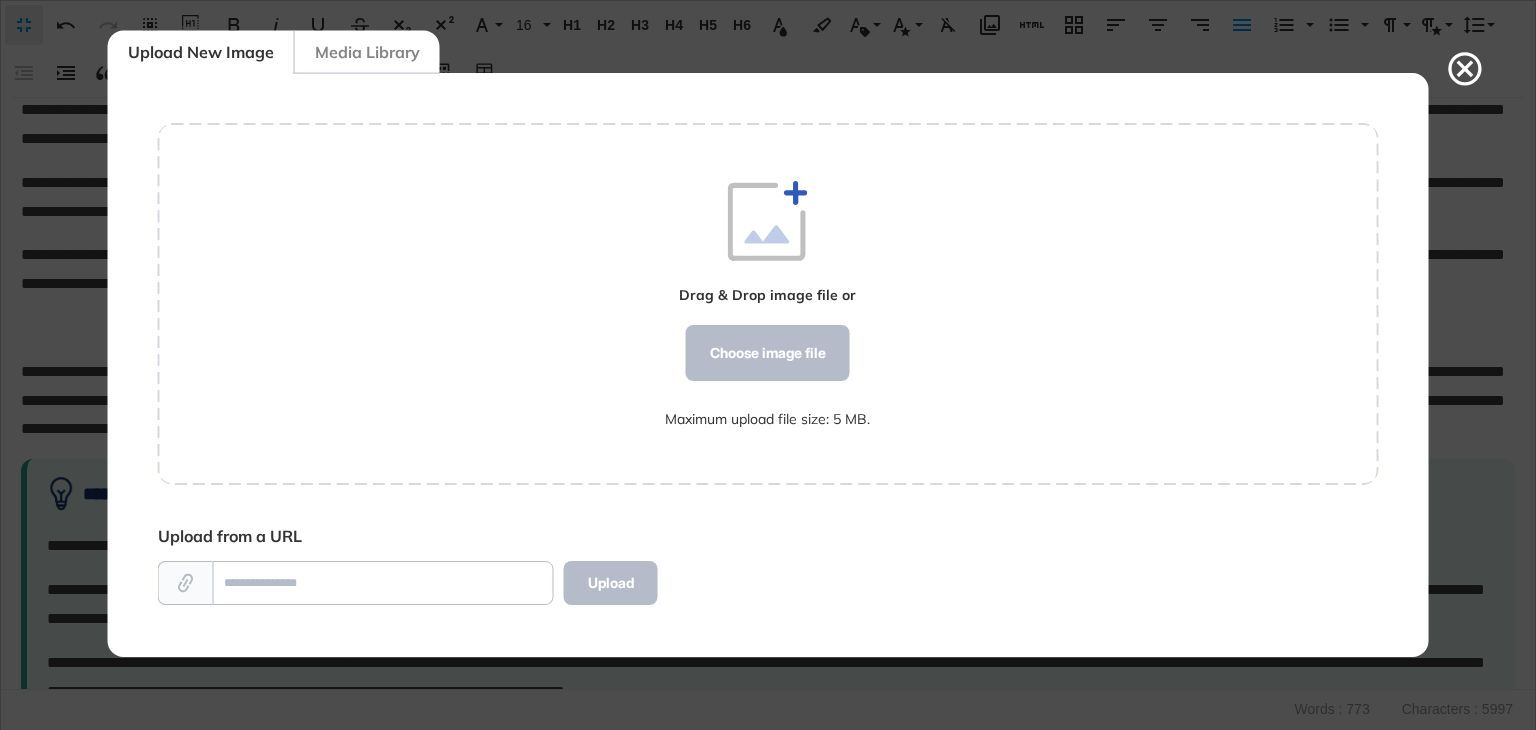 scroll, scrollTop: 583, scrollLeft: 1220, axis: both 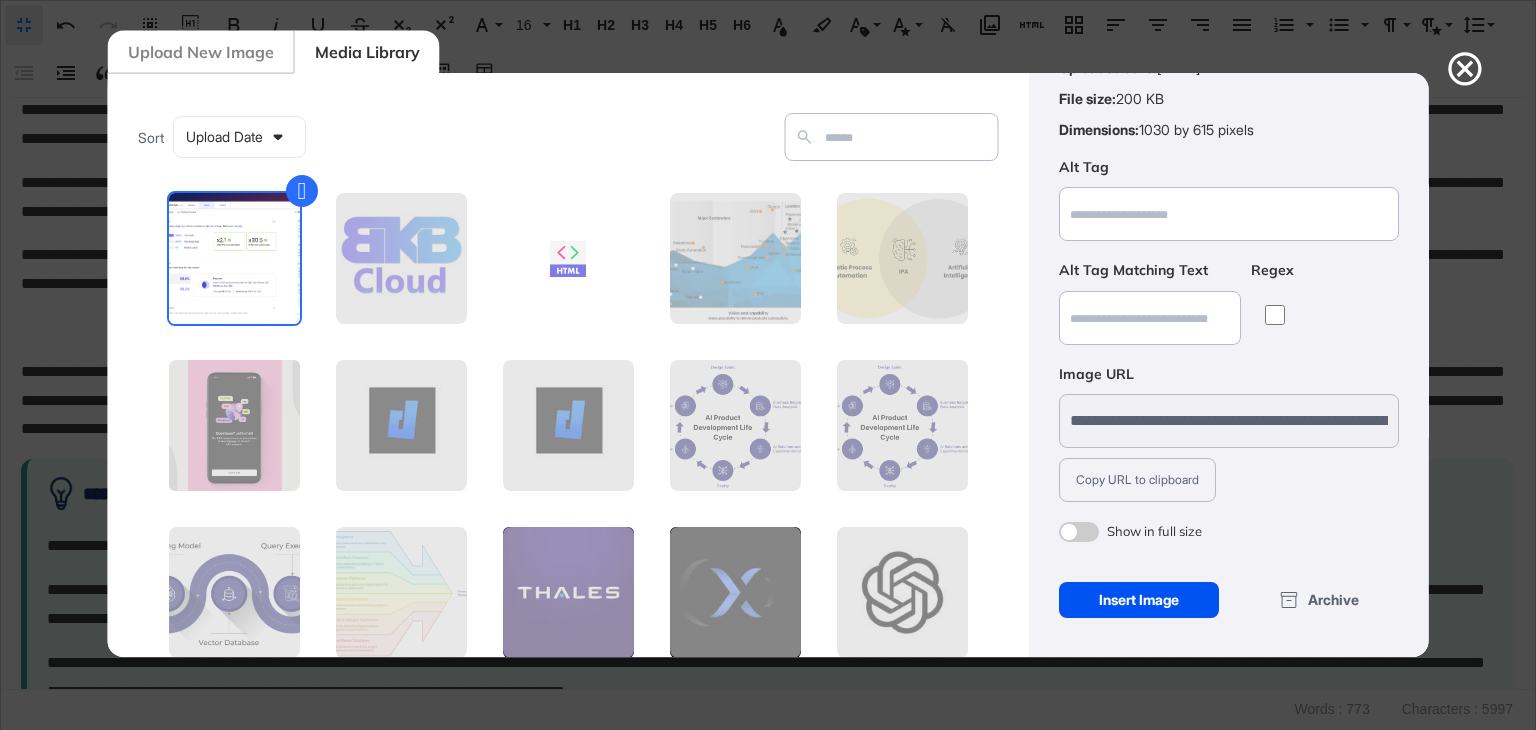 click on "Insert Image" at bounding box center [1138, 600] 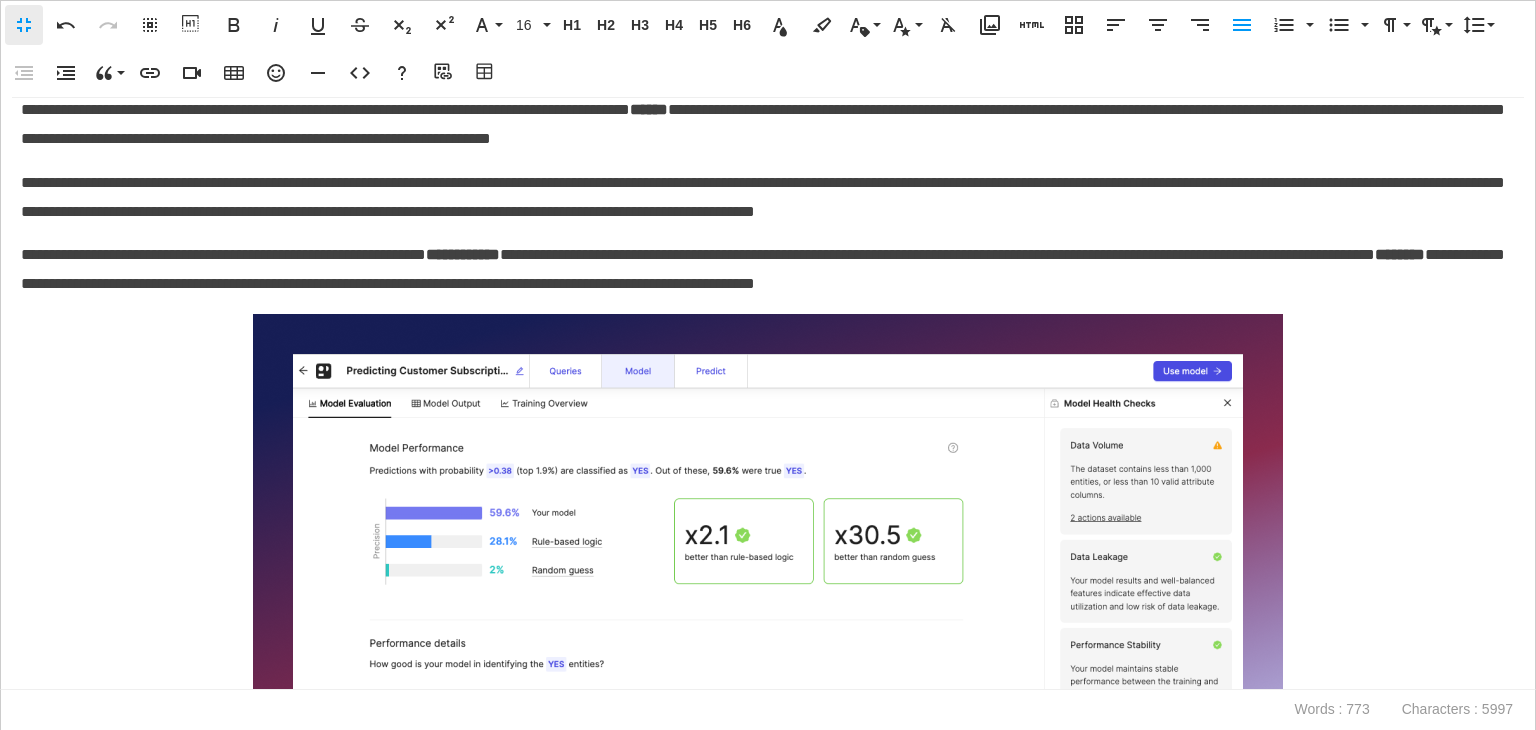 scroll, scrollTop: 768, scrollLeft: 0, axis: vertical 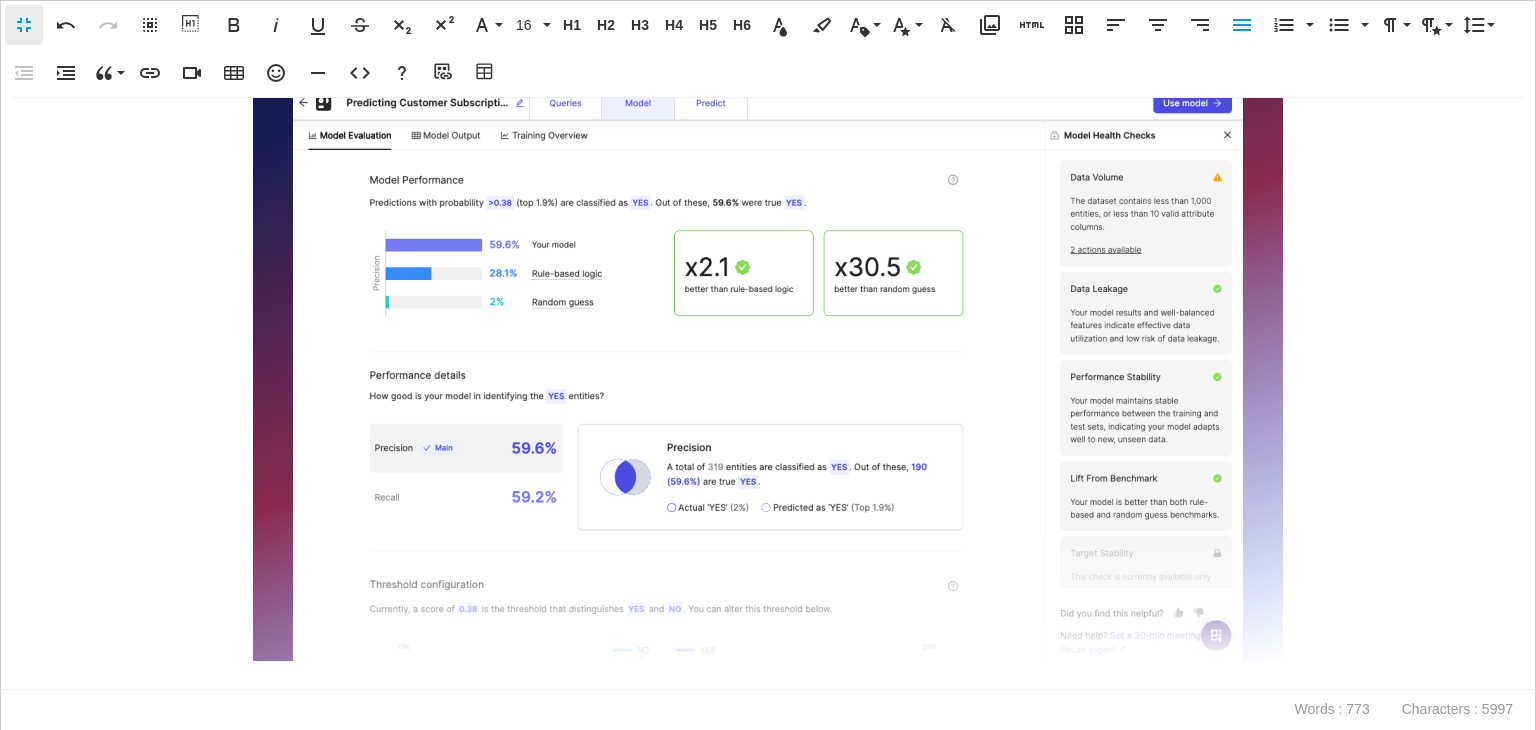 click at bounding box center (768, 353) 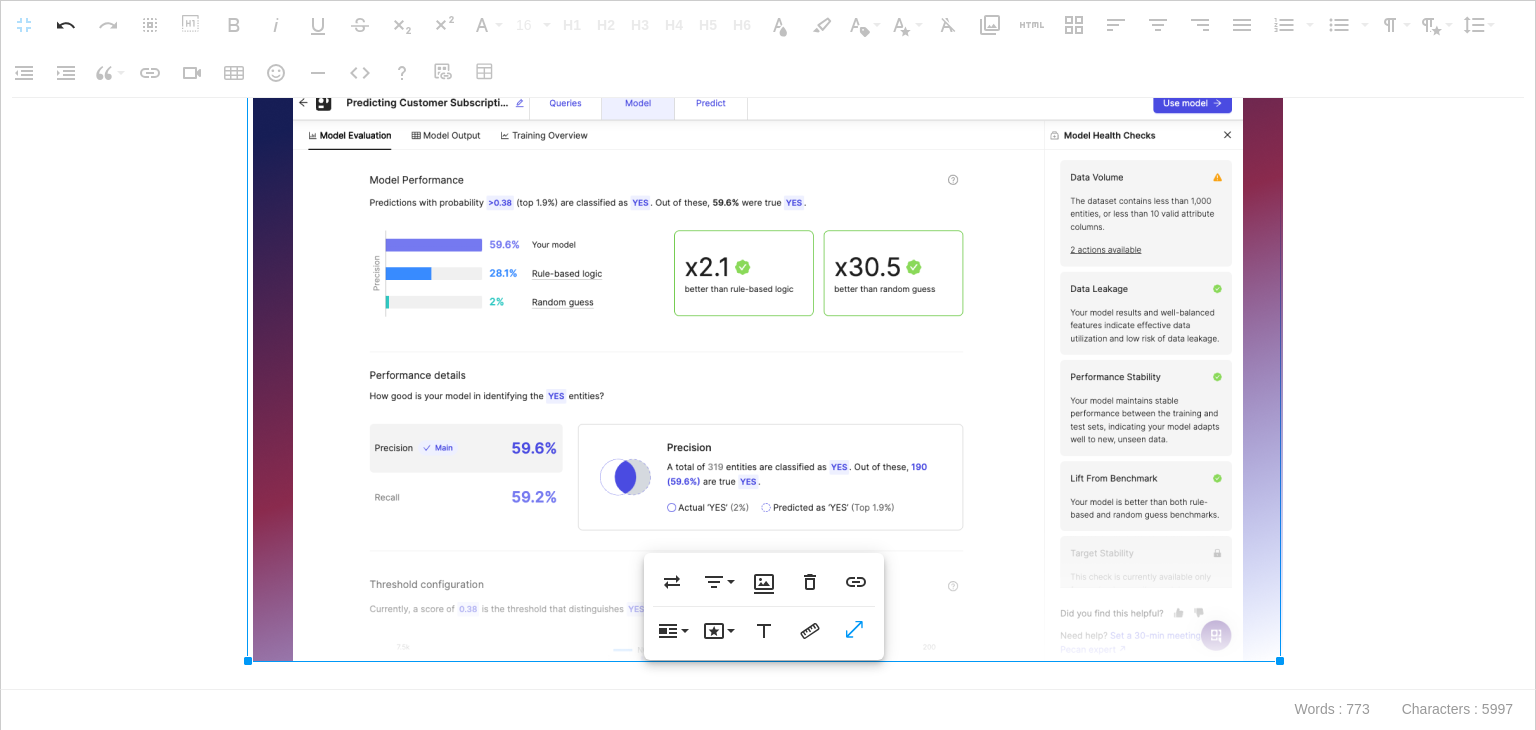 scroll, scrollTop: 1068, scrollLeft: 0, axis: vertical 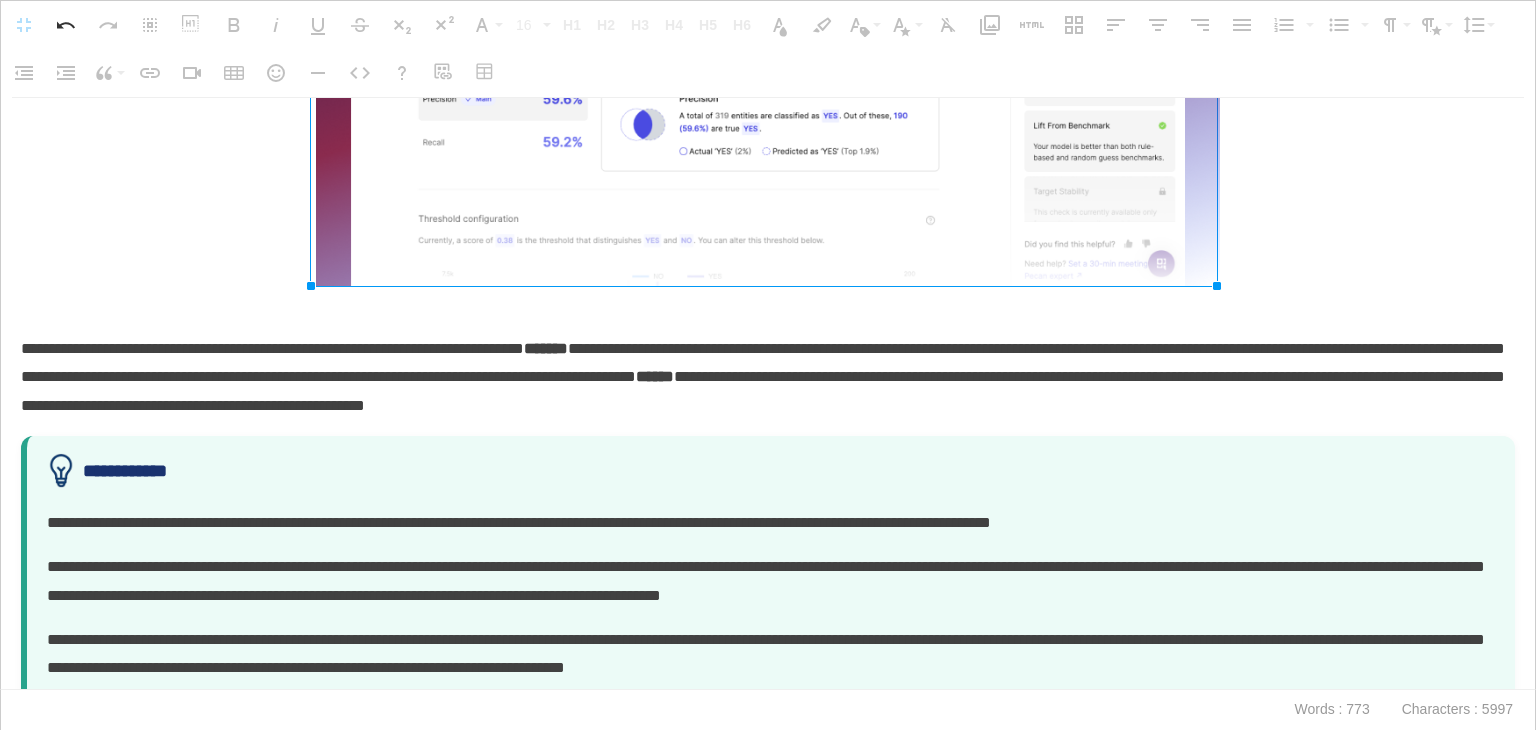 drag, startPoint x: 1280, startPoint y: 358, endPoint x: 313, endPoint y: 323, distance: 967.6332 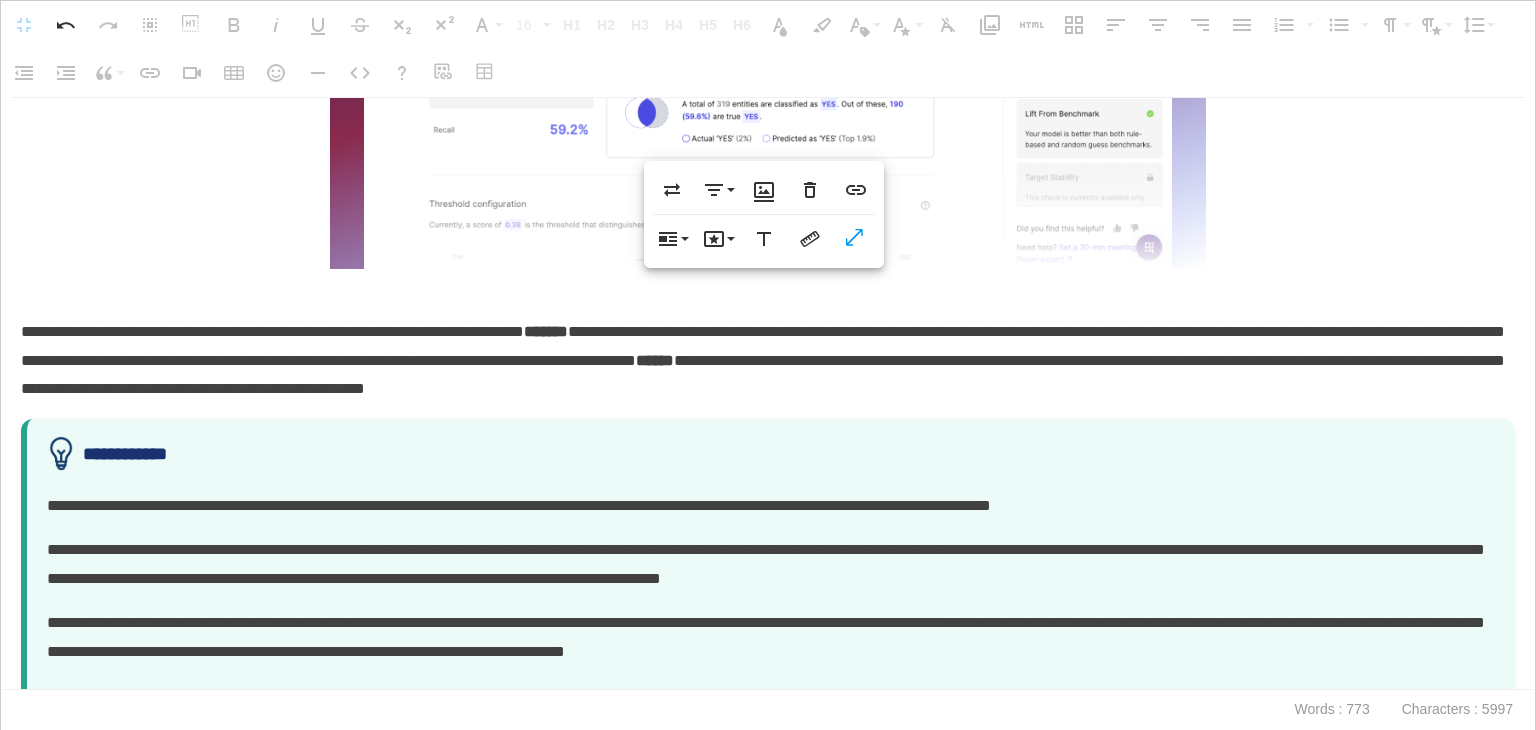 click at bounding box center [768, 24] 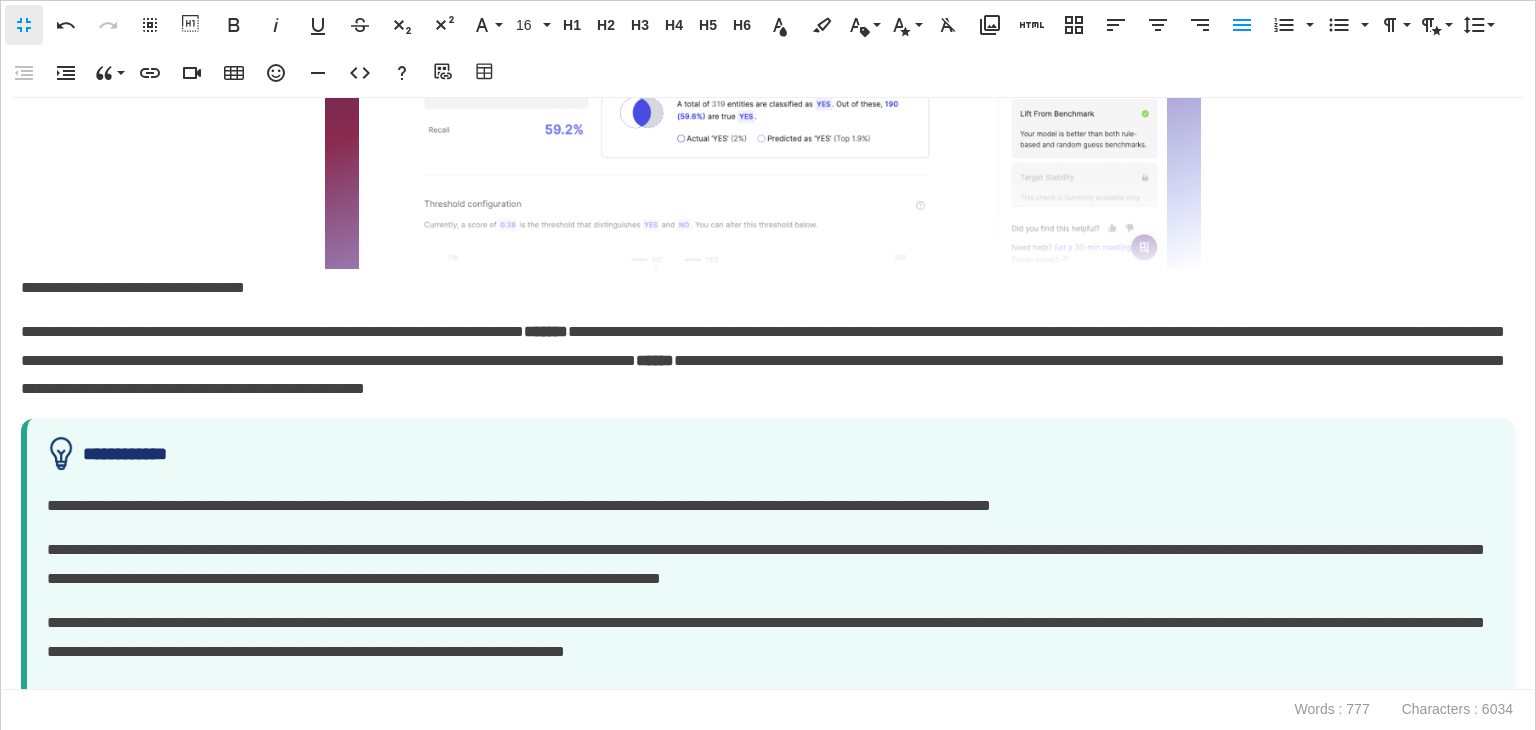 scroll, scrollTop: 30, scrollLeft: 8, axis: both 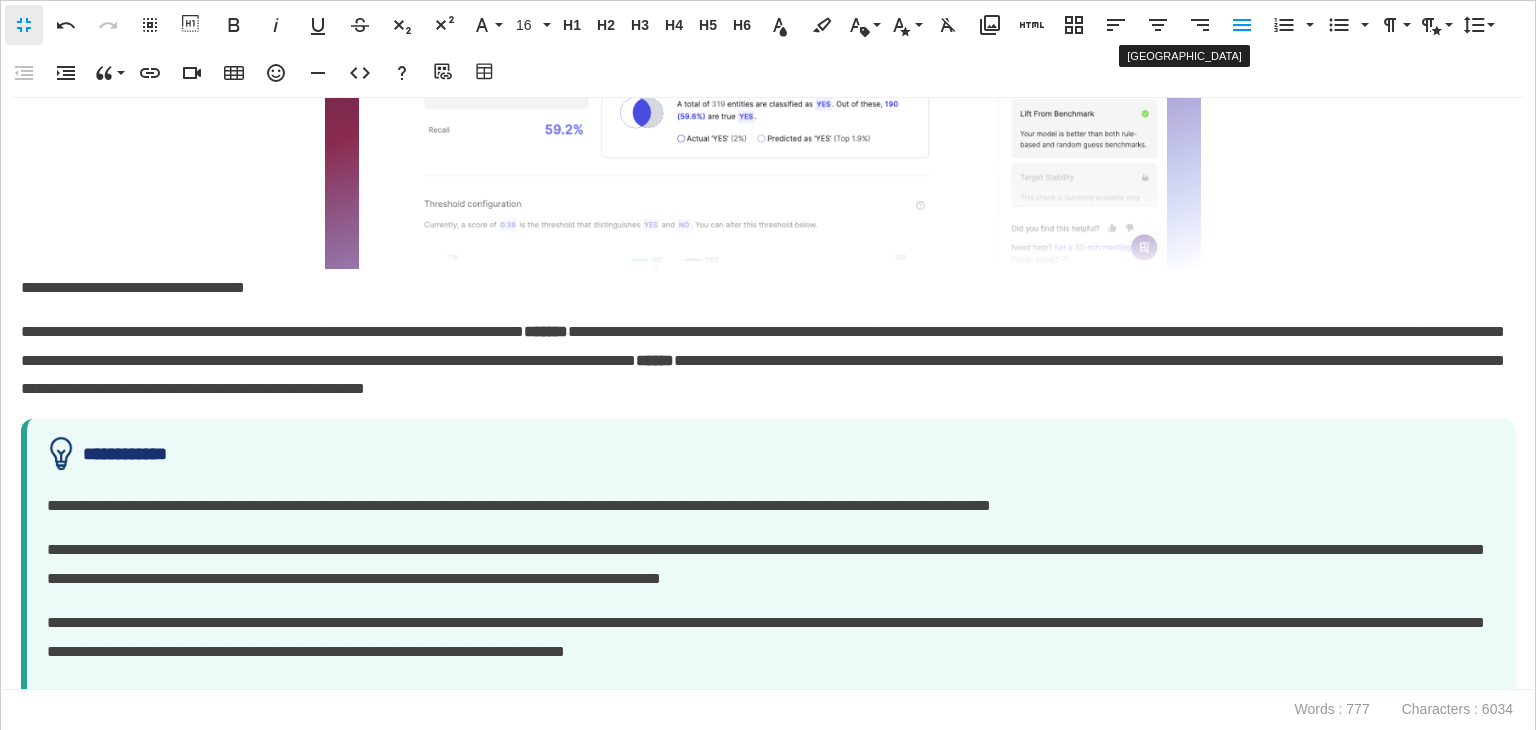click 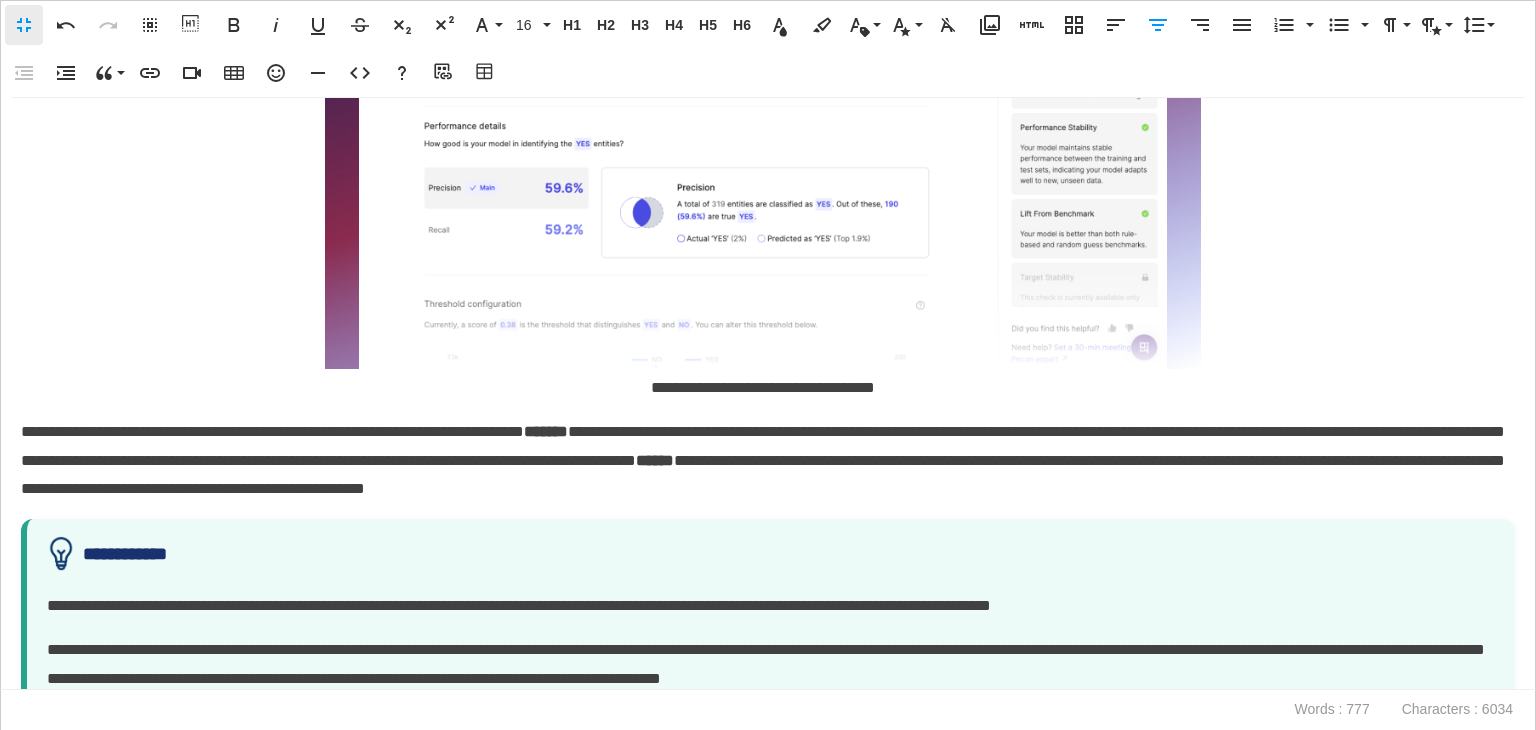 scroll, scrollTop: 968, scrollLeft: 0, axis: vertical 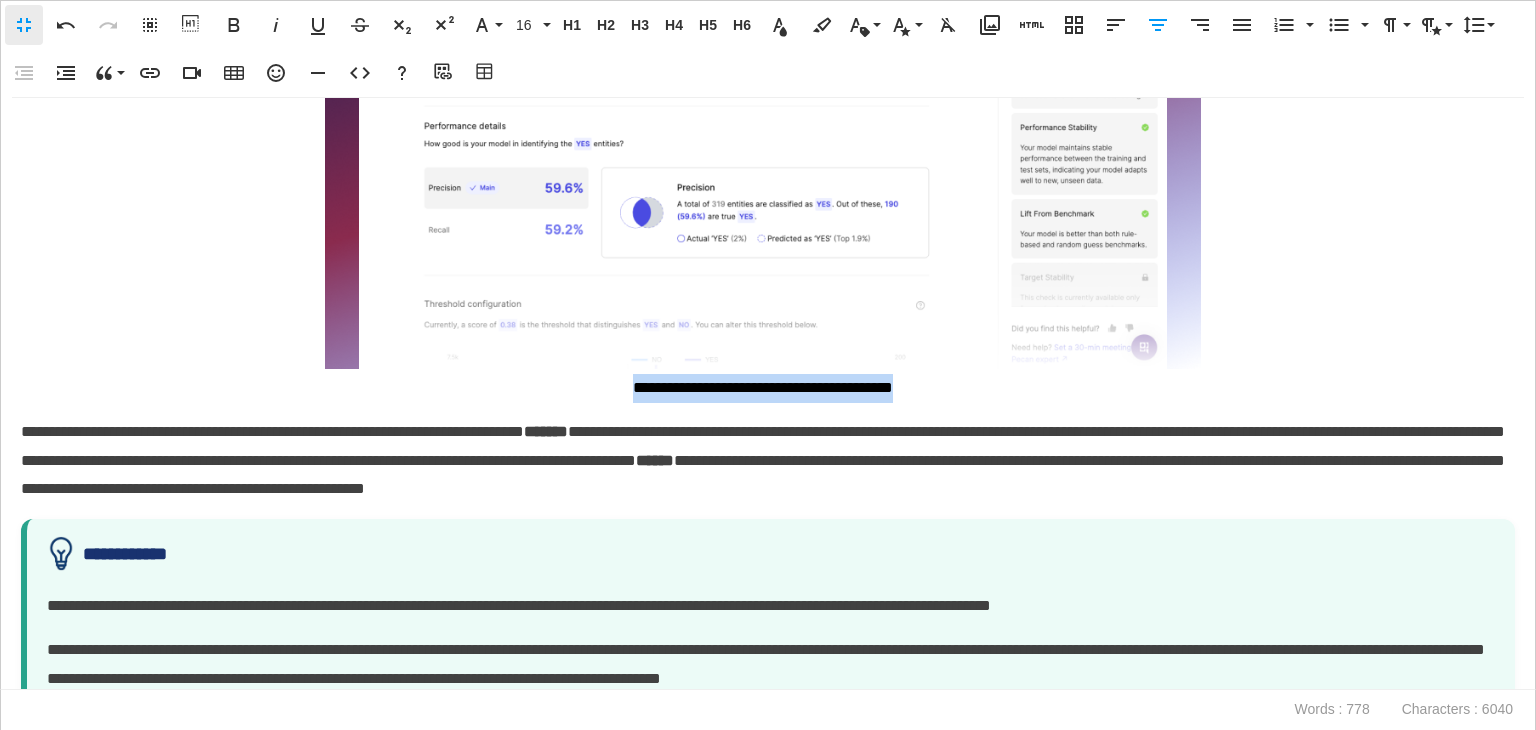 drag, startPoint x: 946, startPoint y: 384, endPoint x: 577, endPoint y: 389, distance: 369.03387 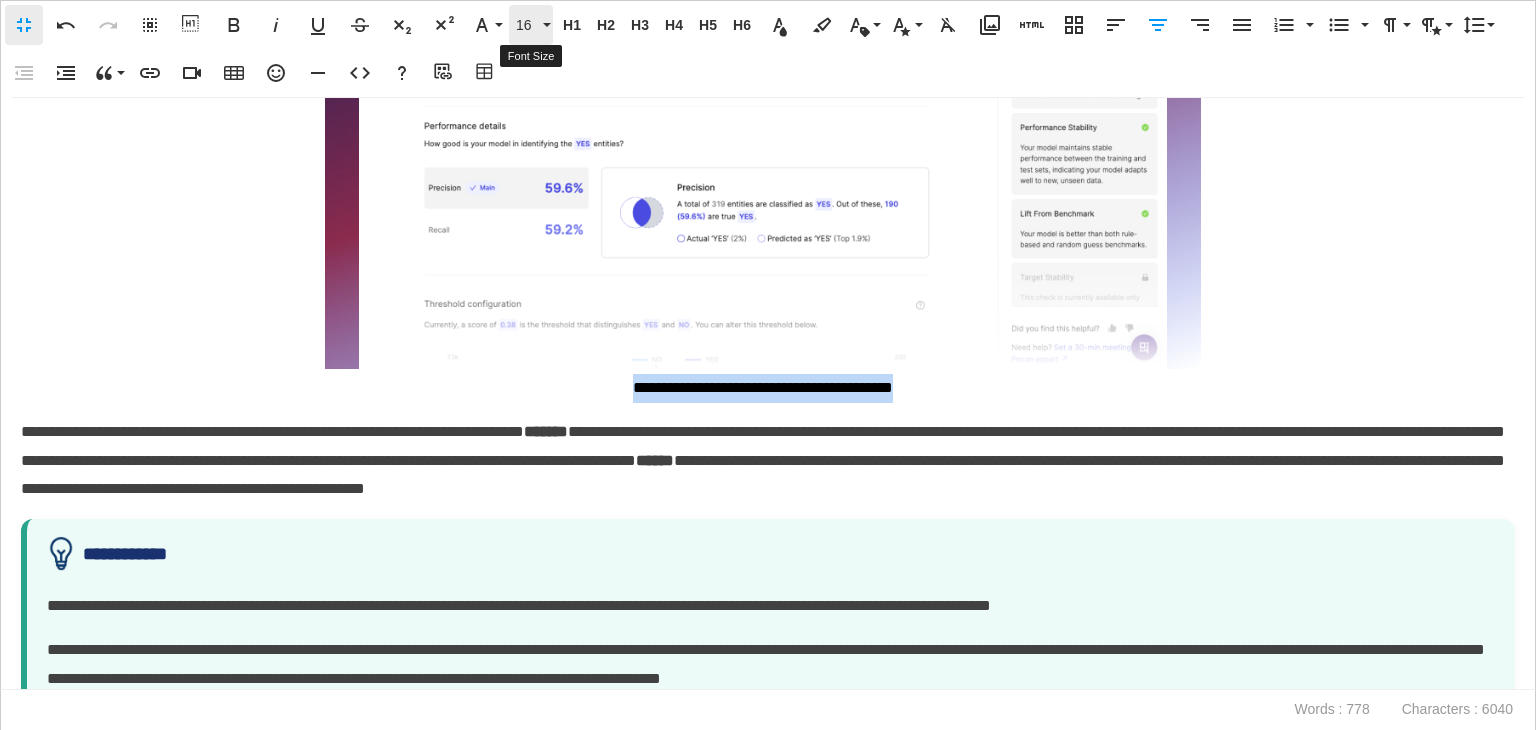 click on "16" at bounding box center (527, 25) 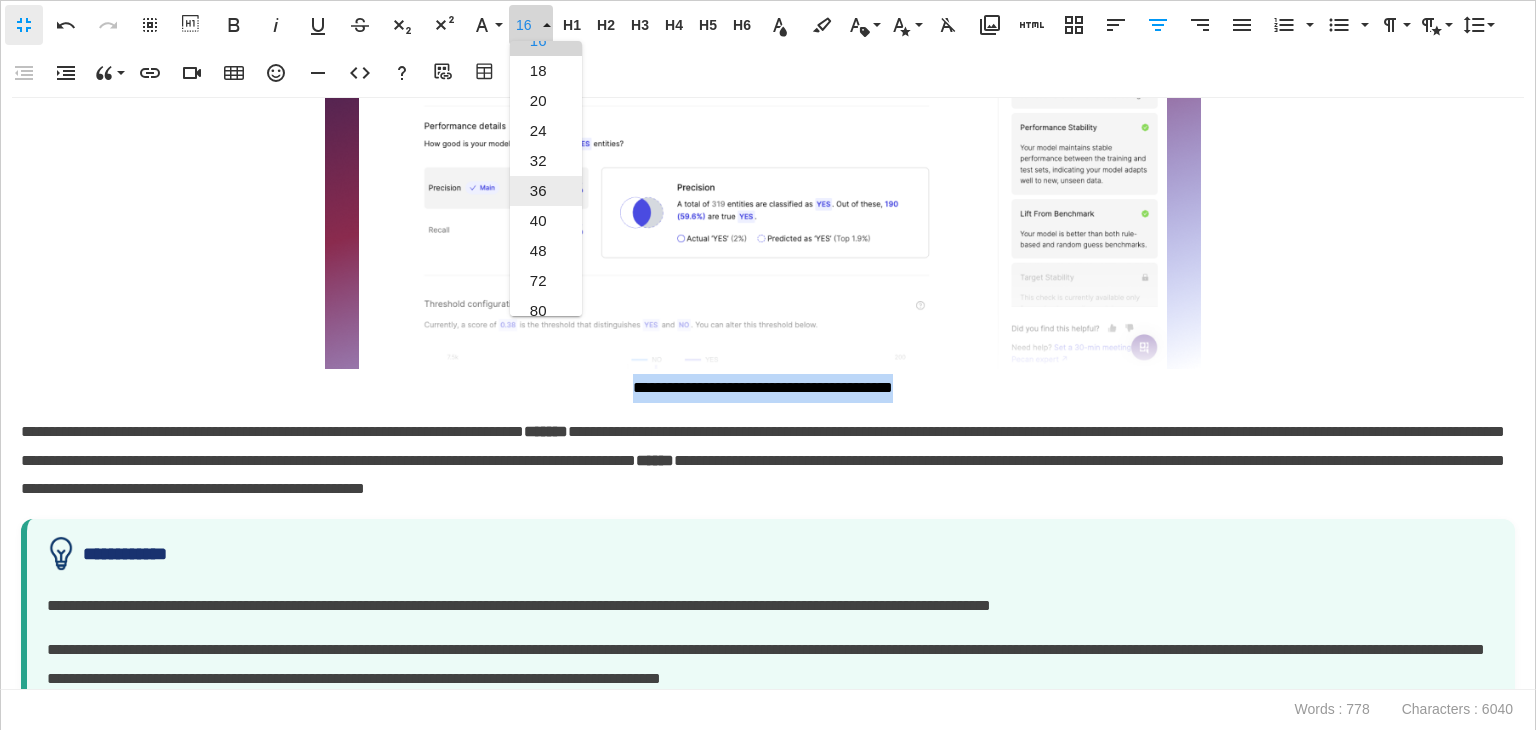 scroll, scrollTop: 43, scrollLeft: 0, axis: vertical 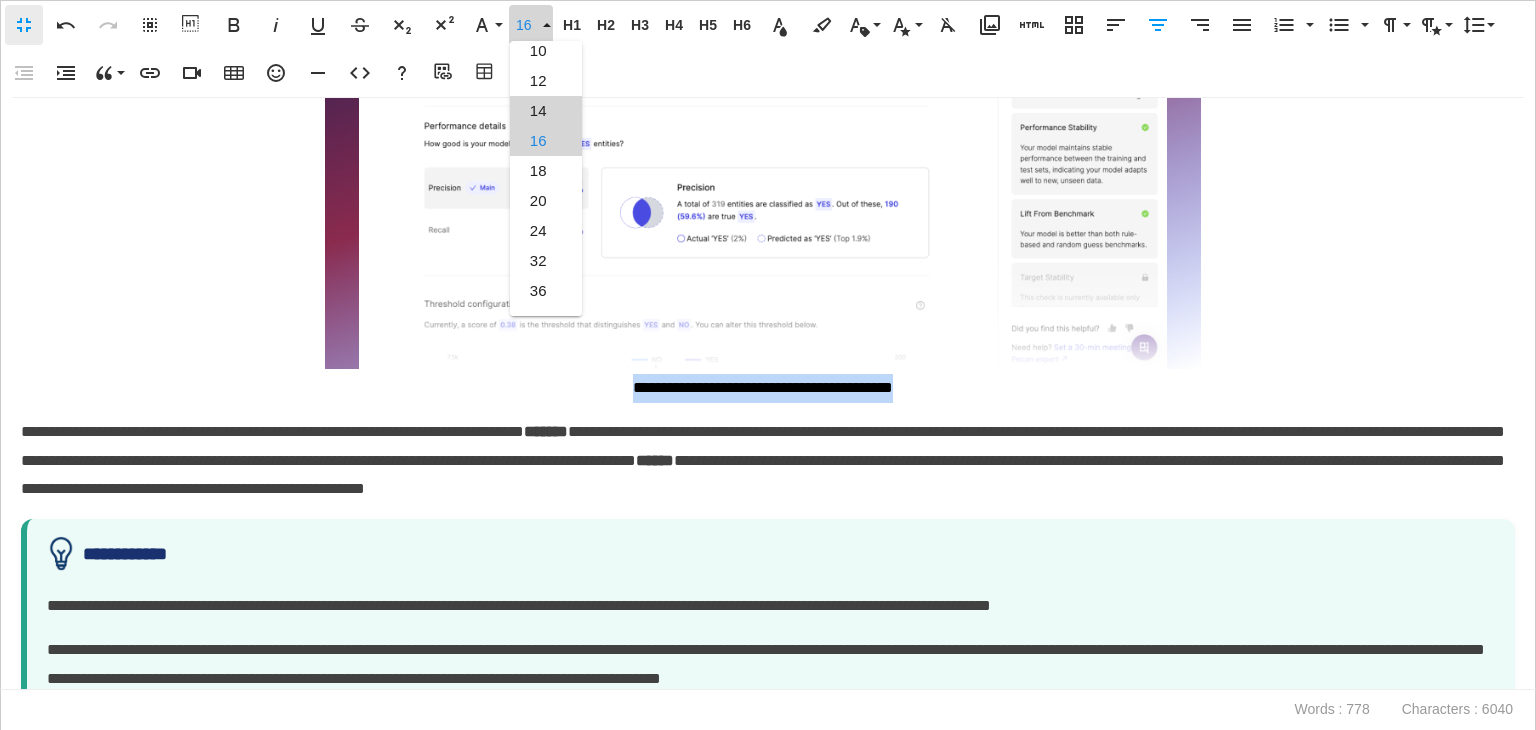 click on "14" at bounding box center [546, 111] 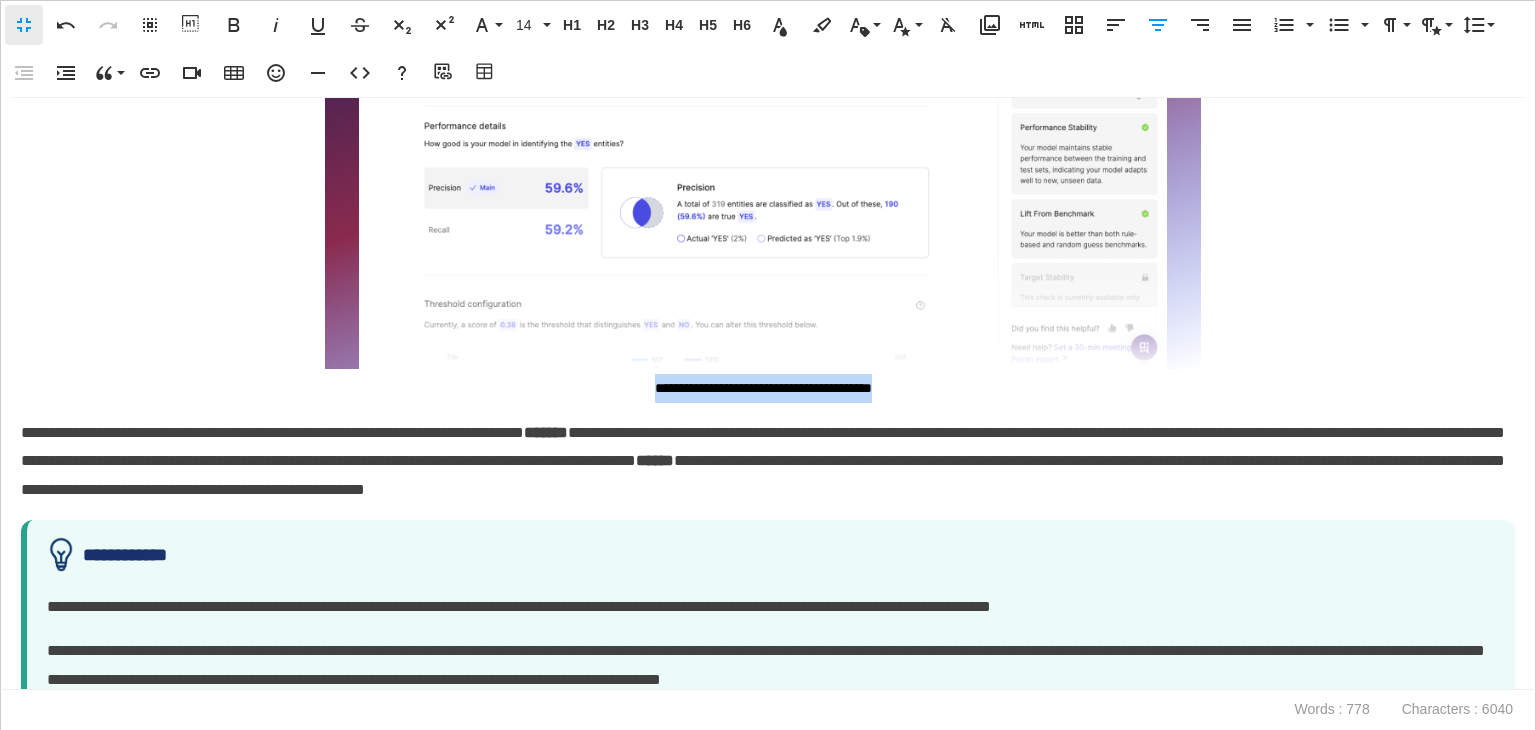 click on "**********" at bounding box center [763, 462] 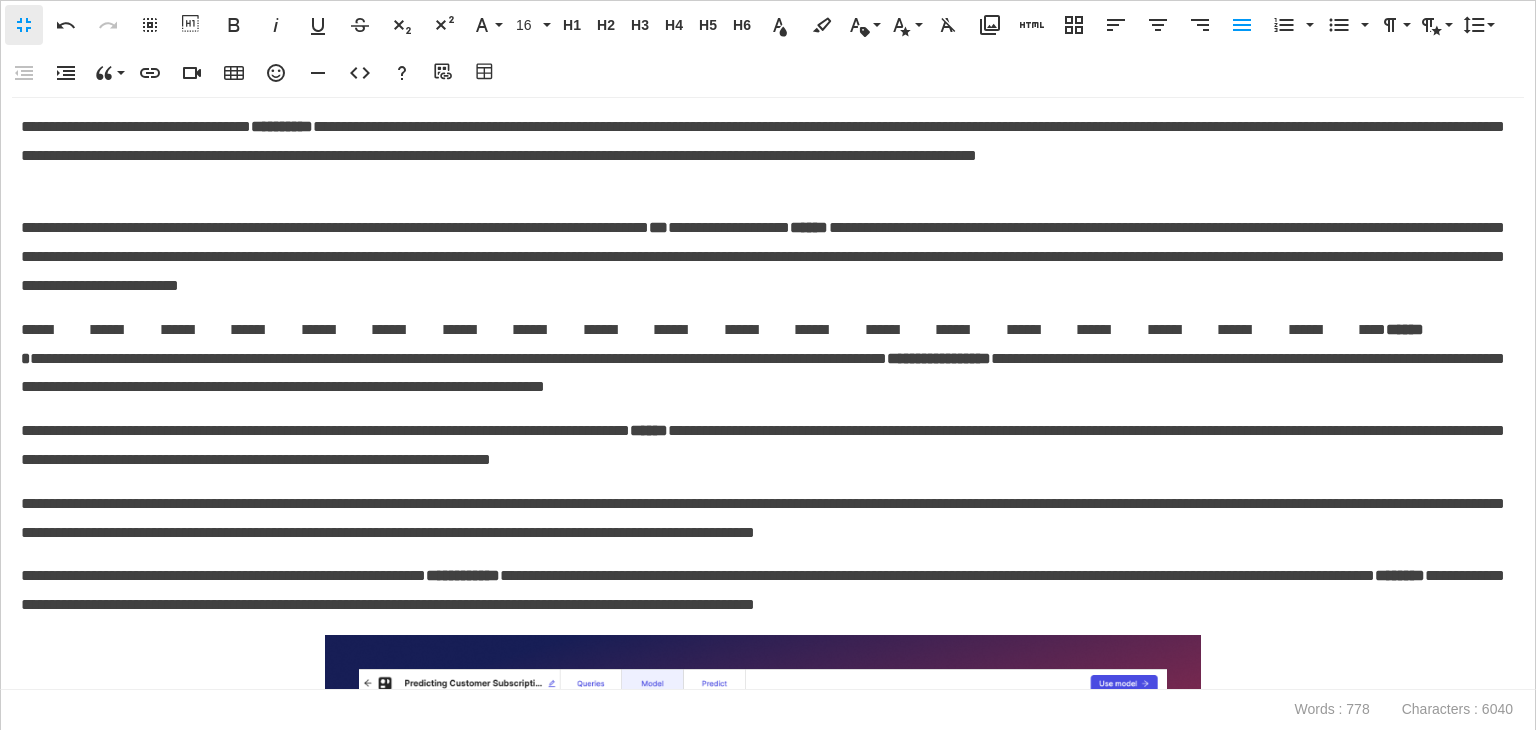 scroll, scrollTop: 168, scrollLeft: 0, axis: vertical 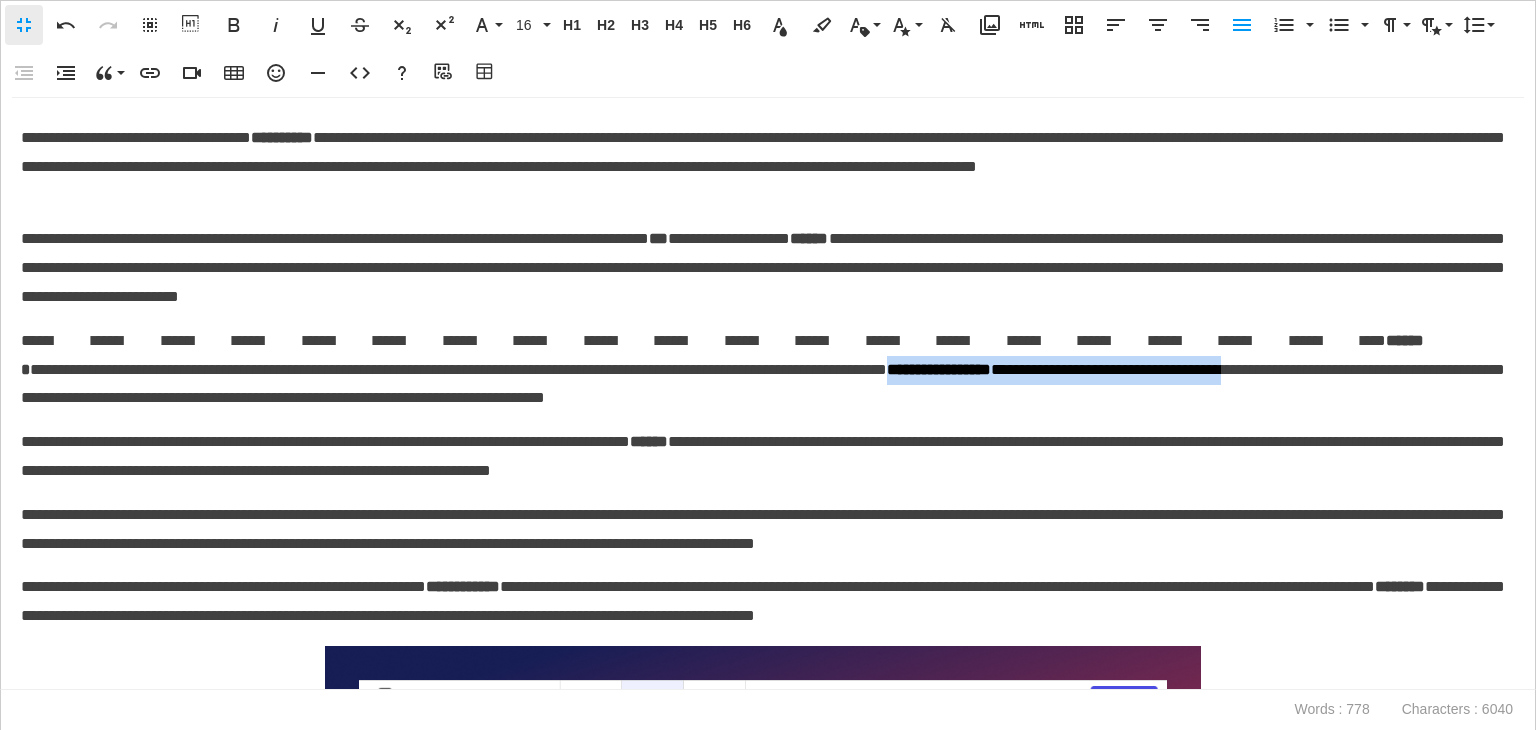 drag, startPoint x: 373, startPoint y: 373, endPoint x: 804, endPoint y: 370, distance: 431.01044 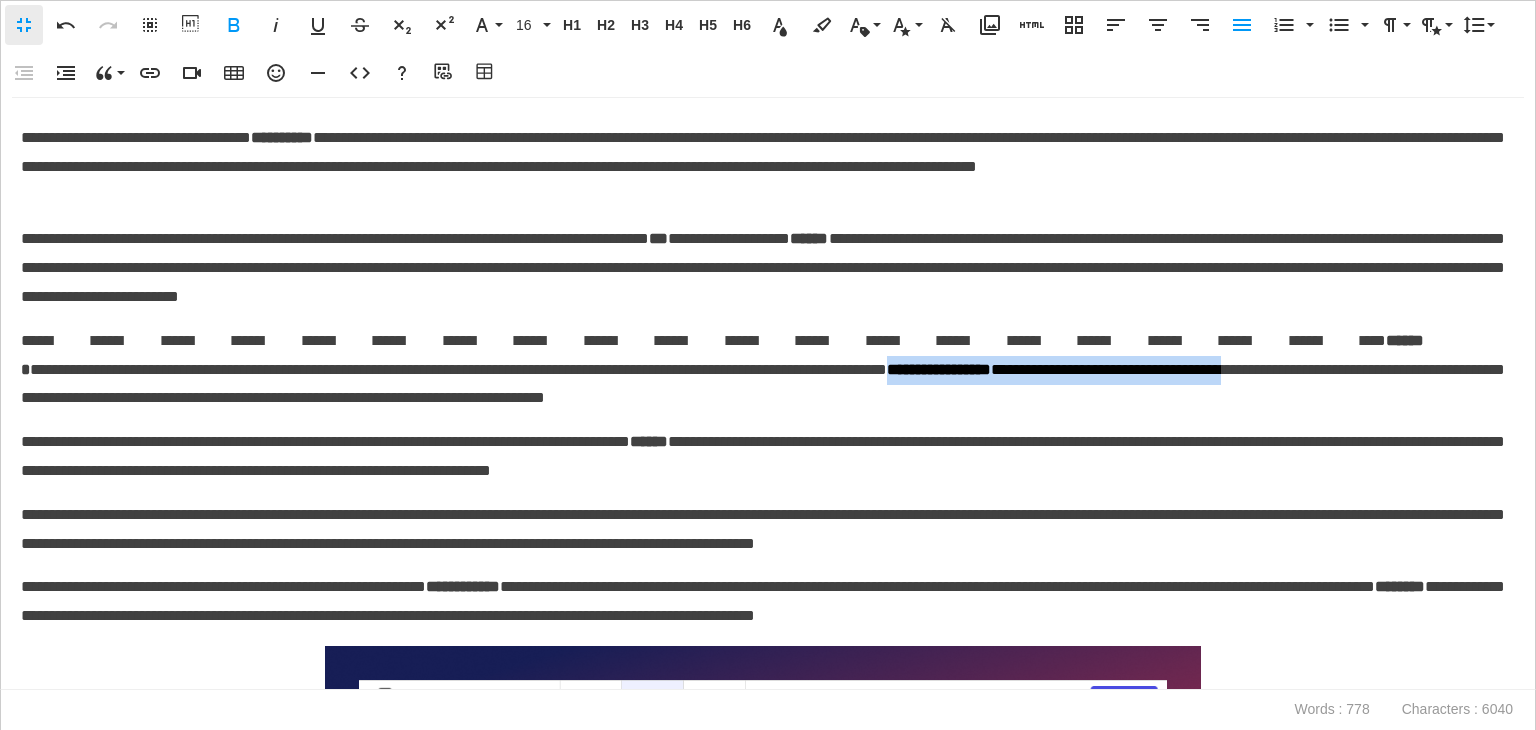 copy on "**********" 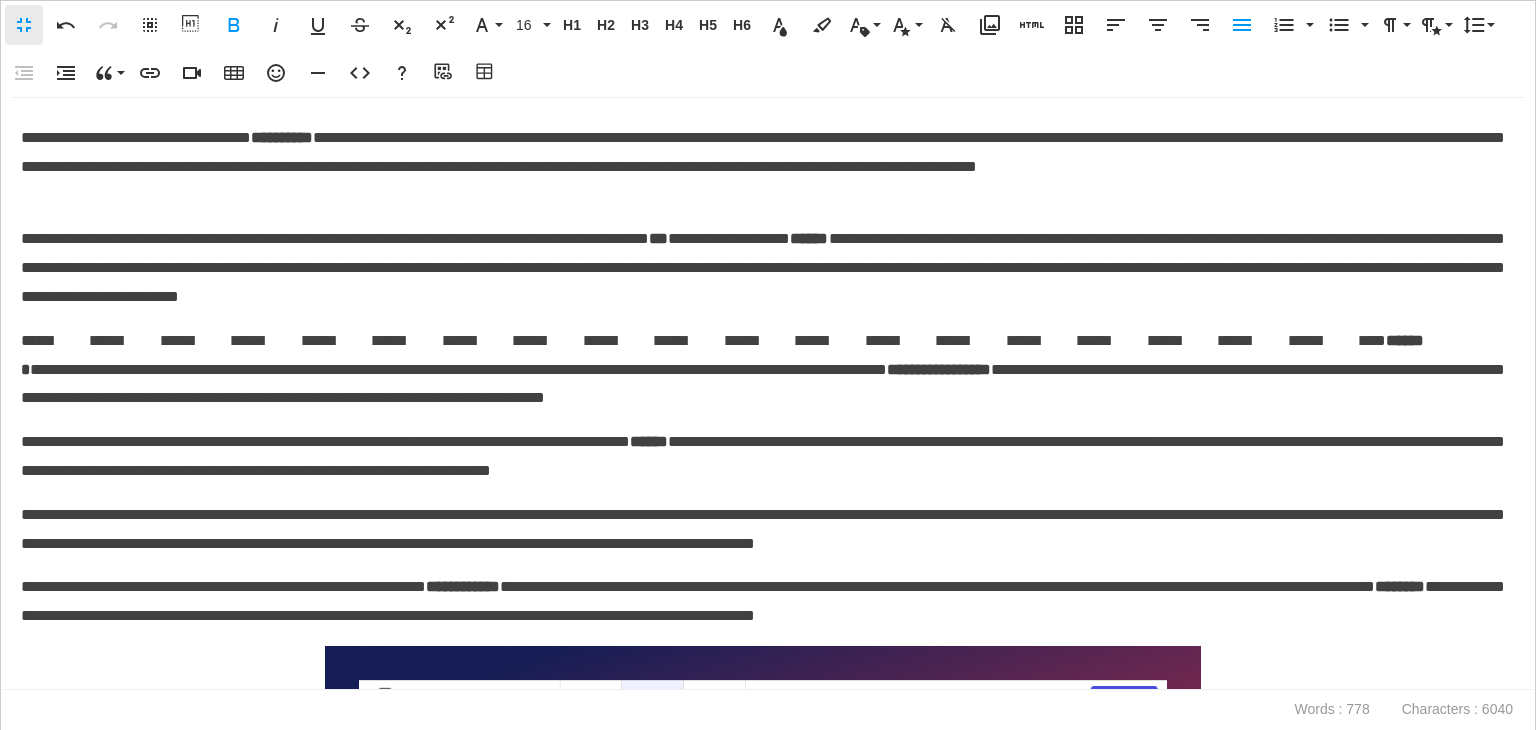 click on "**********" at bounding box center (763, 370) 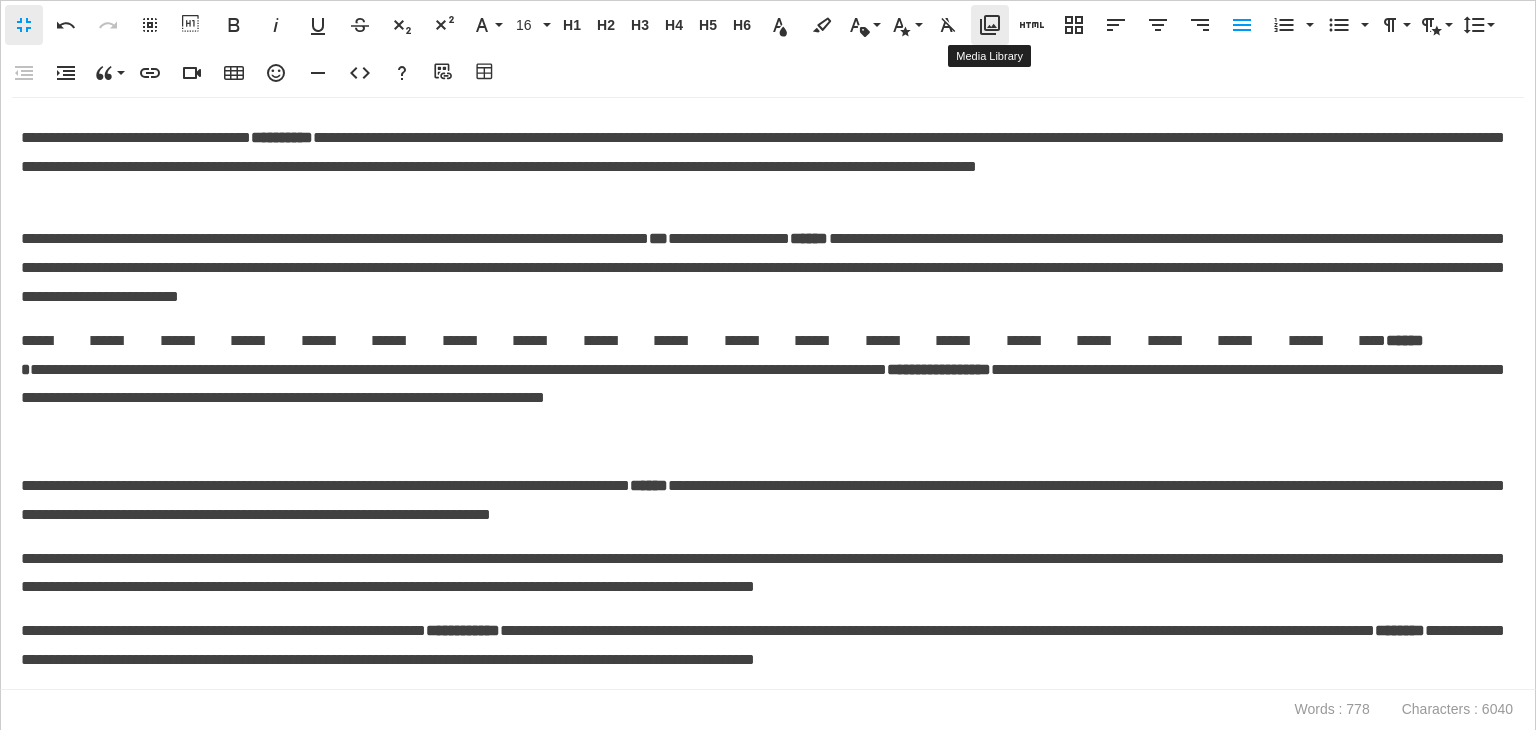 click 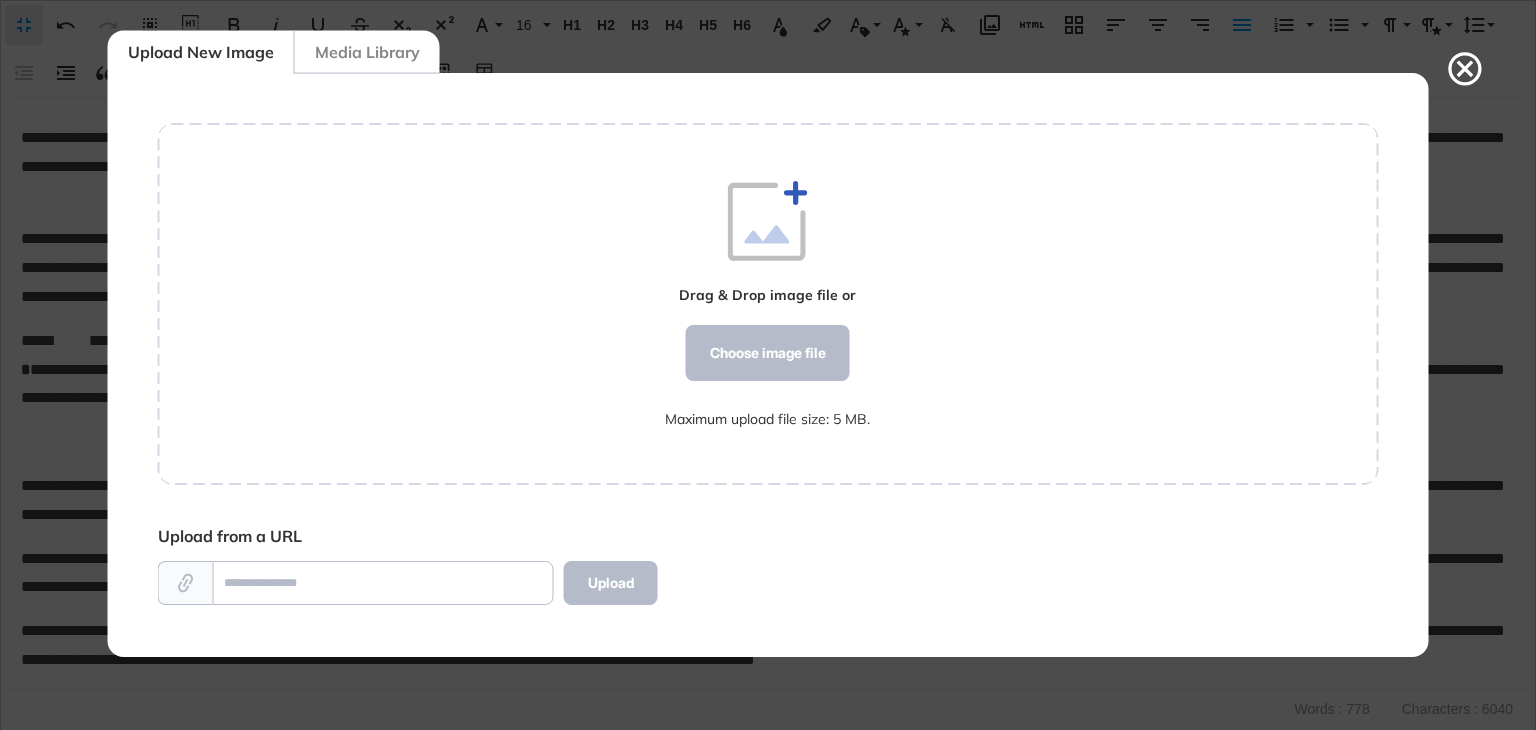 scroll, scrollTop: 583, scrollLeft: 1220, axis: both 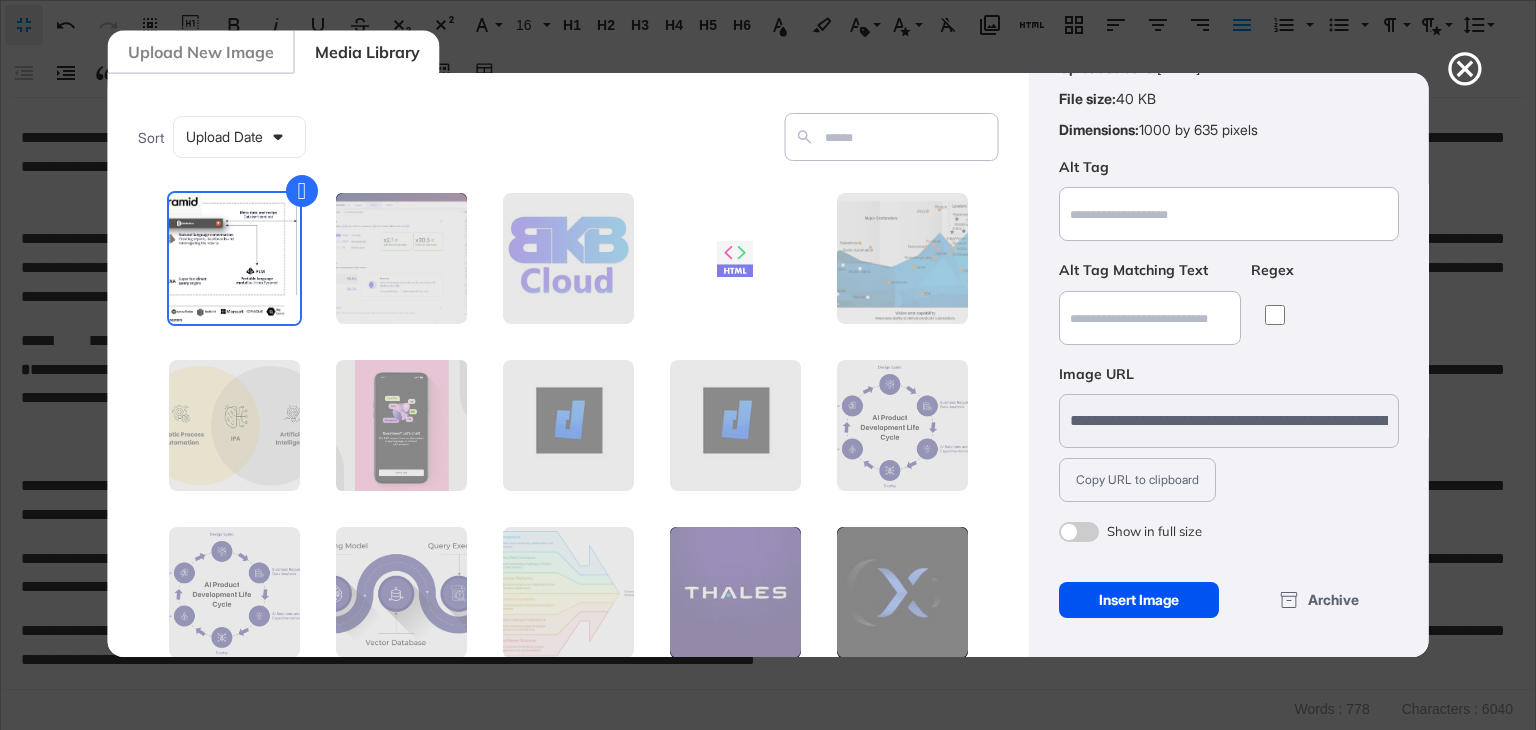 click on "Insert Image" at bounding box center [1138, 600] 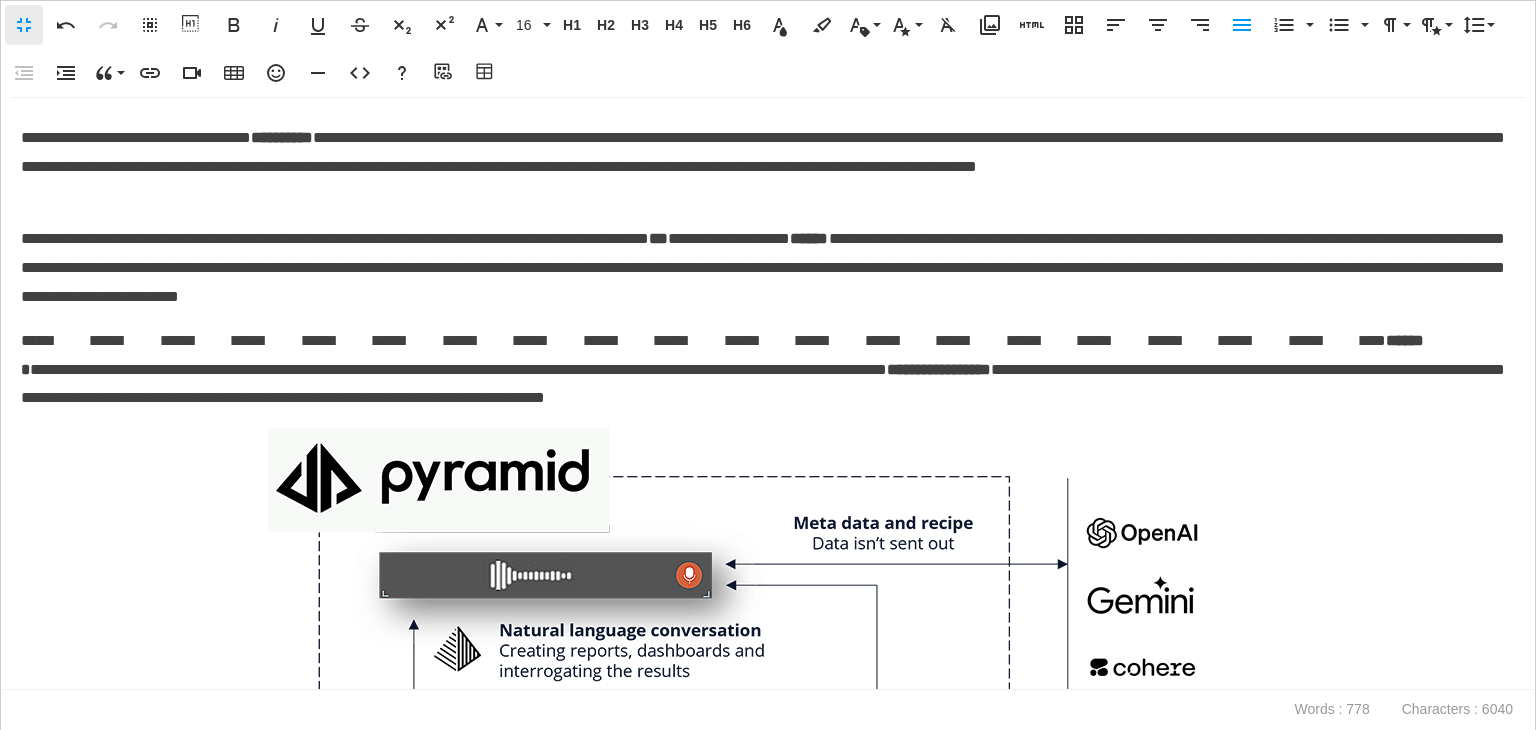 scroll, scrollTop: 571, scrollLeft: 0, axis: vertical 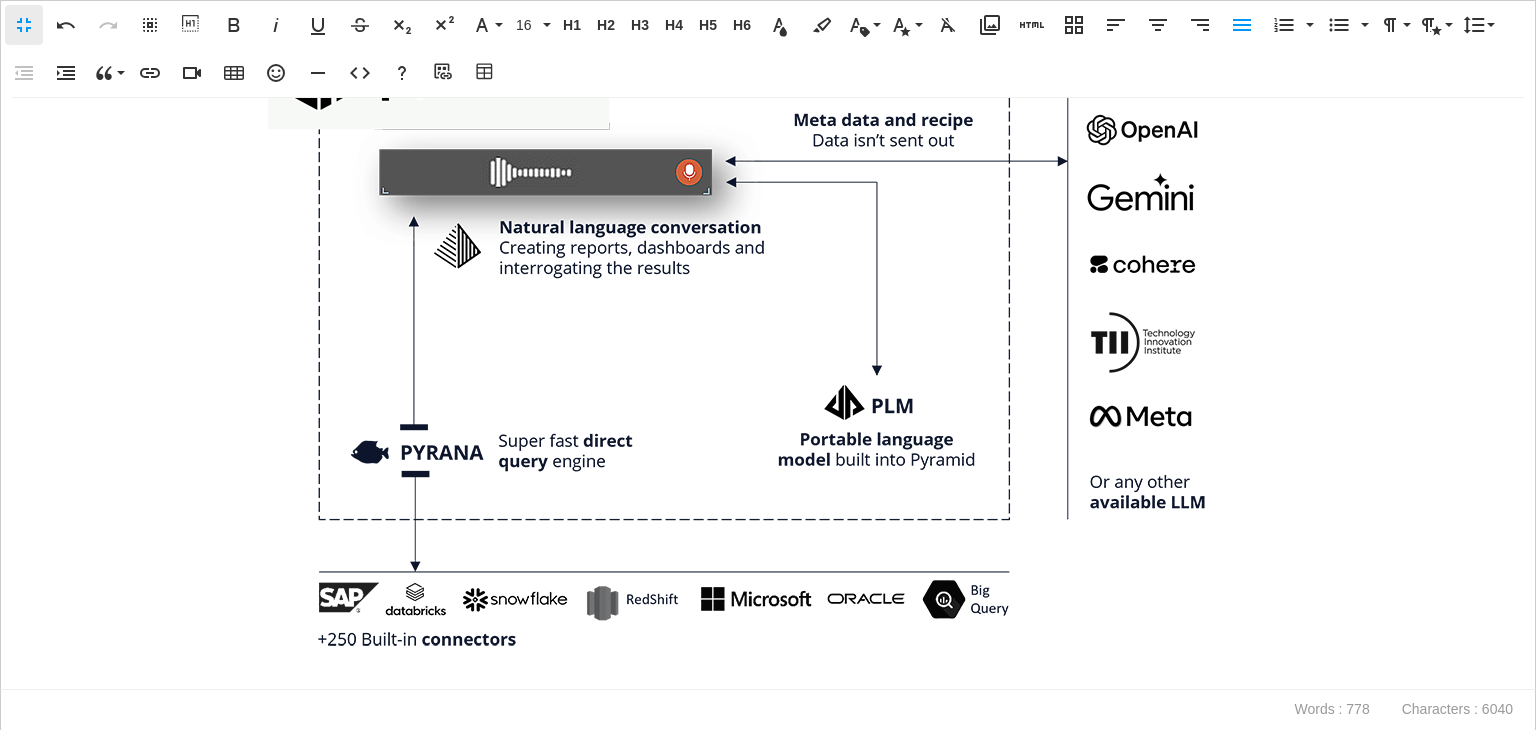 click at bounding box center [768, 342] 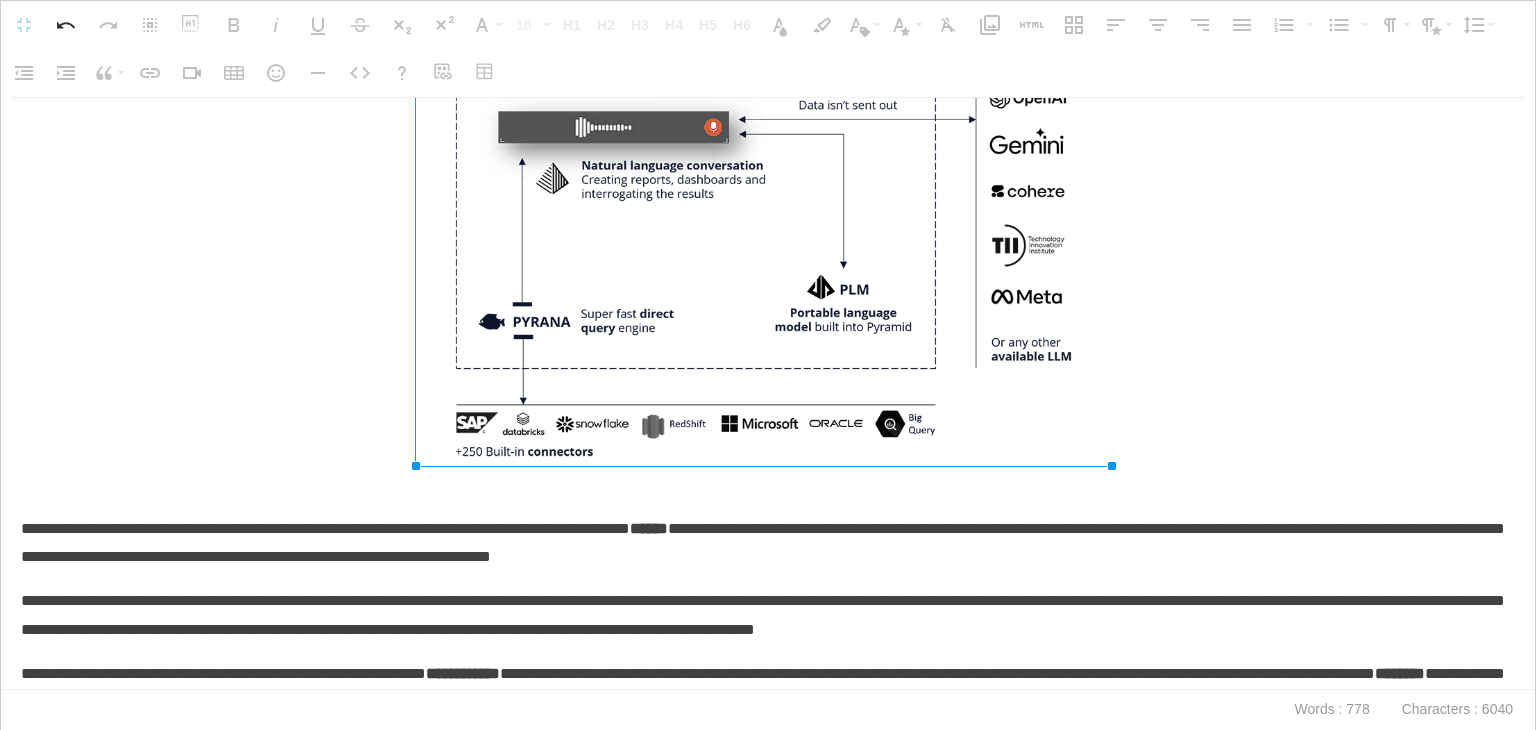 drag, startPoint x: 1264, startPoint y: 660, endPoint x: 511, endPoint y: 482, distance: 773.75256 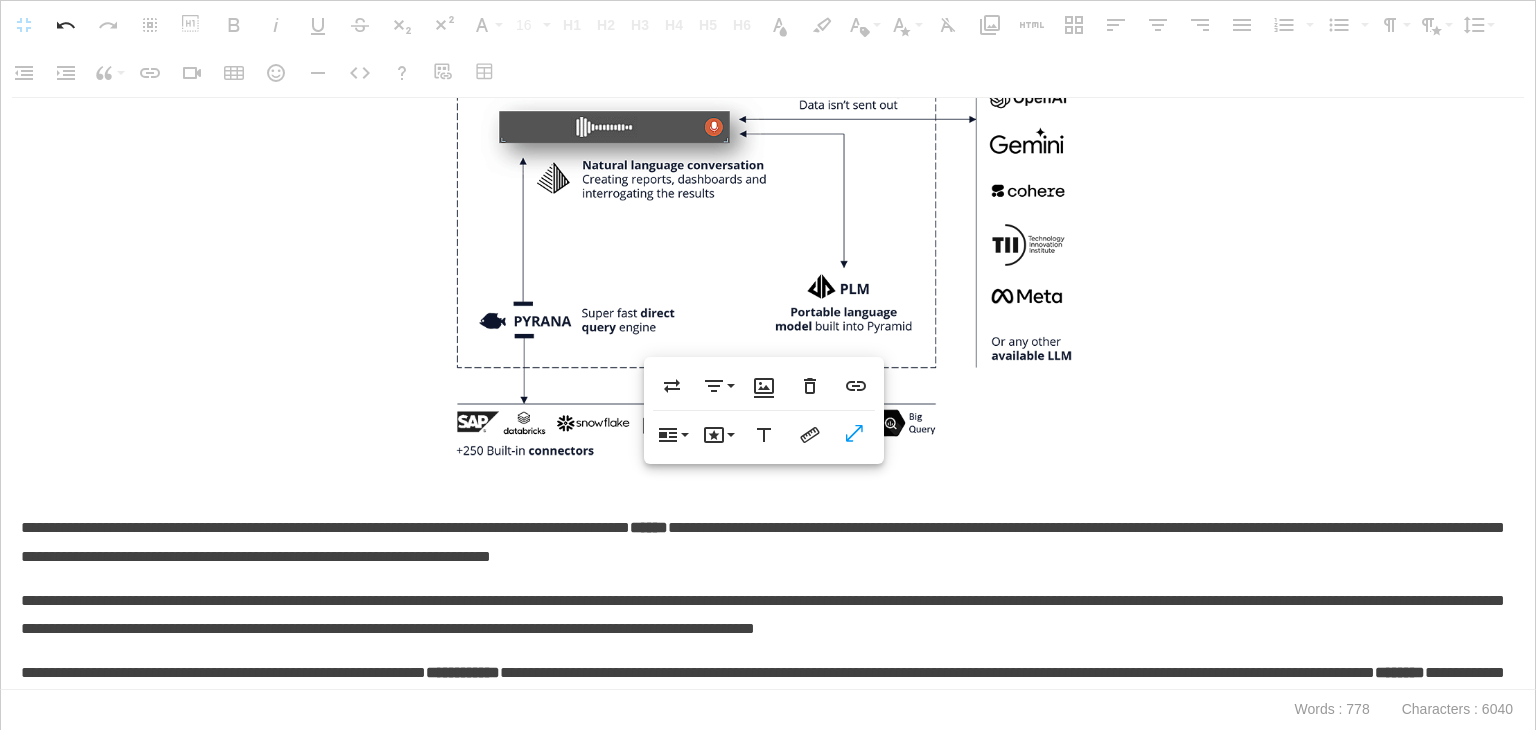 click at bounding box center [768, 262] 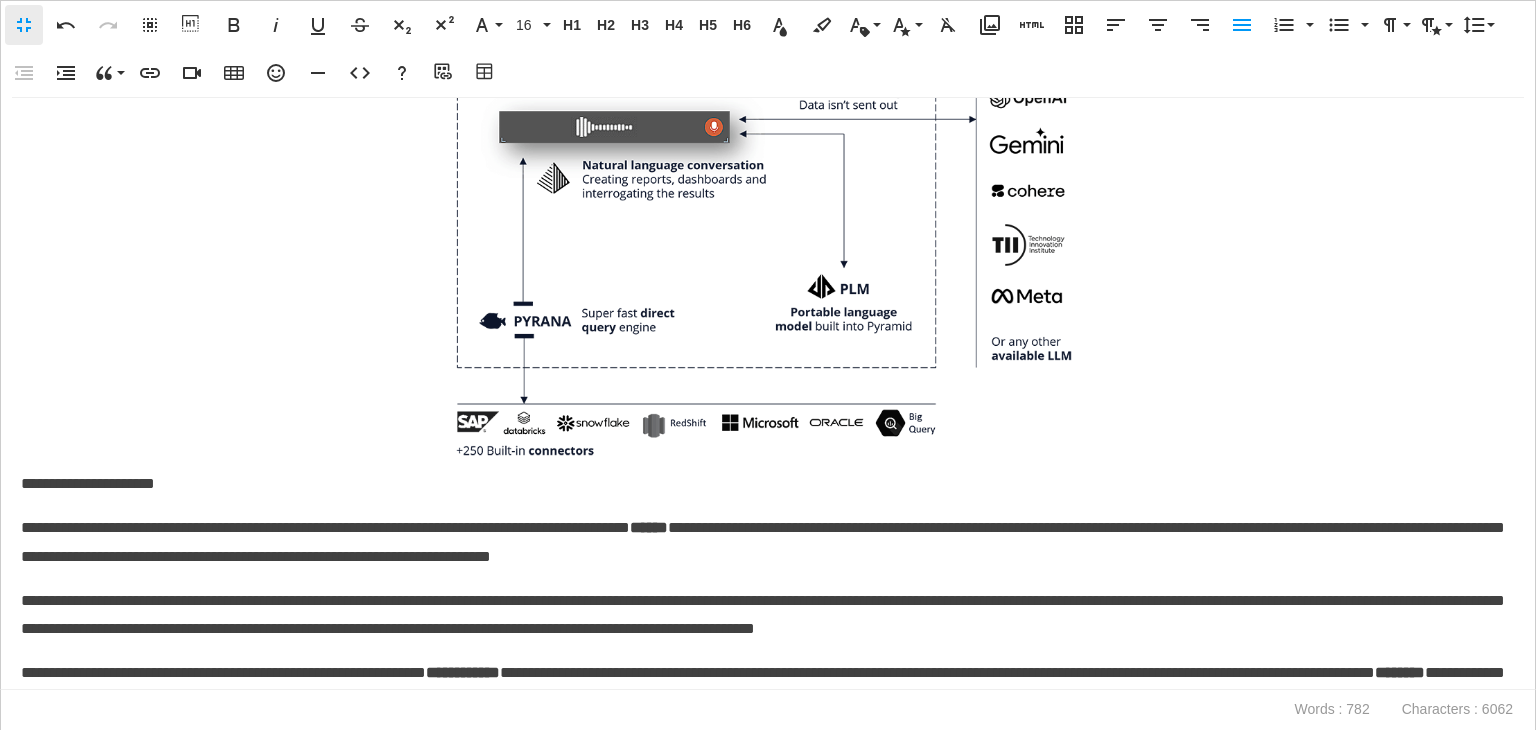 scroll, scrollTop: 0, scrollLeft: 7, axis: horizontal 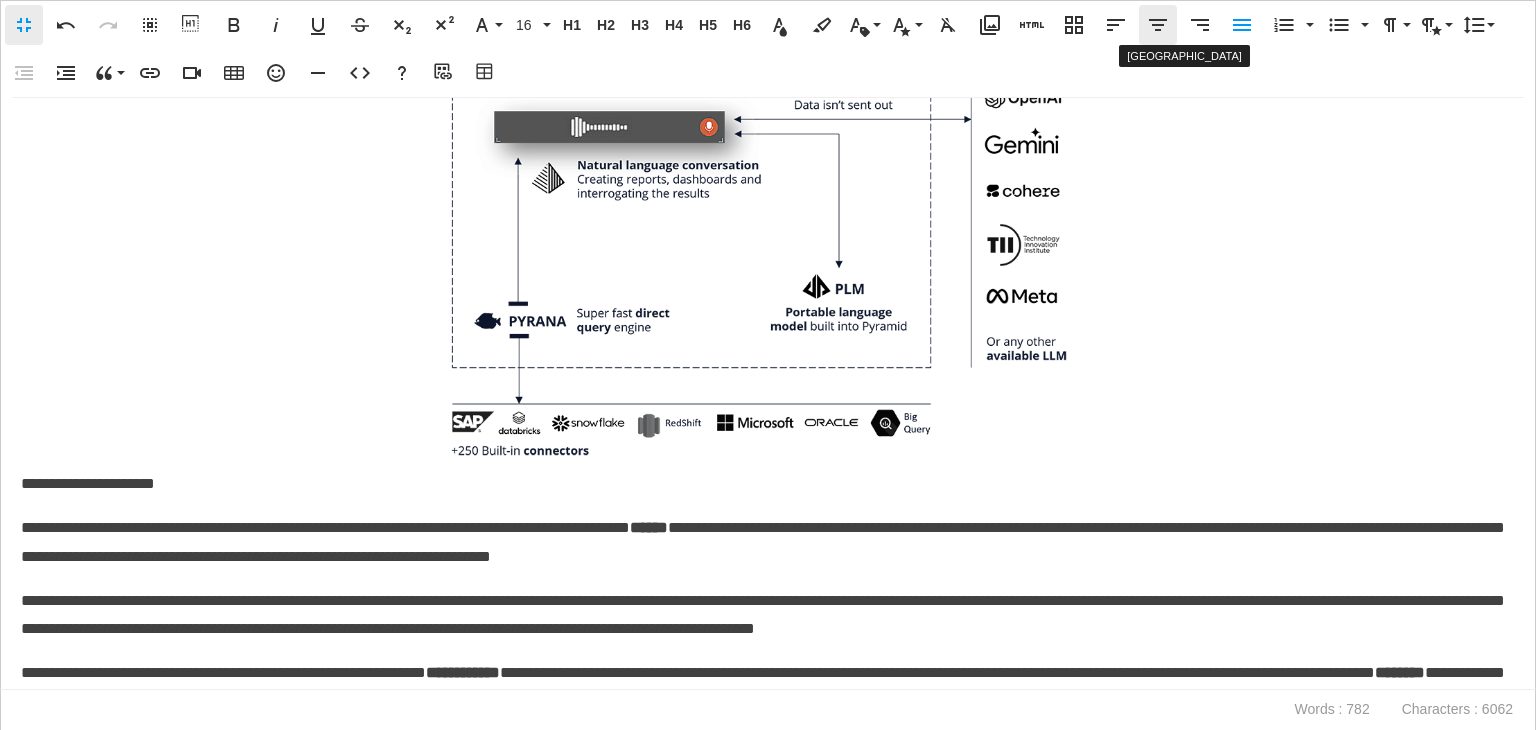 click 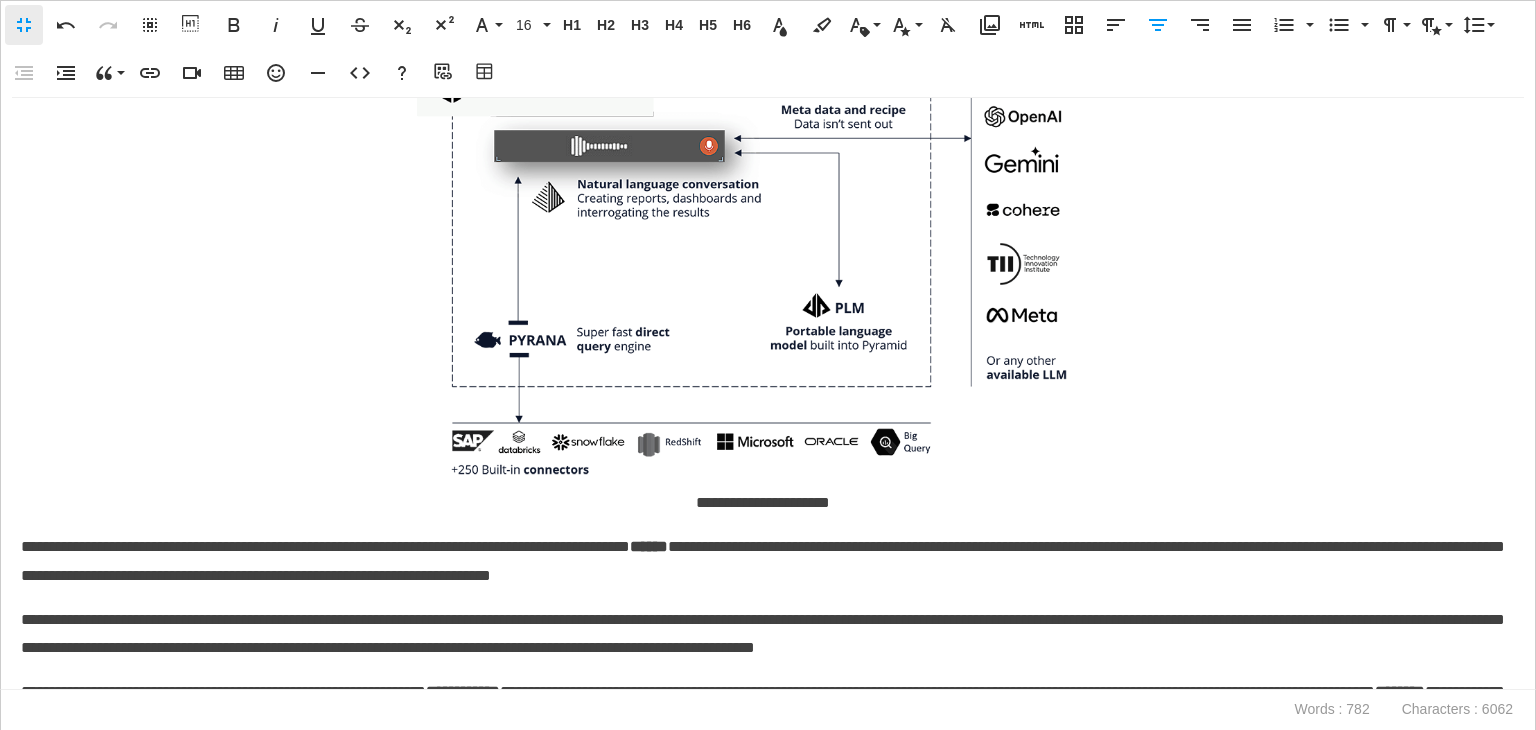 scroll, scrollTop: 471, scrollLeft: 0, axis: vertical 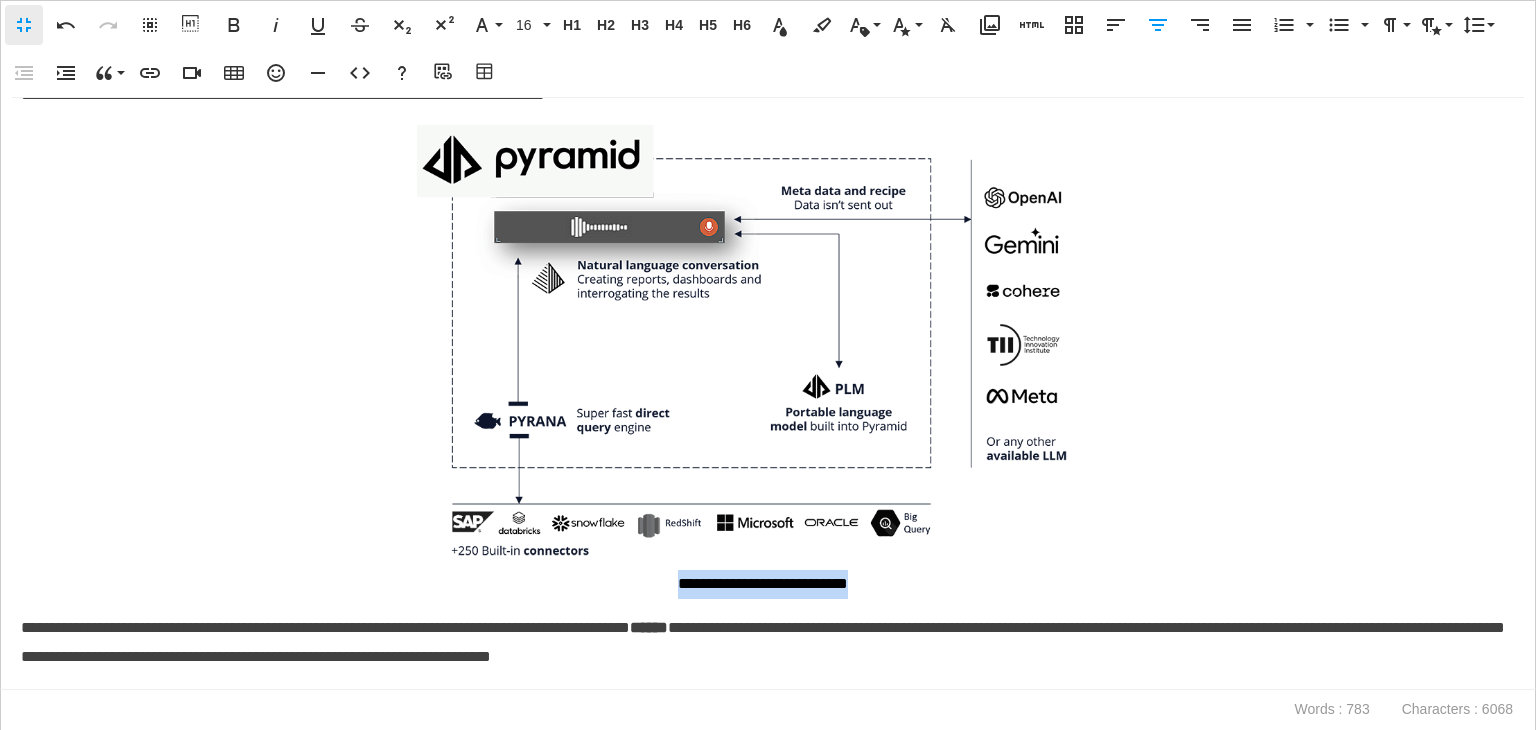 drag, startPoint x: 892, startPoint y: 577, endPoint x: 604, endPoint y: 593, distance: 288.4441 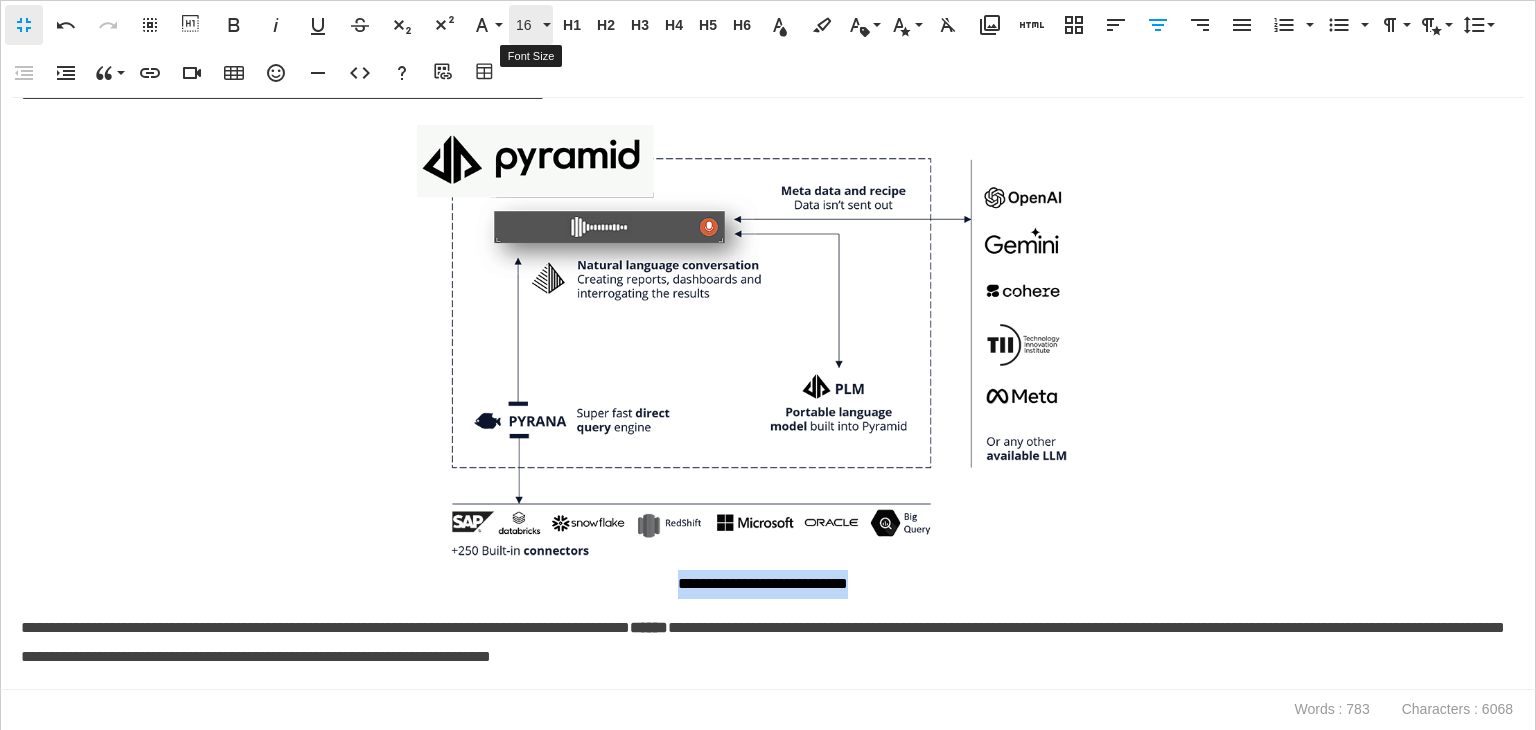 click on "16" at bounding box center [527, 25] 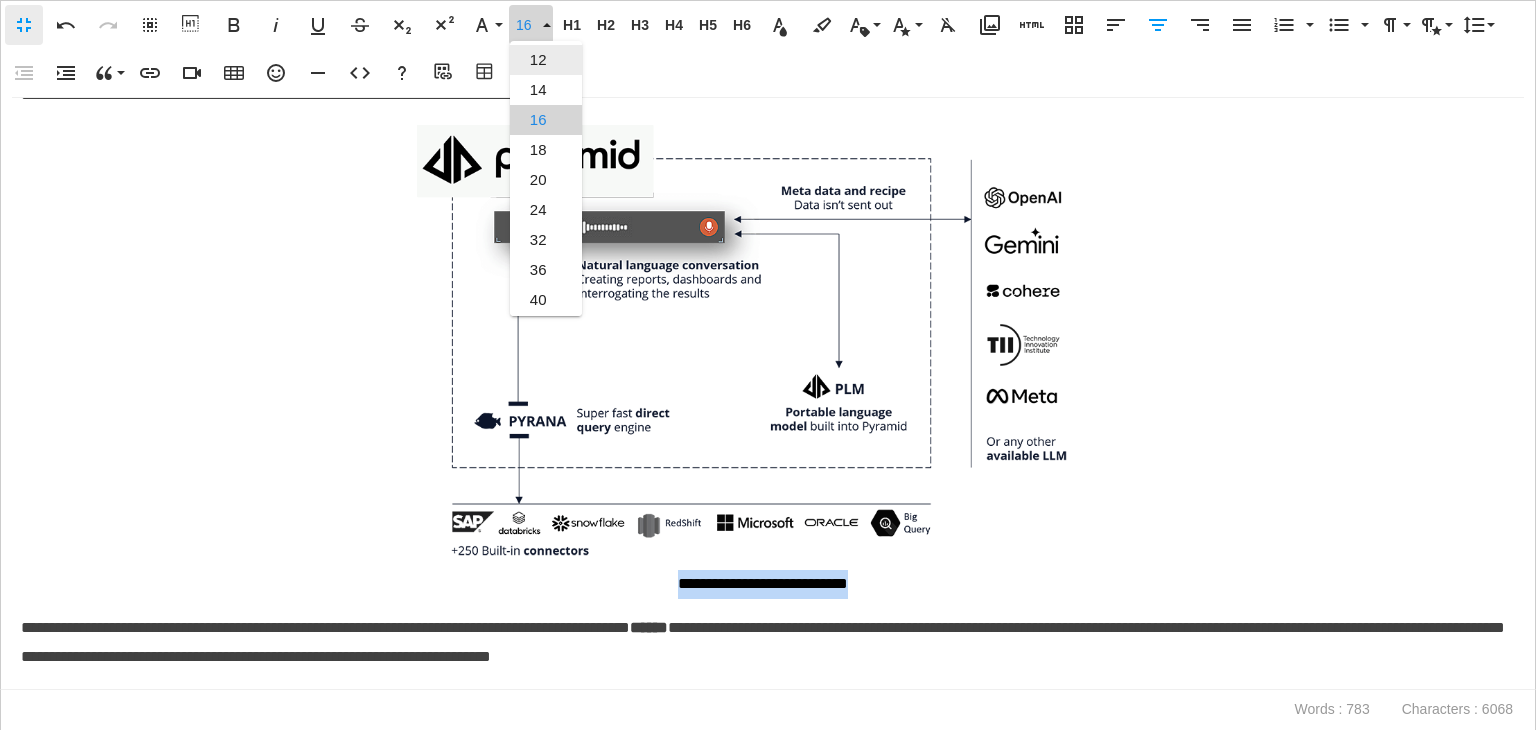 scroll, scrollTop: 0, scrollLeft: 0, axis: both 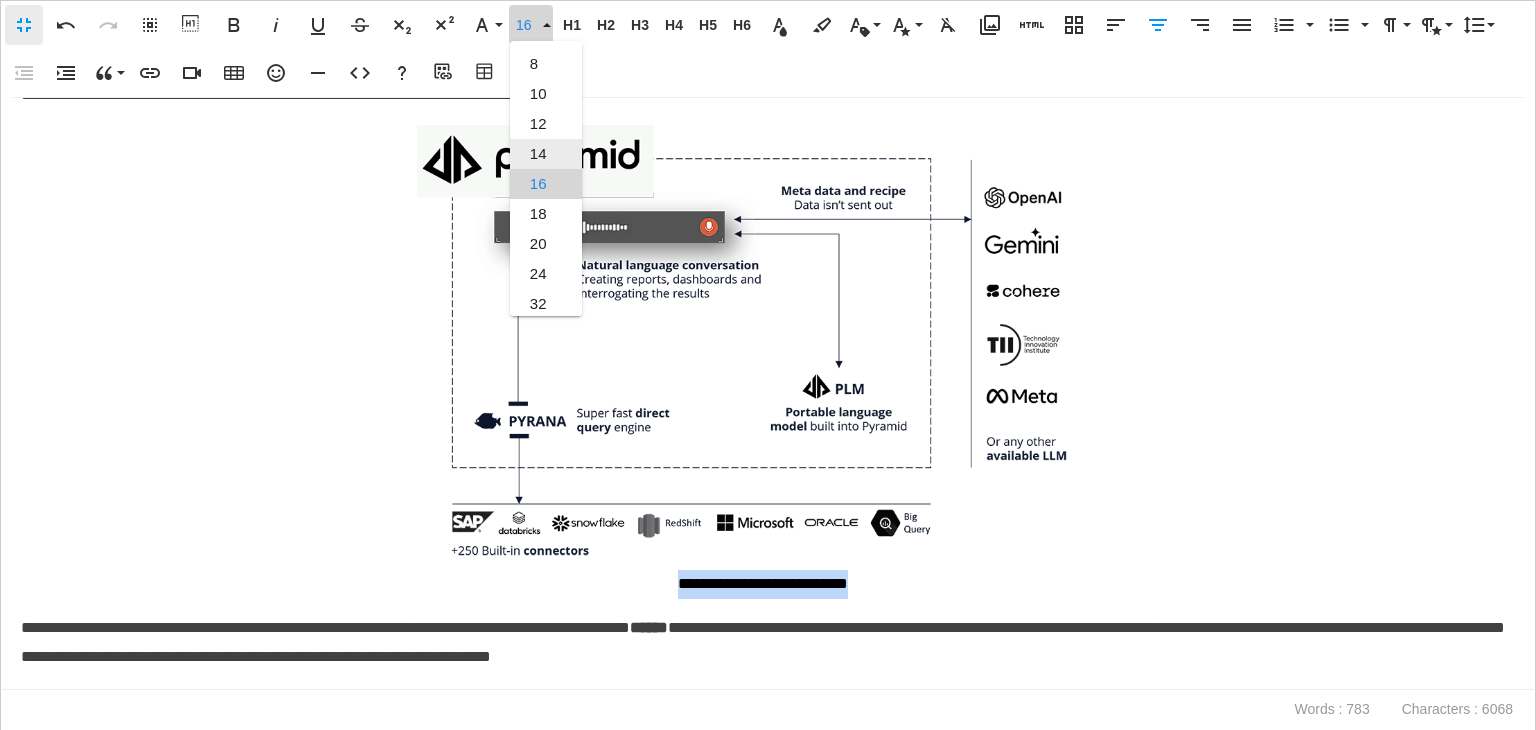 drag, startPoint x: 540, startPoint y: 153, endPoint x: 860, endPoint y: 669, distance: 607.1705 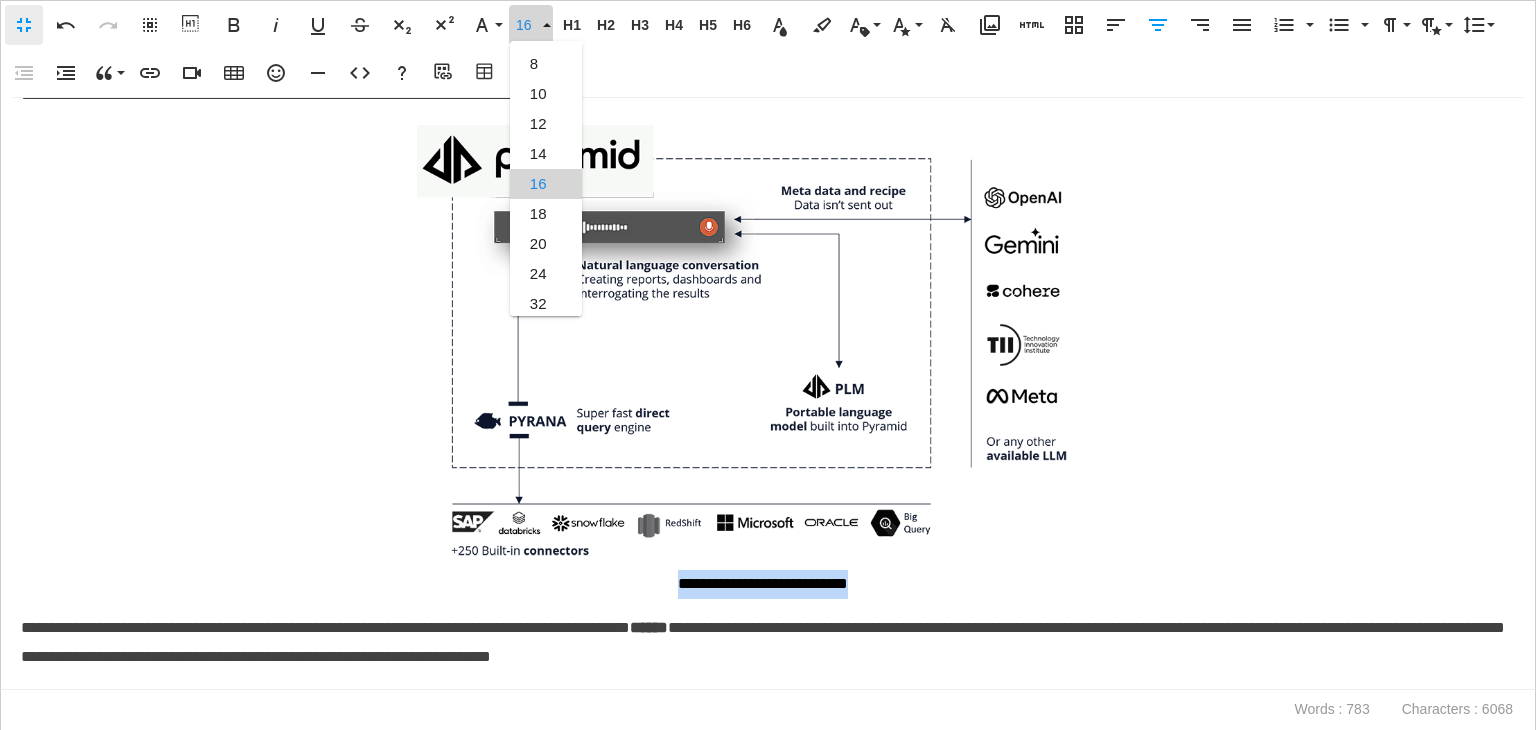 click on "14" at bounding box center [546, 154] 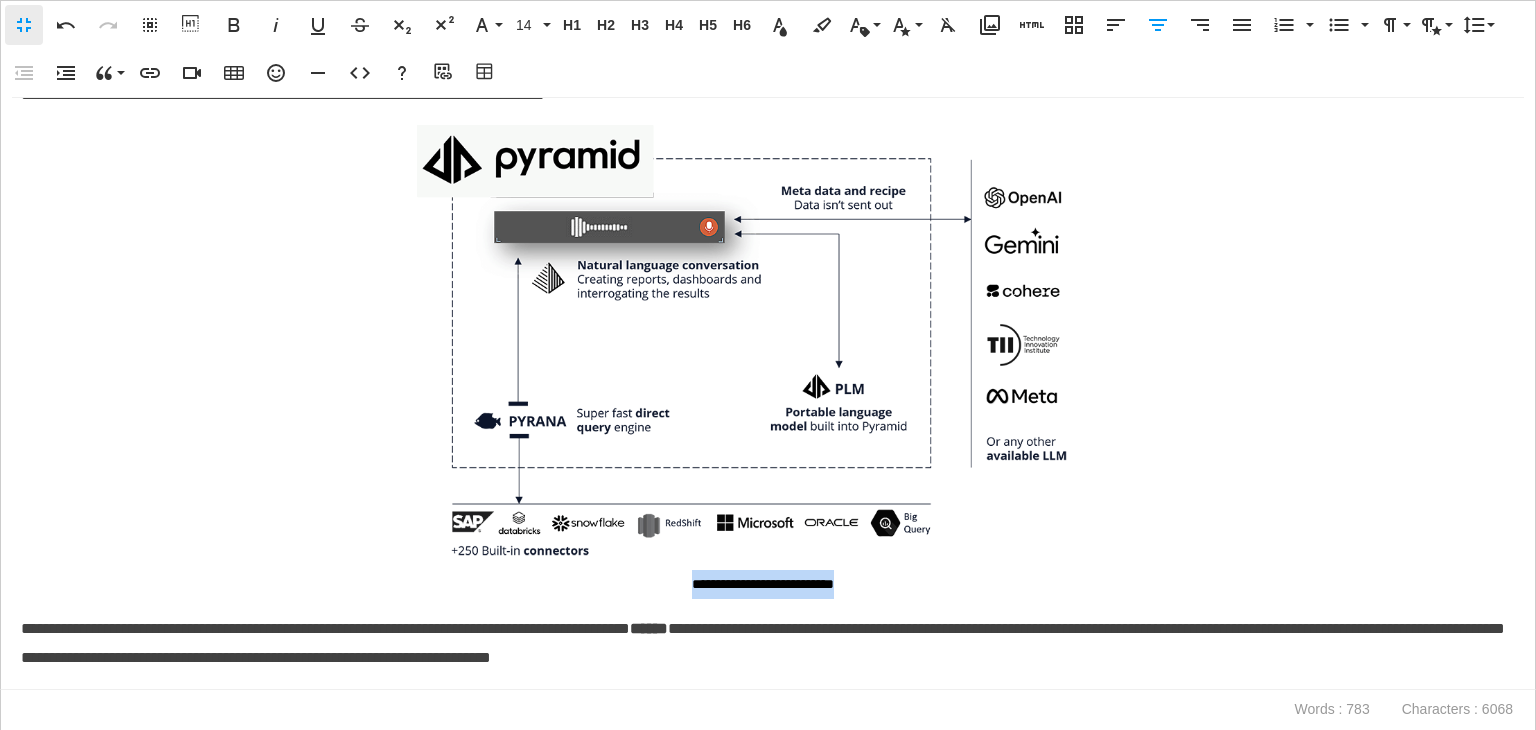 click on "**********" at bounding box center [763, 362] 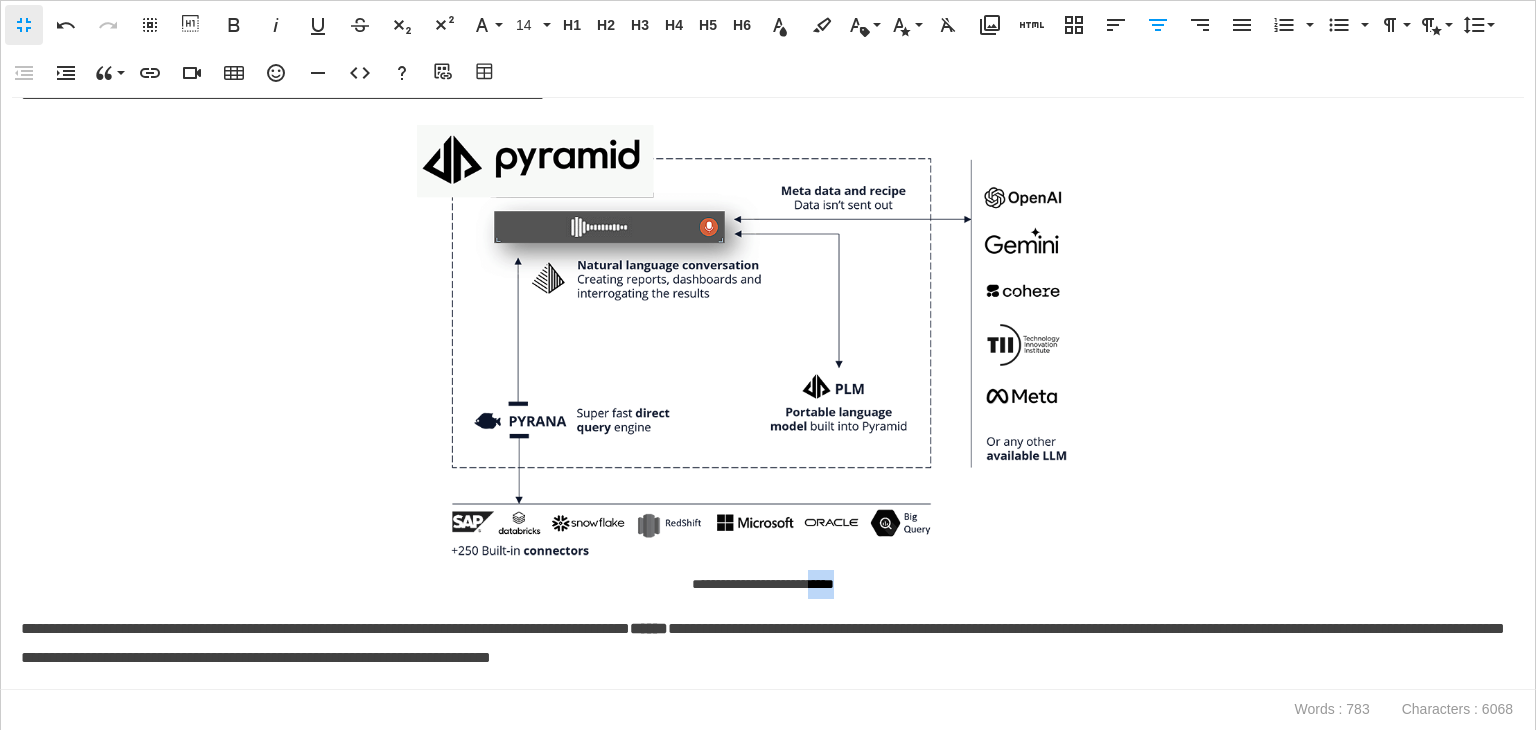 click on "**********" at bounding box center (763, 362) 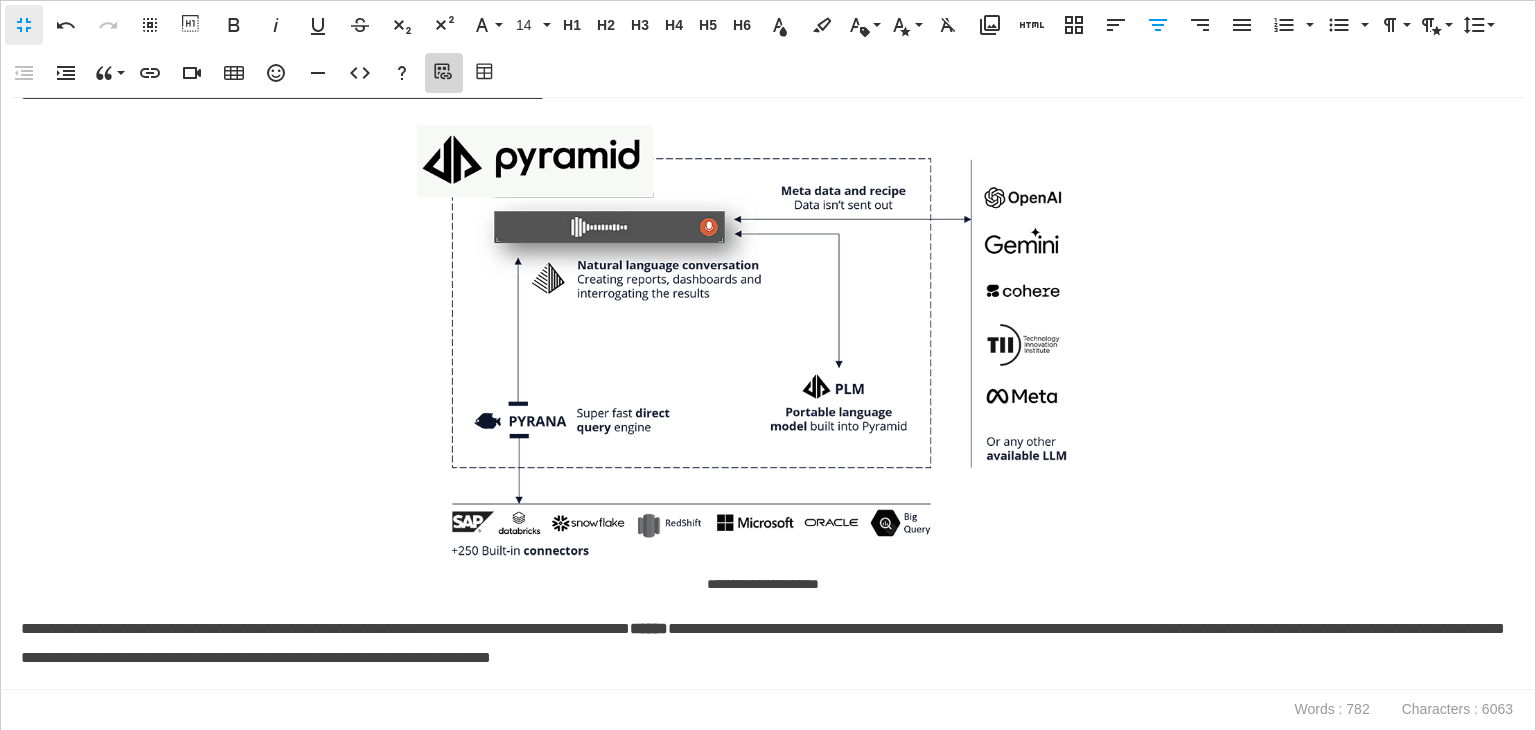 click 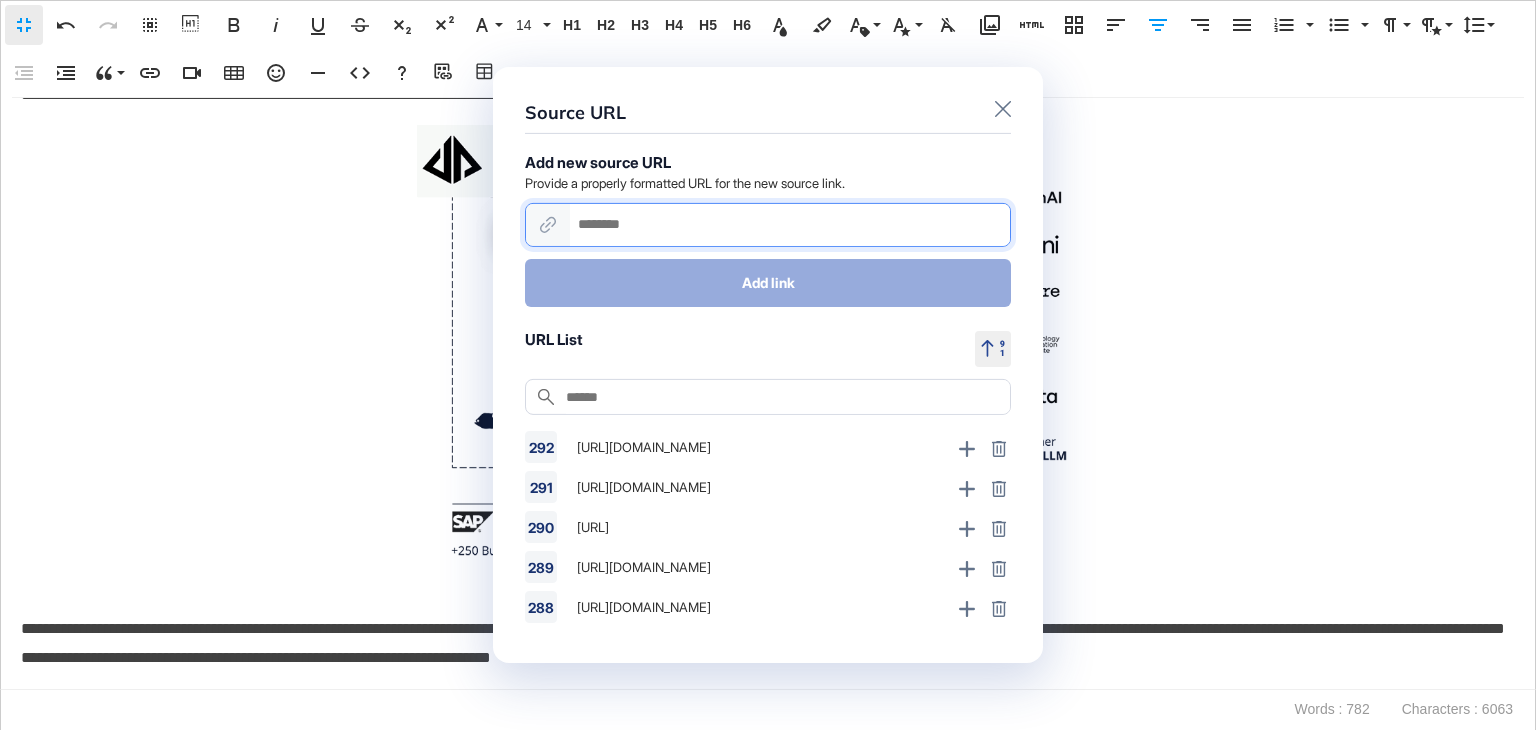 click at bounding box center [790, 225] 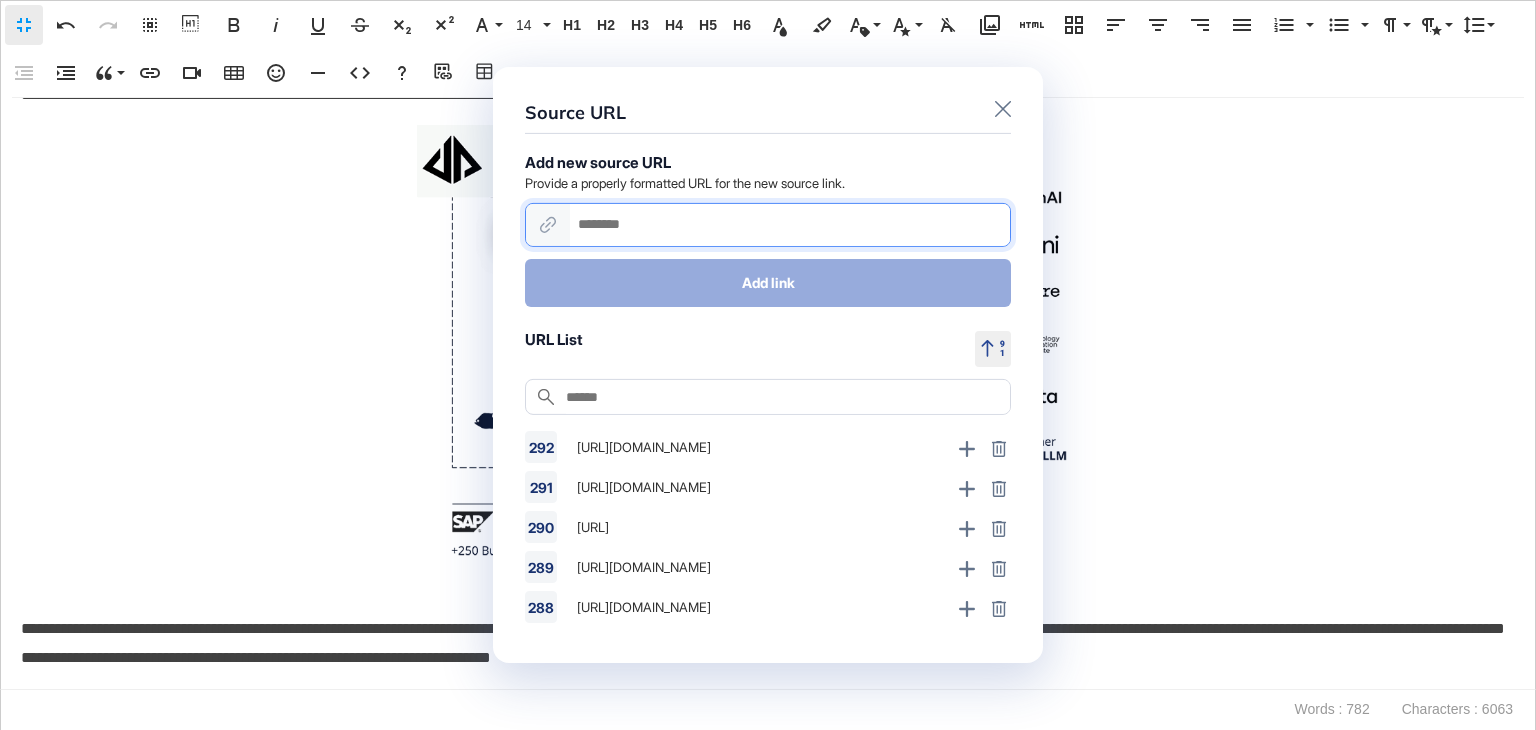 paste on "**********" 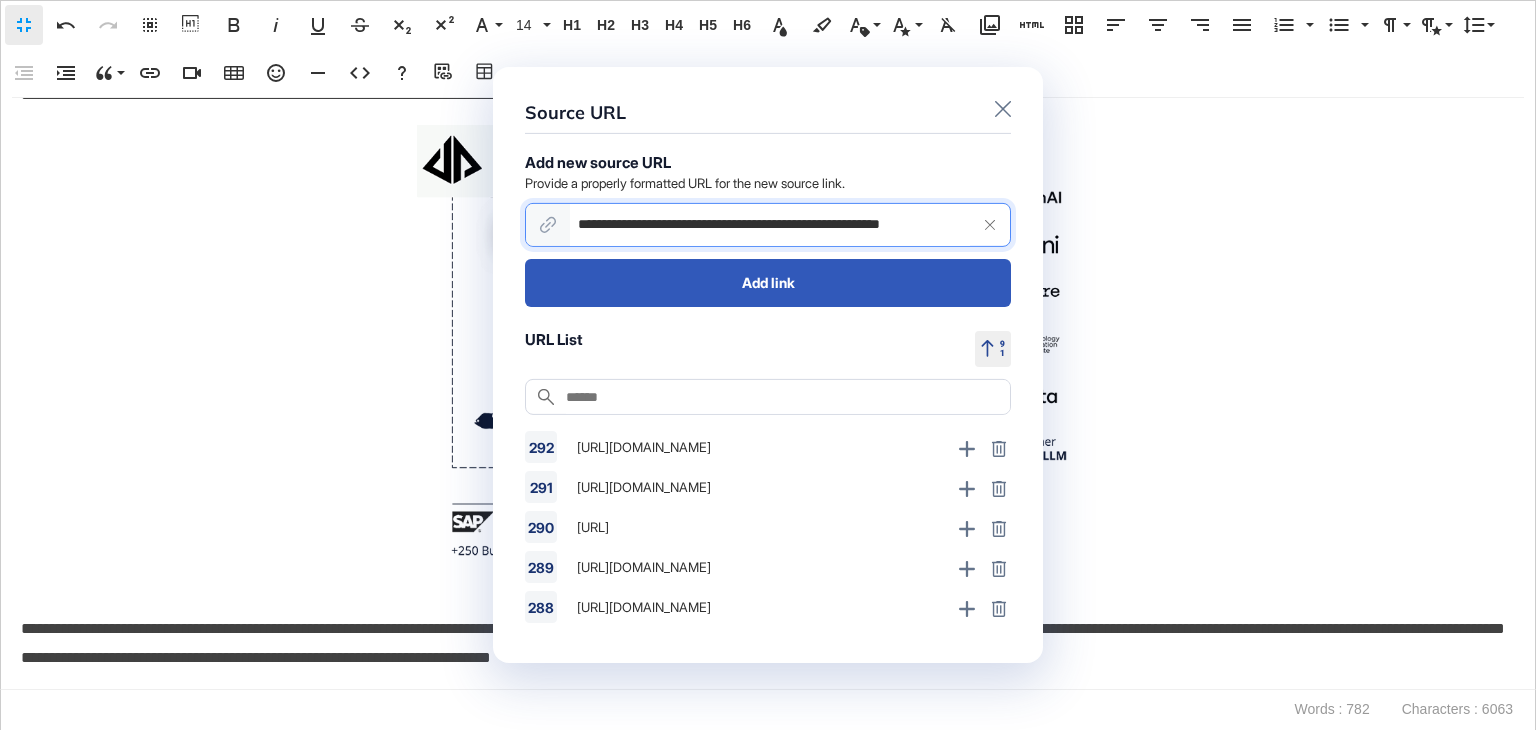 scroll, scrollTop: 0, scrollLeft: 33, axis: horizontal 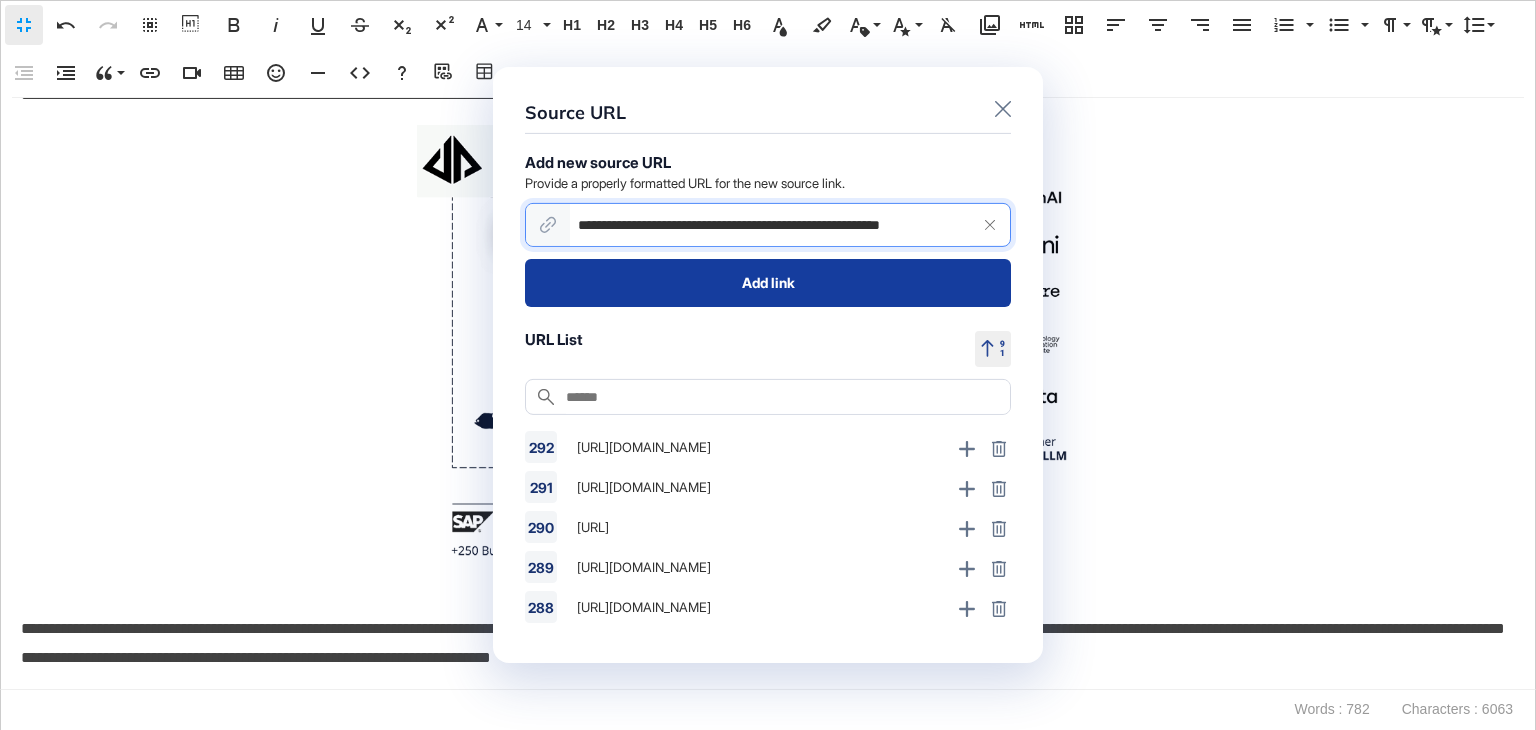 type on "**********" 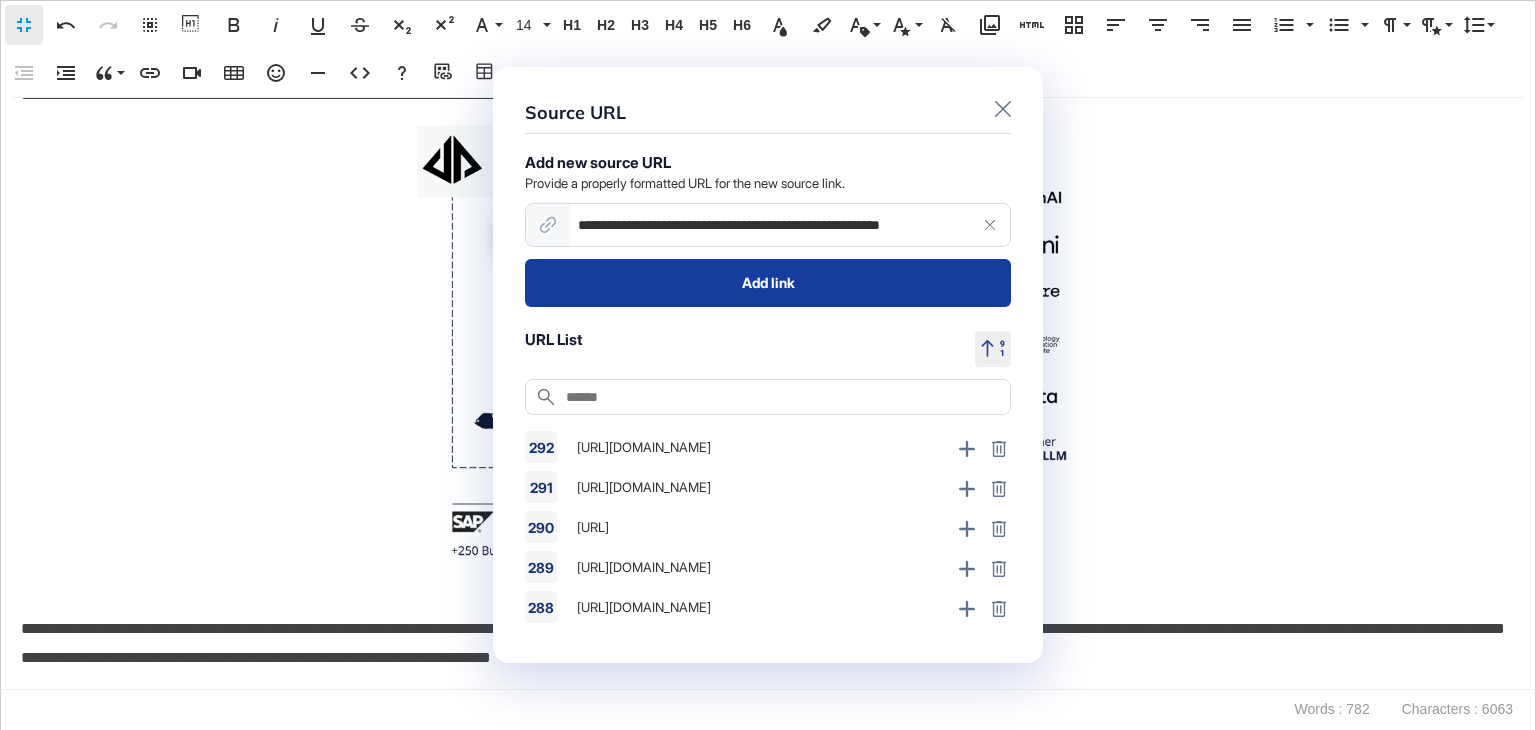 scroll, scrollTop: 0, scrollLeft: 0, axis: both 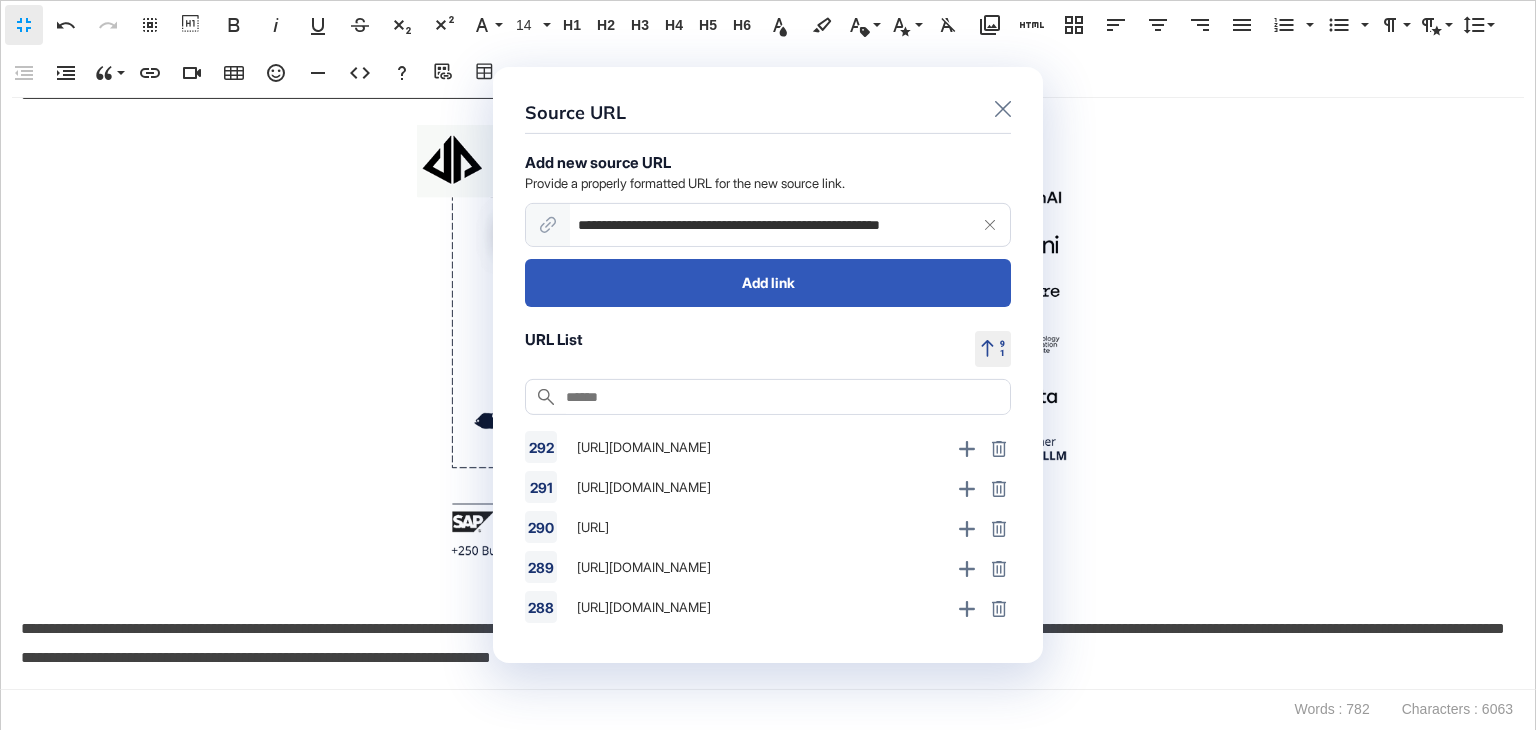 type 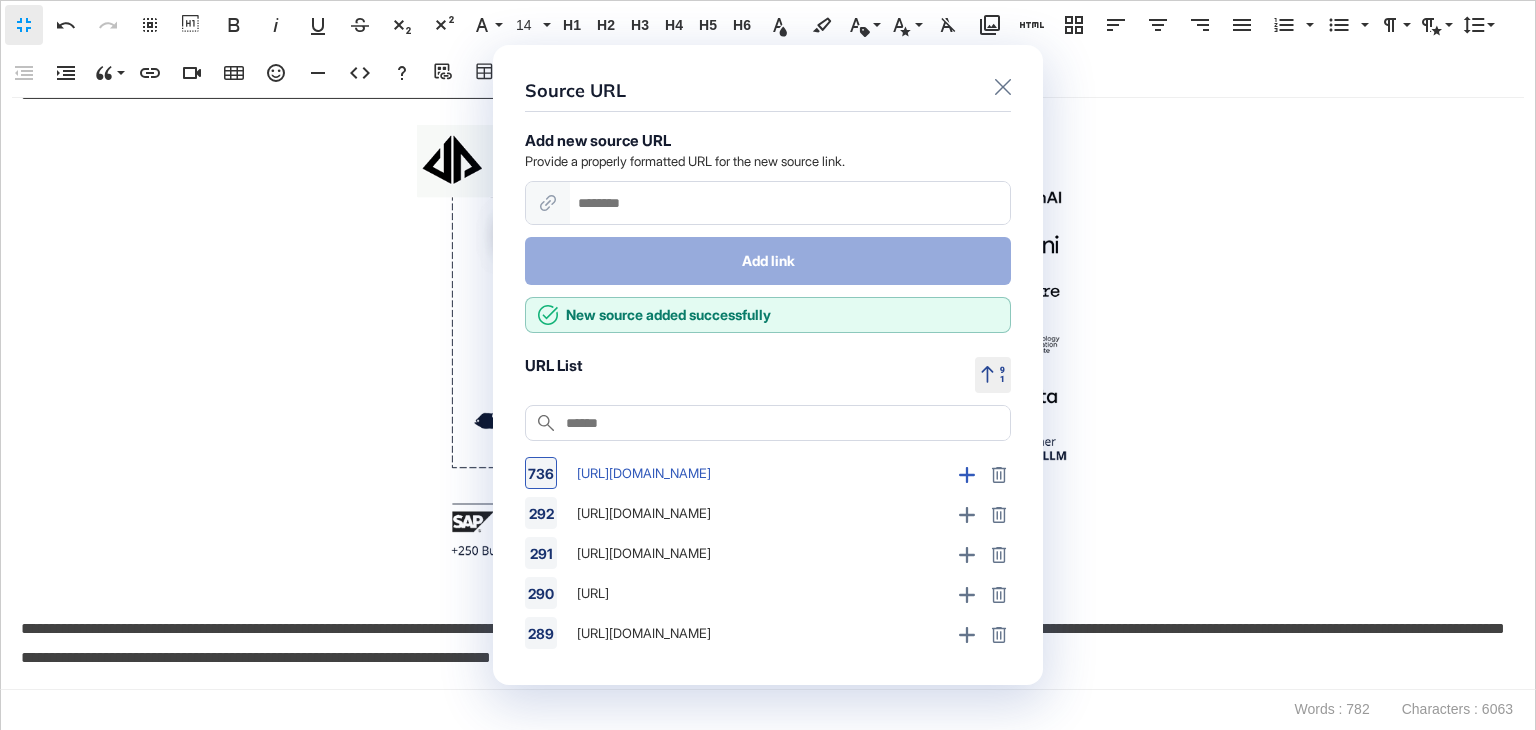 click 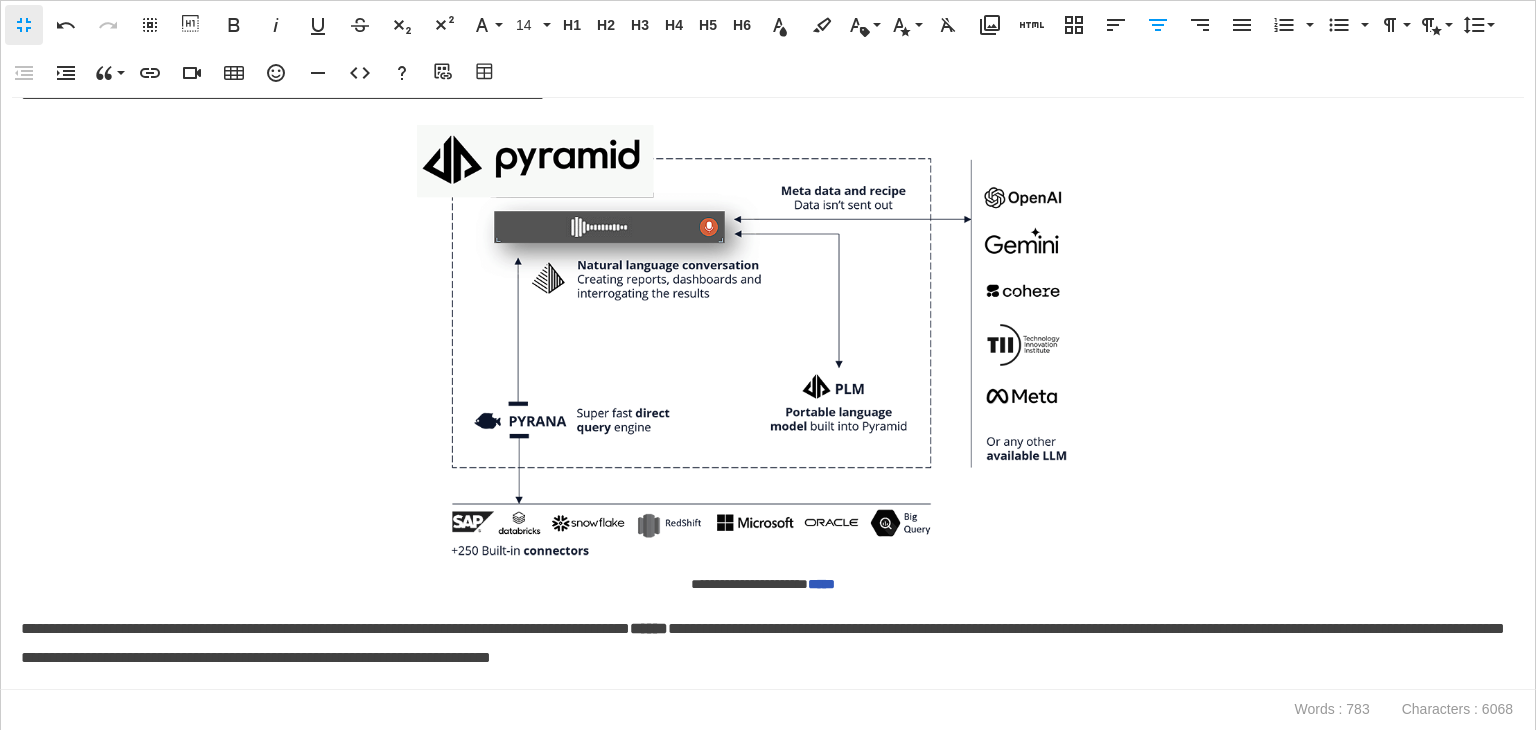 click on "*****" at bounding box center [821, 584] 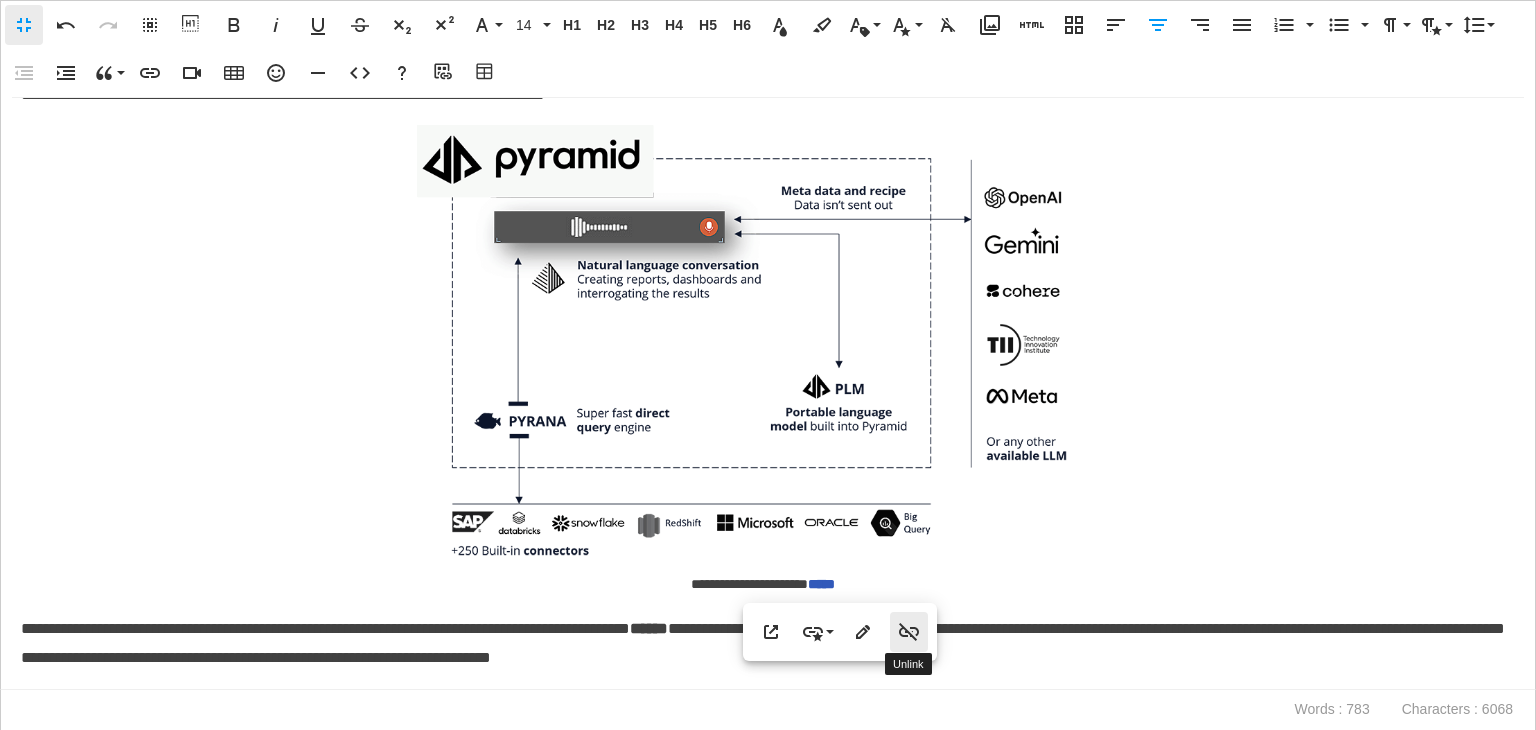 click 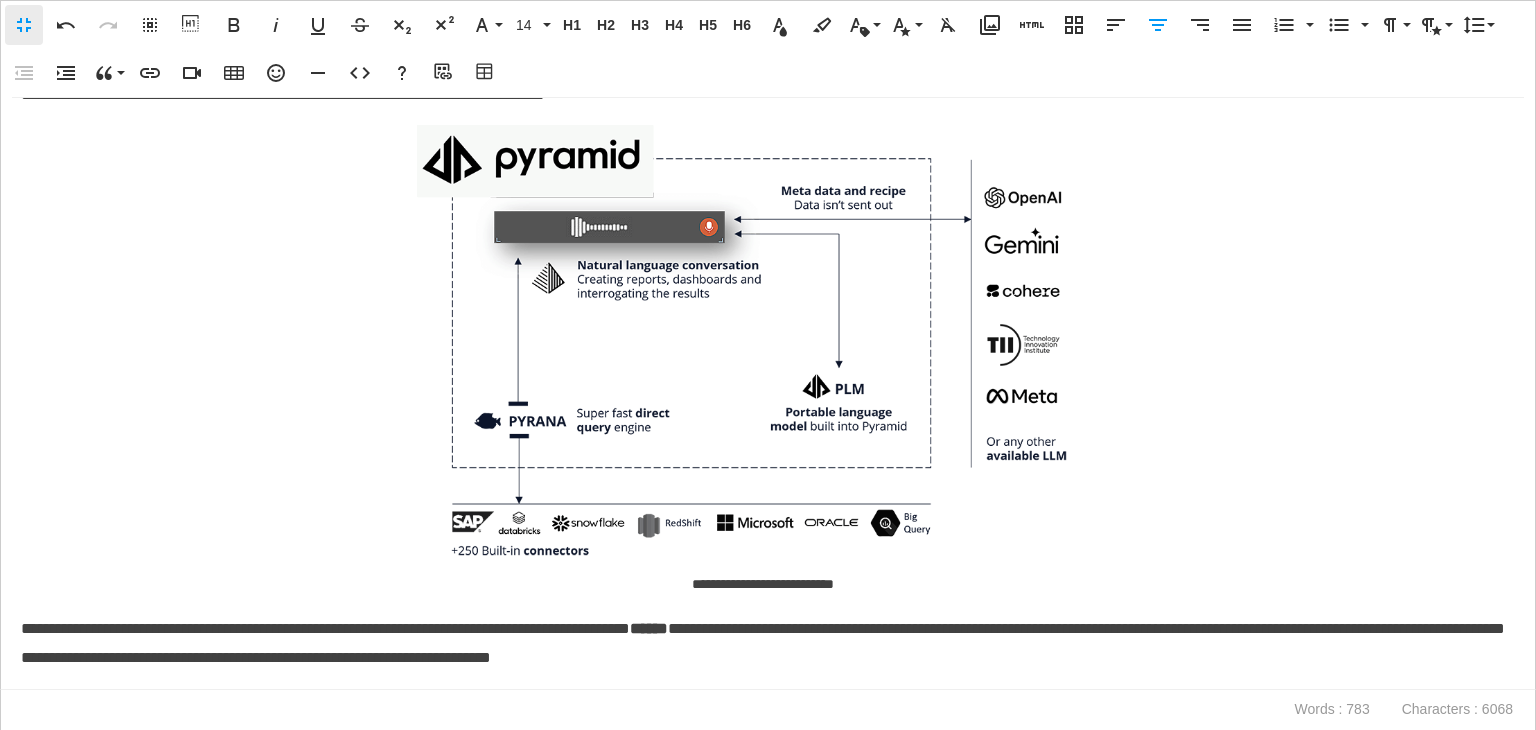 click on "**********" at bounding box center (763, 362) 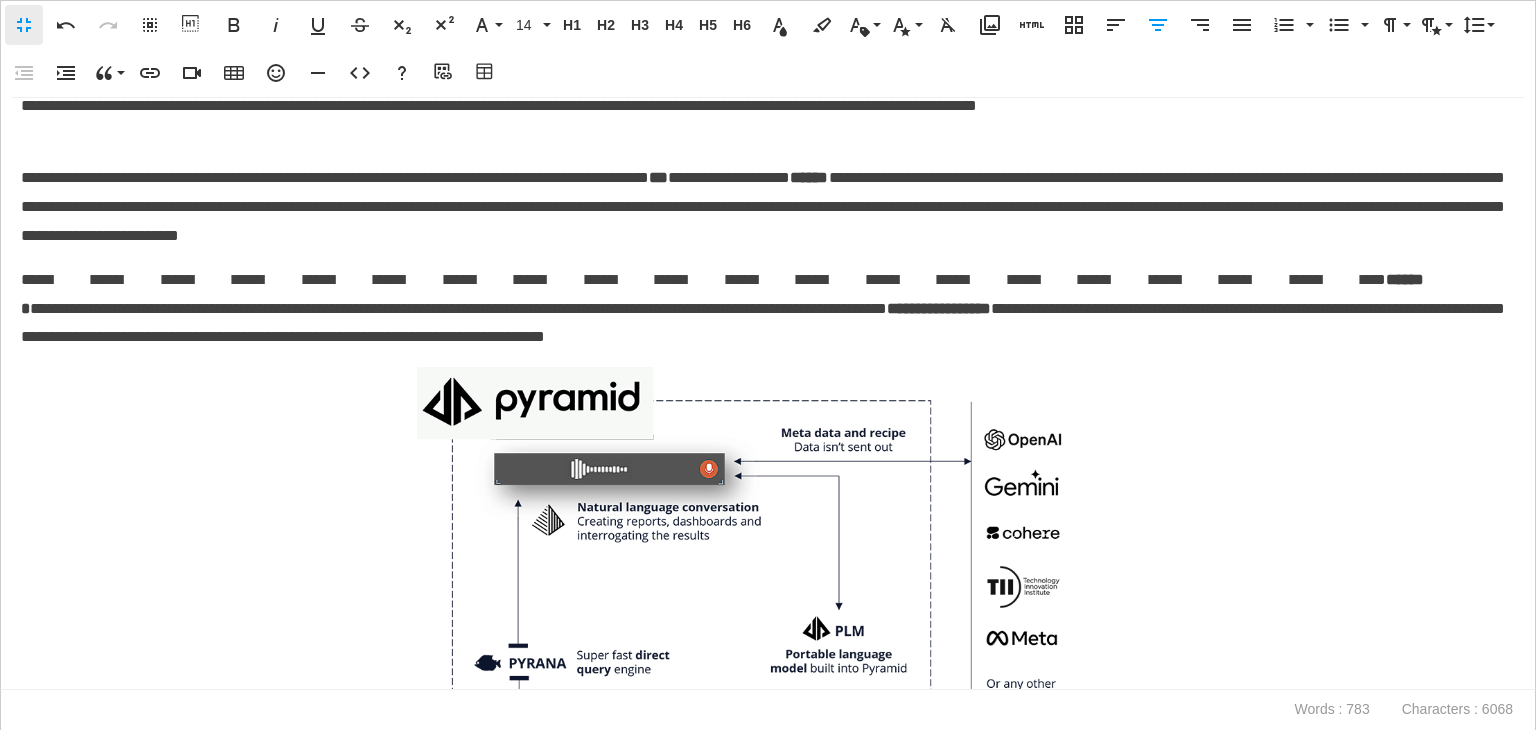 scroll, scrollTop: 0, scrollLeft: 0, axis: both 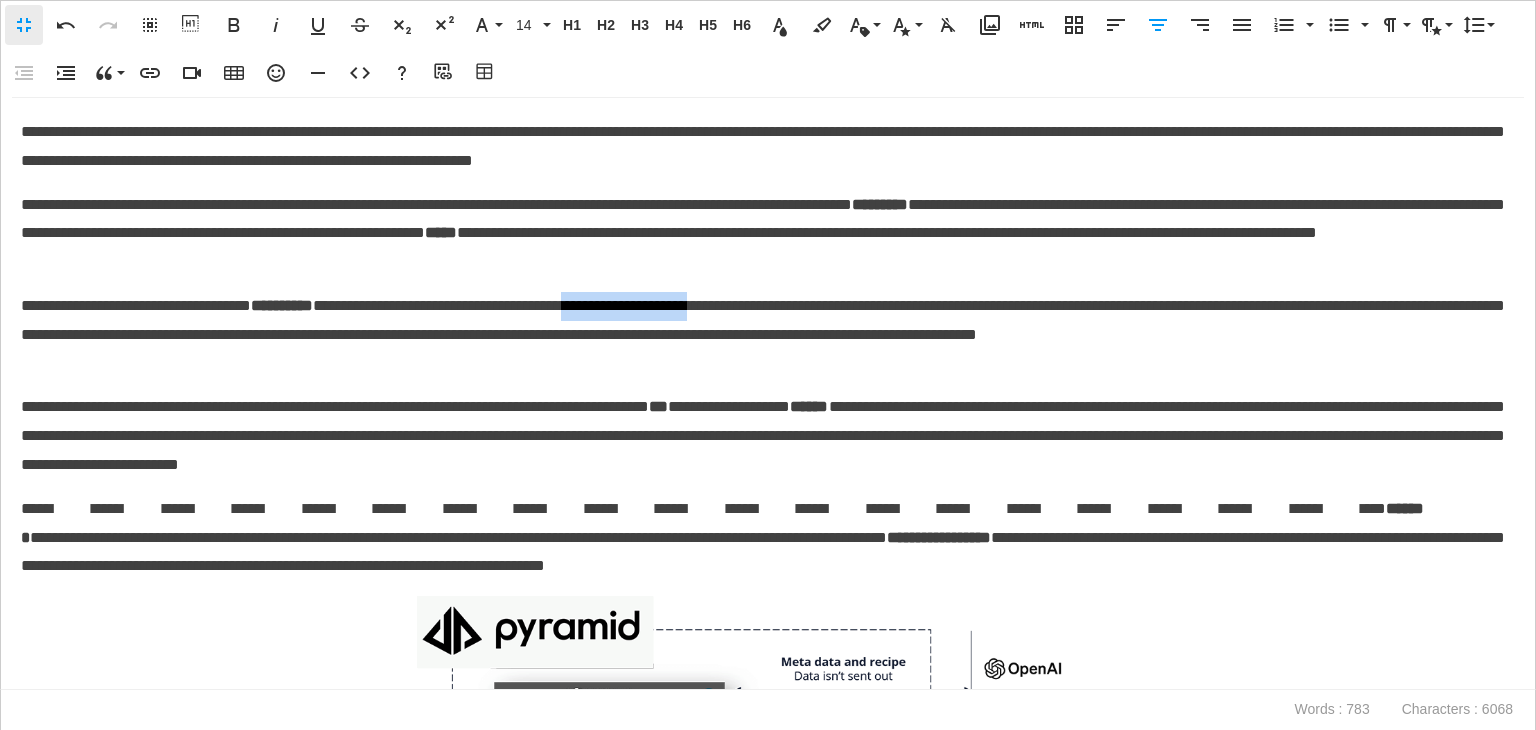 drag, startPoint x: 669, startPoint y: 309, endPoint x: 831, endPoint y: 313, distance: 162.04938 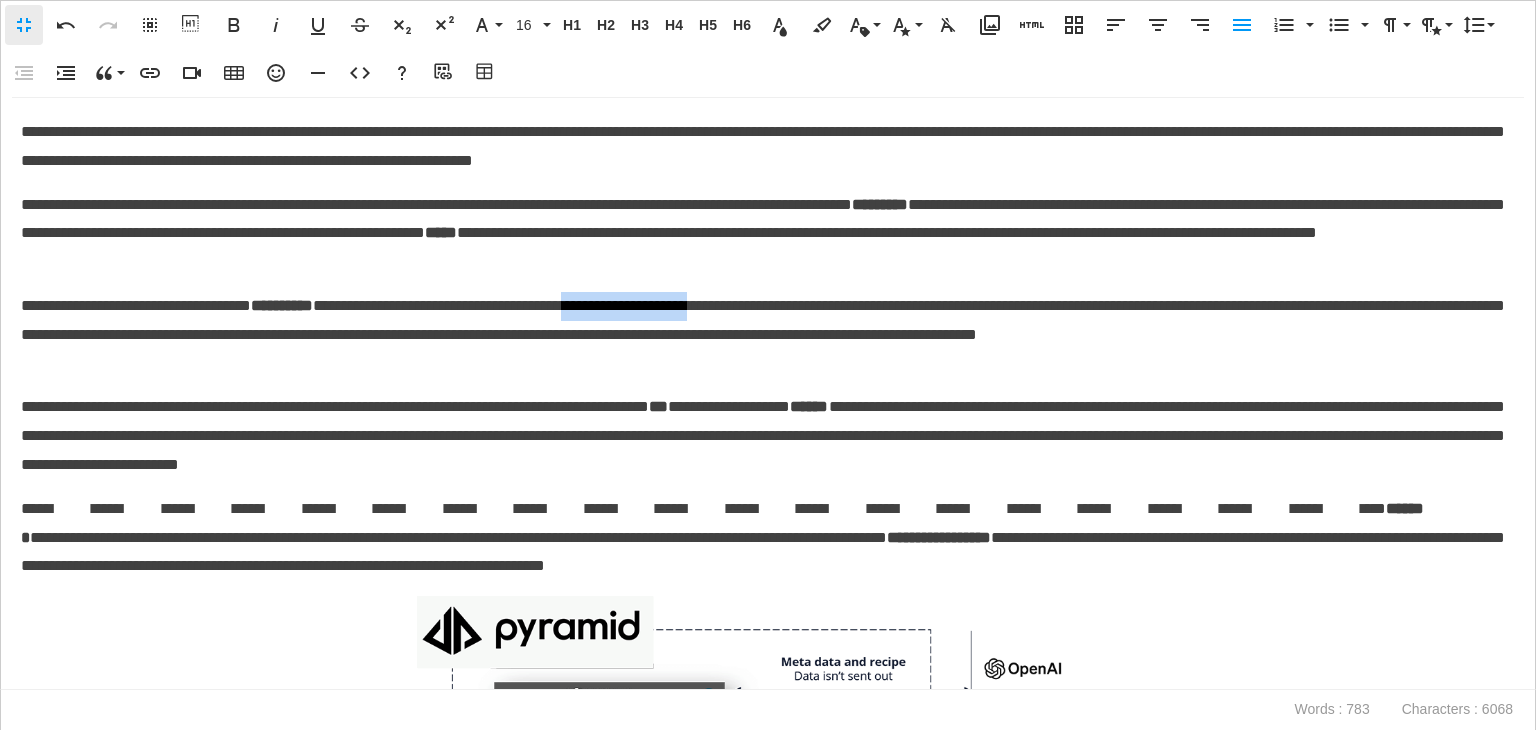 copy on "**********" 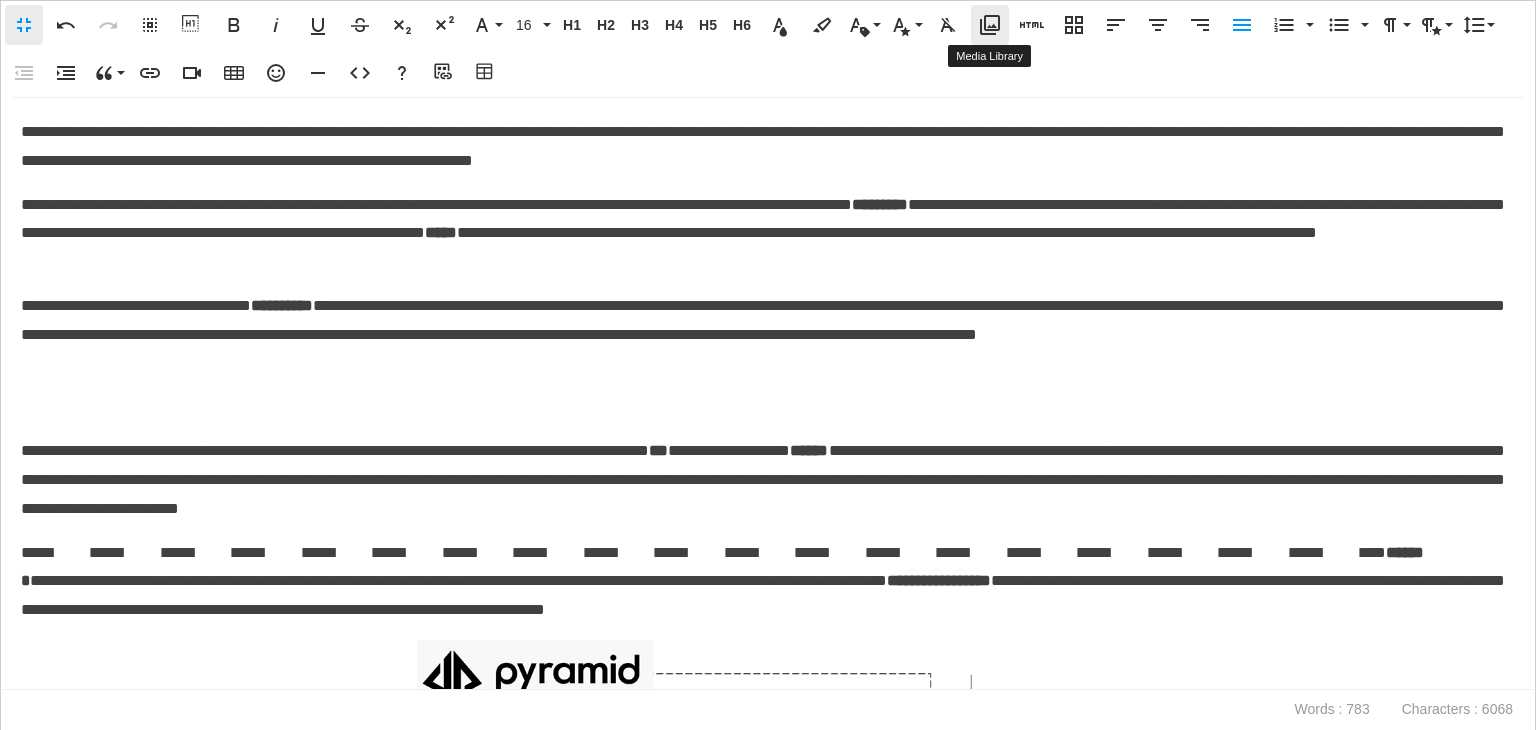 click 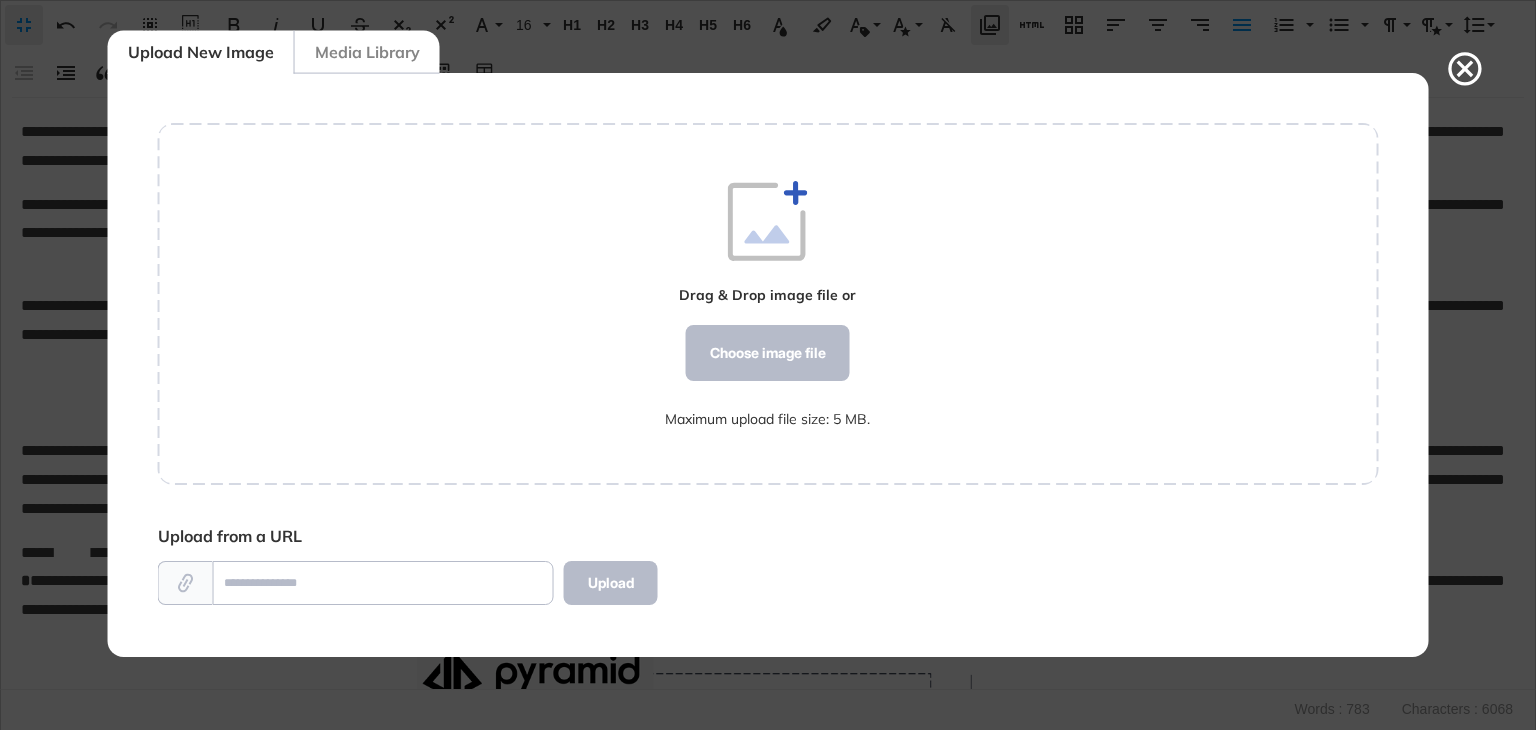 scroll, scrollTop: 583, scrollLeft: 1220, axis: both 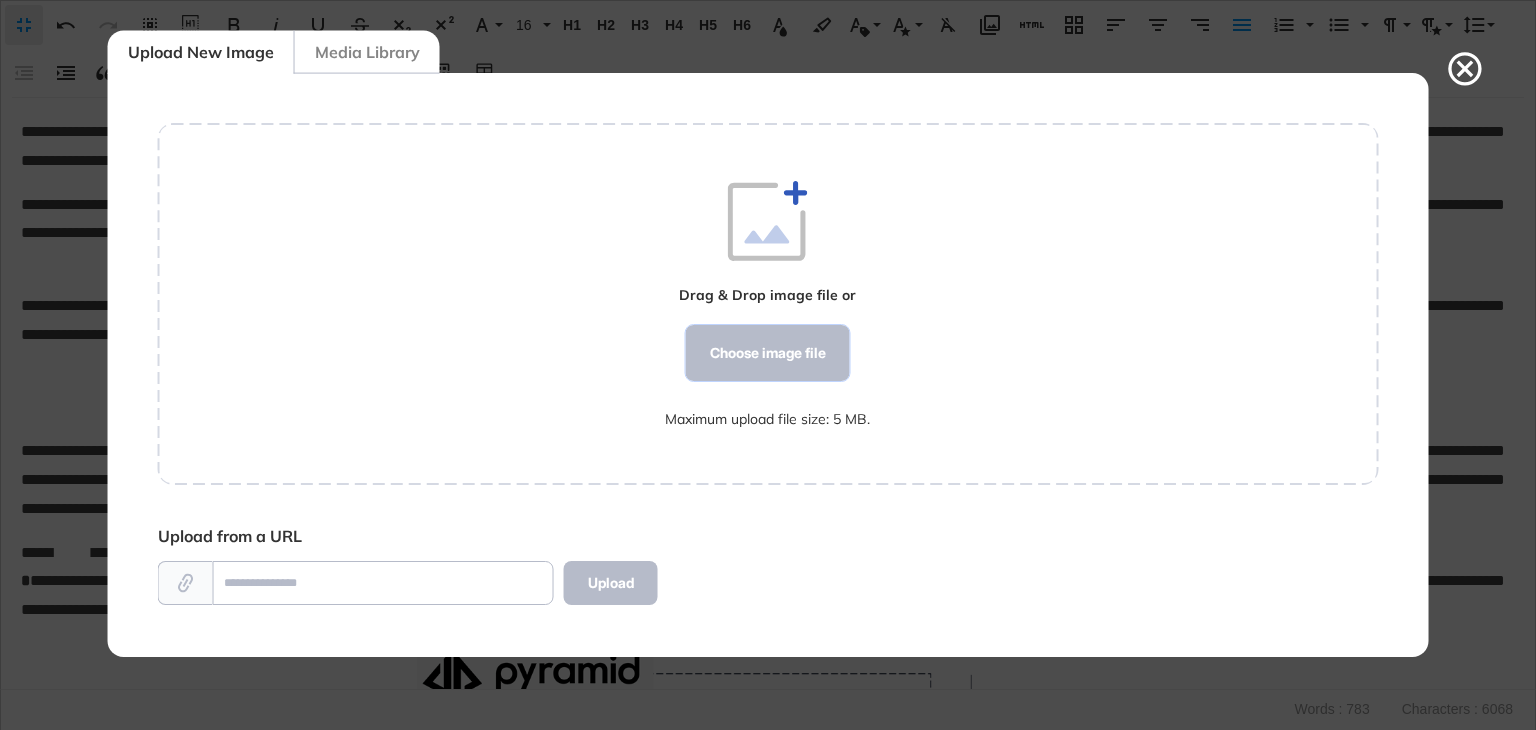 click on "Choose image file" at bounding box center (768, 353) 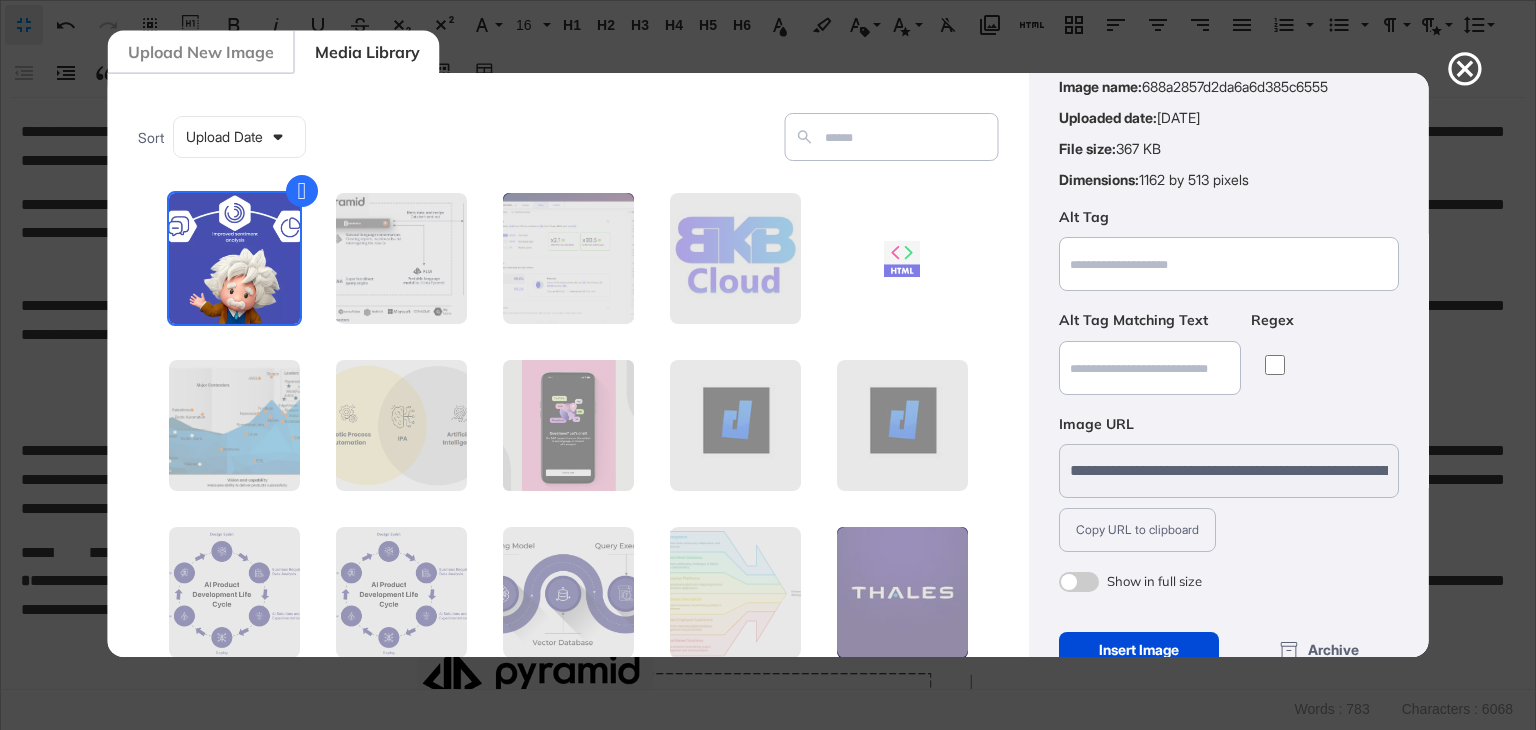 scroll, scrollTop: 144, scrollLeft: 0, axis: vertical 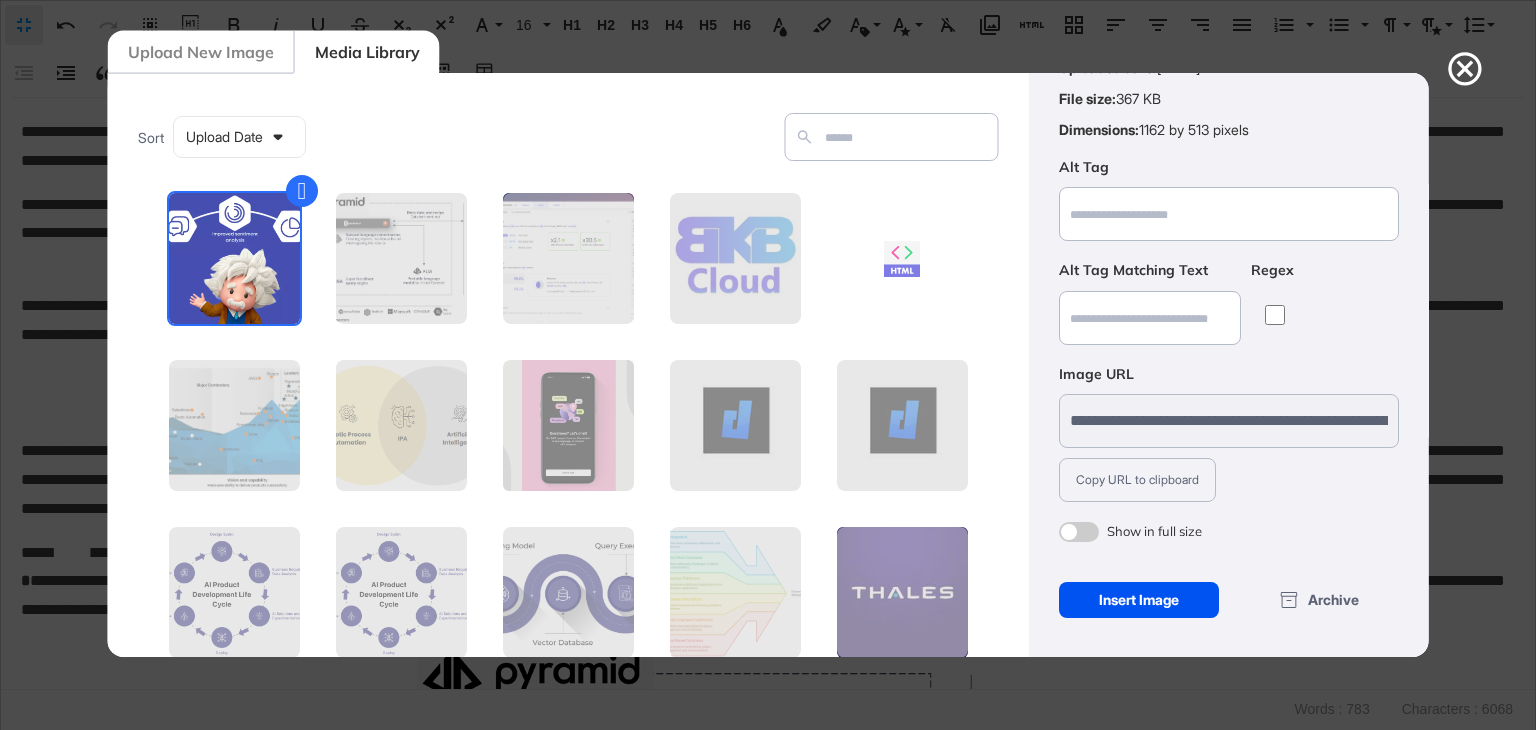 click on "Insert Image" at bounding box center (1138, 600) 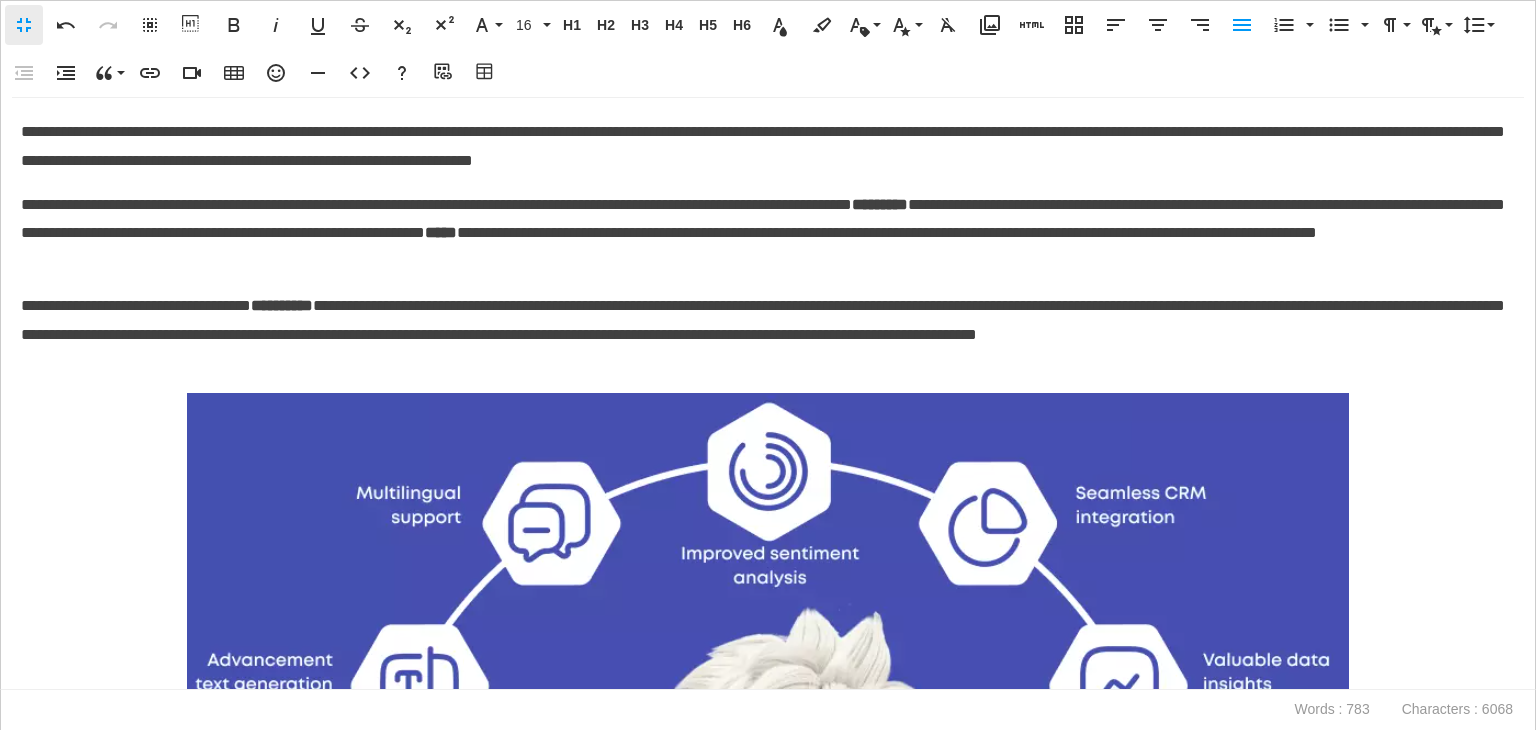 scroll, scrollTop: 246, scrollLeft: 0, axis: vertical 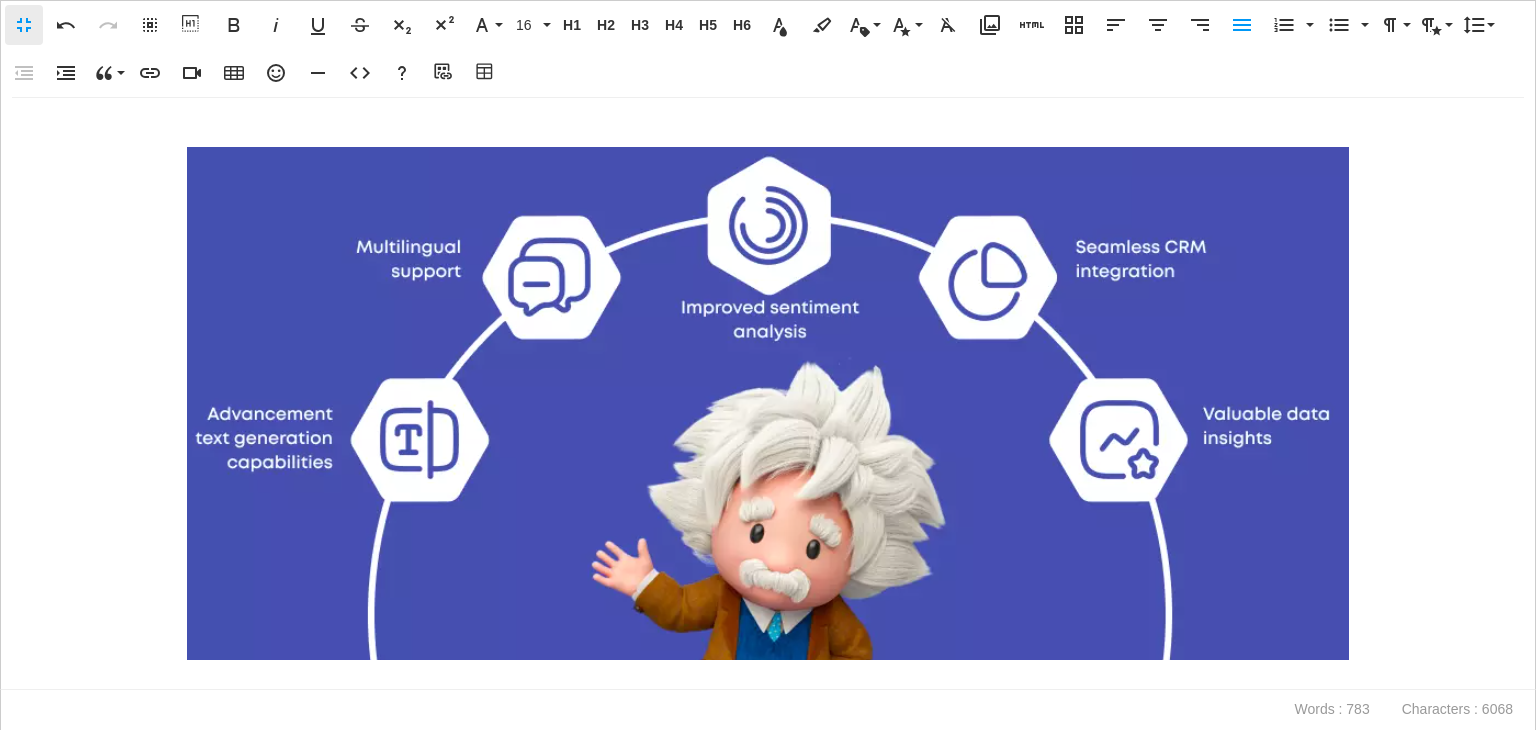 click at bounding box center (768, 403) 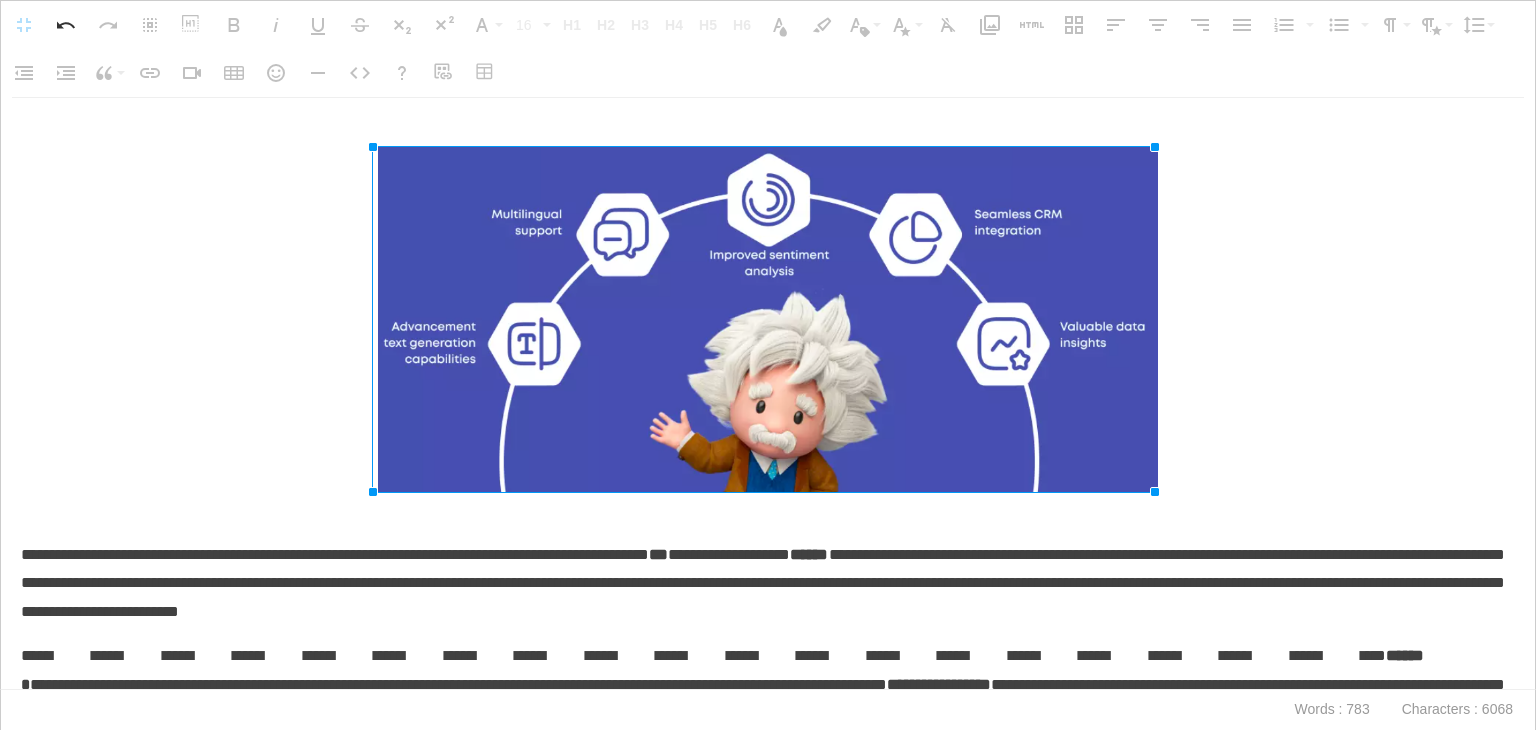 drag, startPoint x: 1345, startPoint y: 661, endPoint x: 963, endPoint y: 522, distance: 406.5034 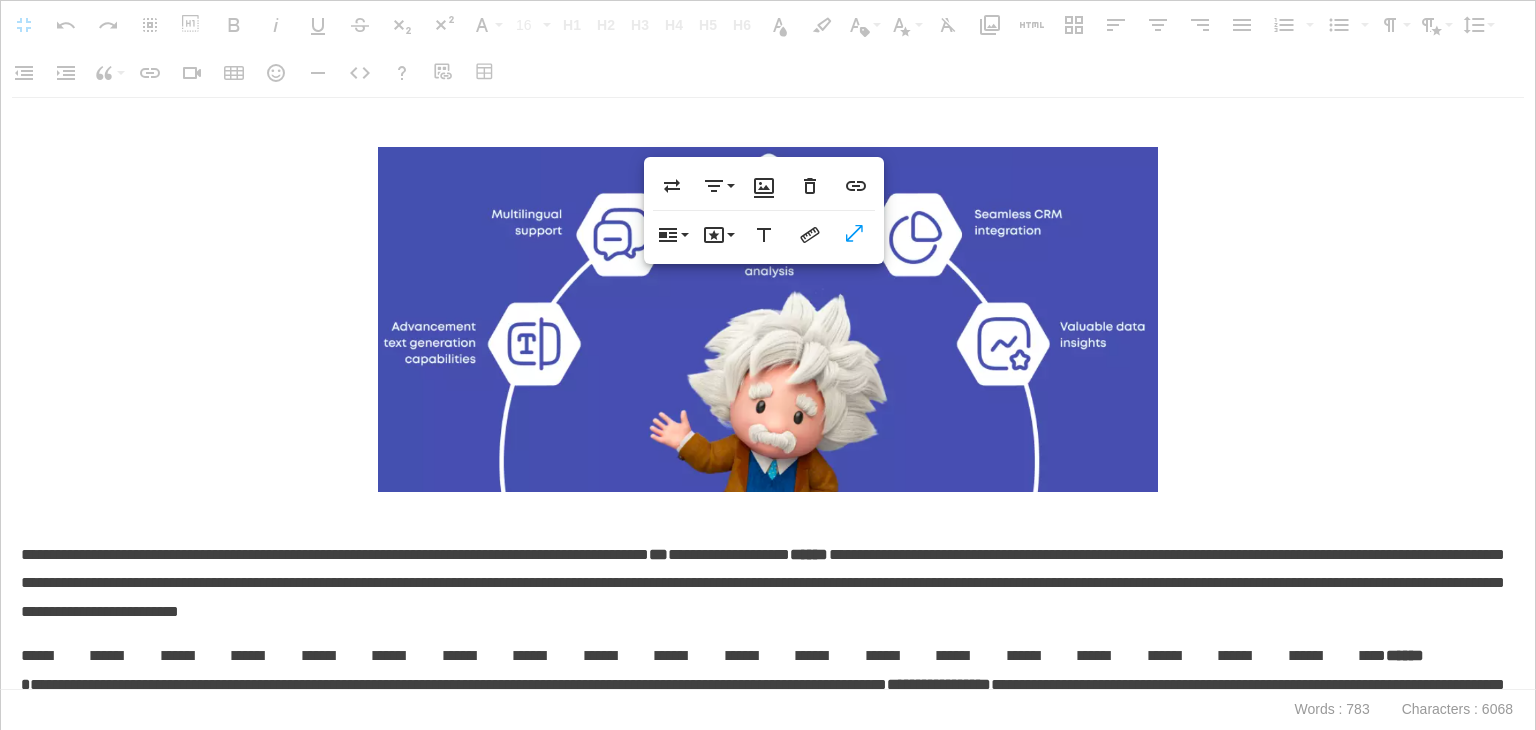 click at bounding box center (768, 336) 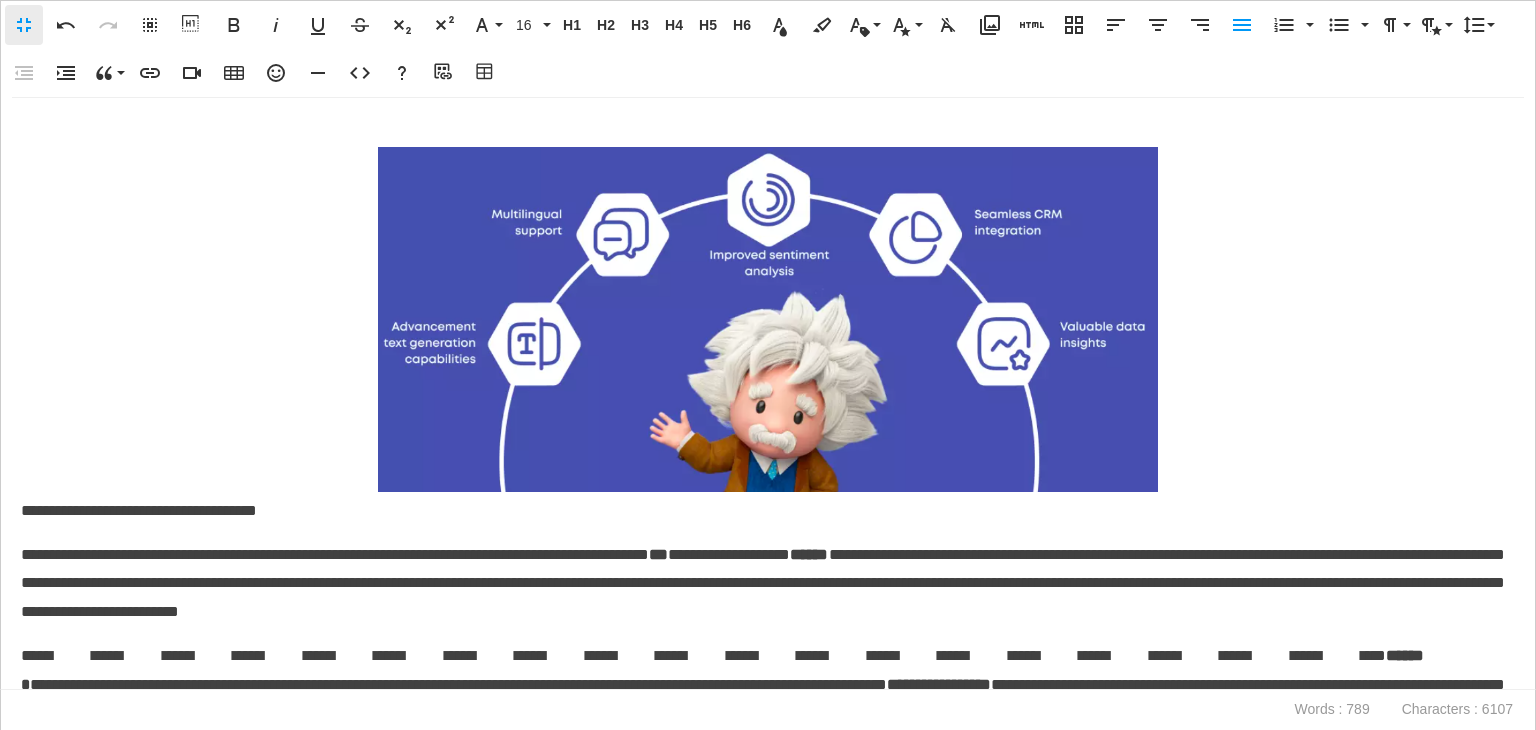 scroll, scrollTop: 30, scrollLeft: 8, axis: both 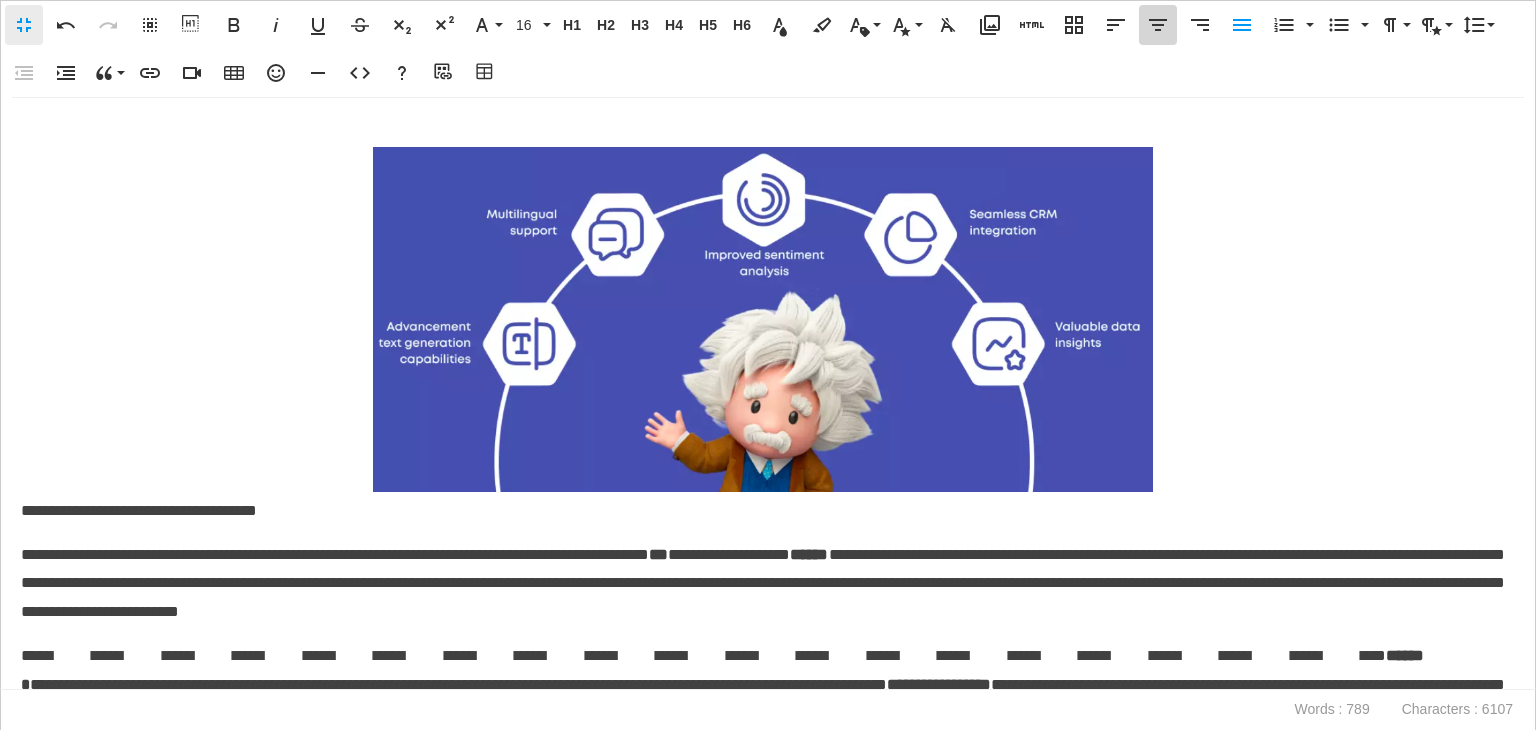 click 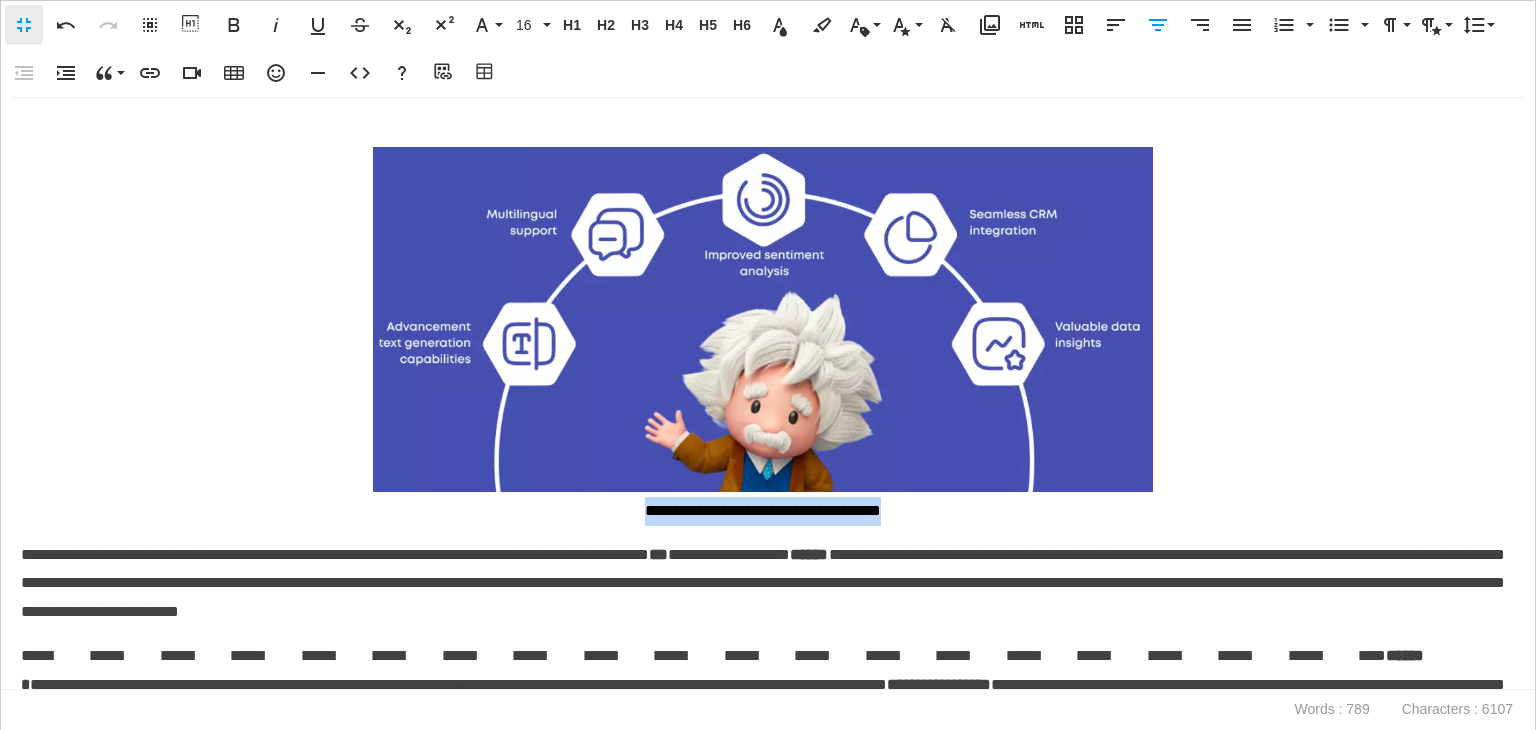 drag, startPoint x: 896, startPoint y: 513, endPoint x: 582, endPoint y: 516, distance: 314.01434 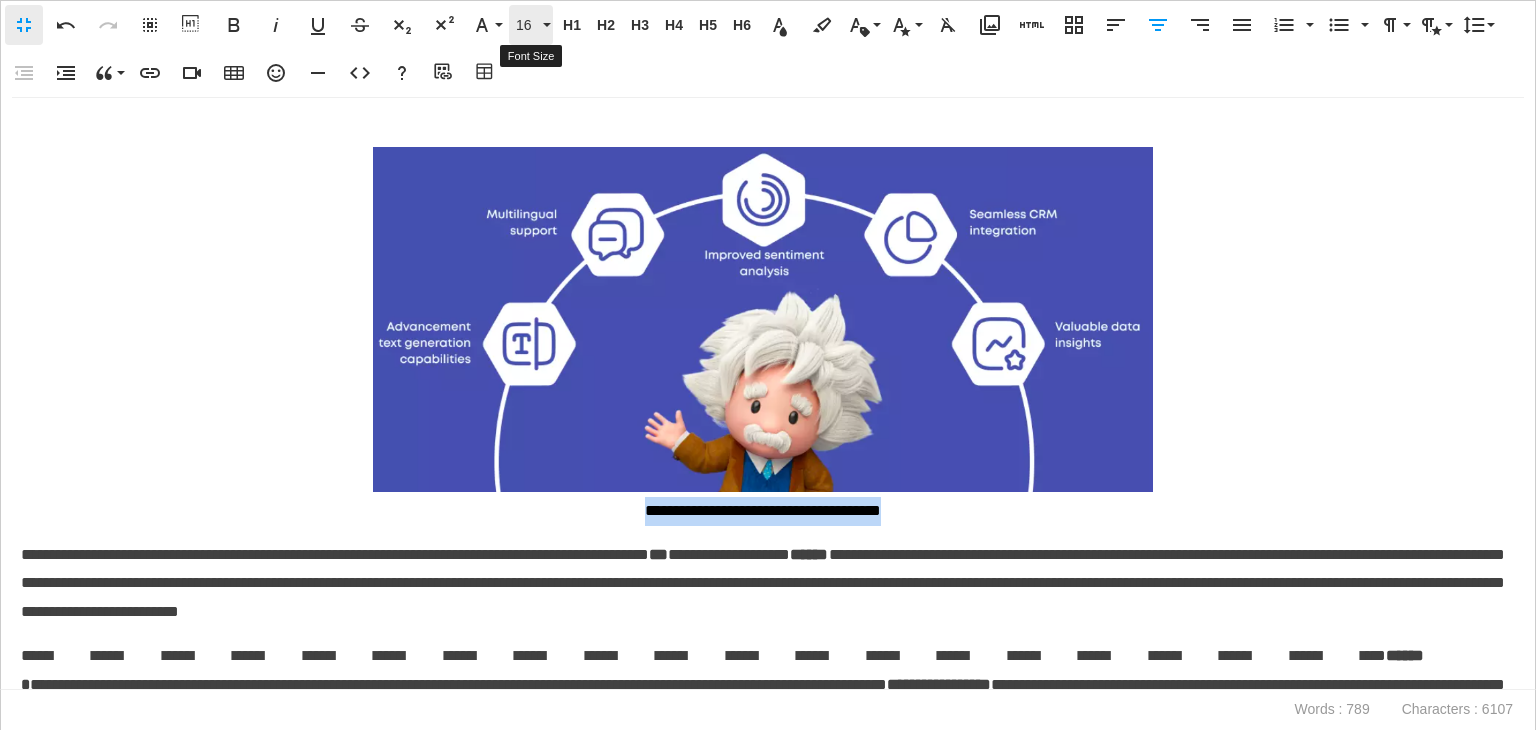 click on "16" at bounding box center (531, 25) 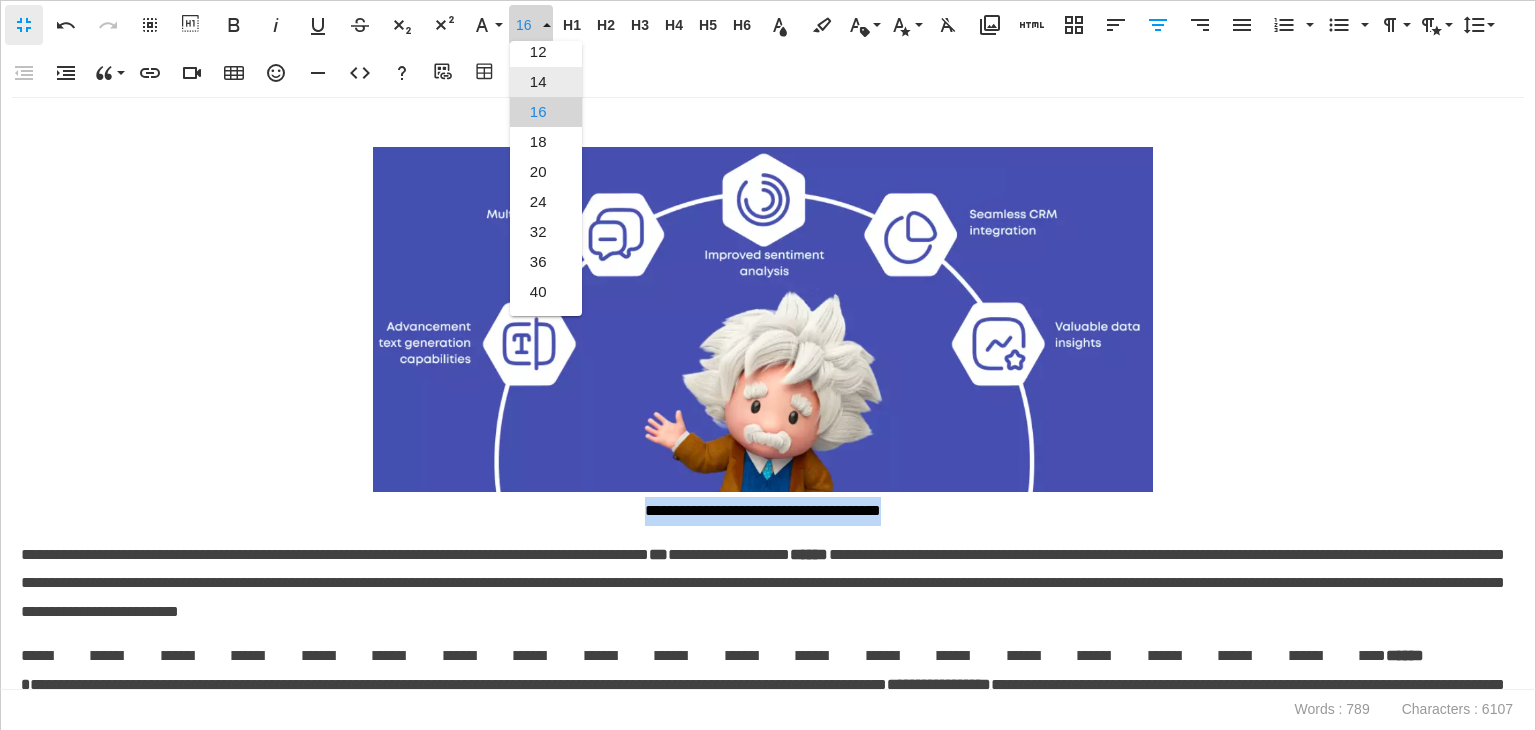 scroll, scrollTop: 43, scrollLeft: 0, axis: vertical 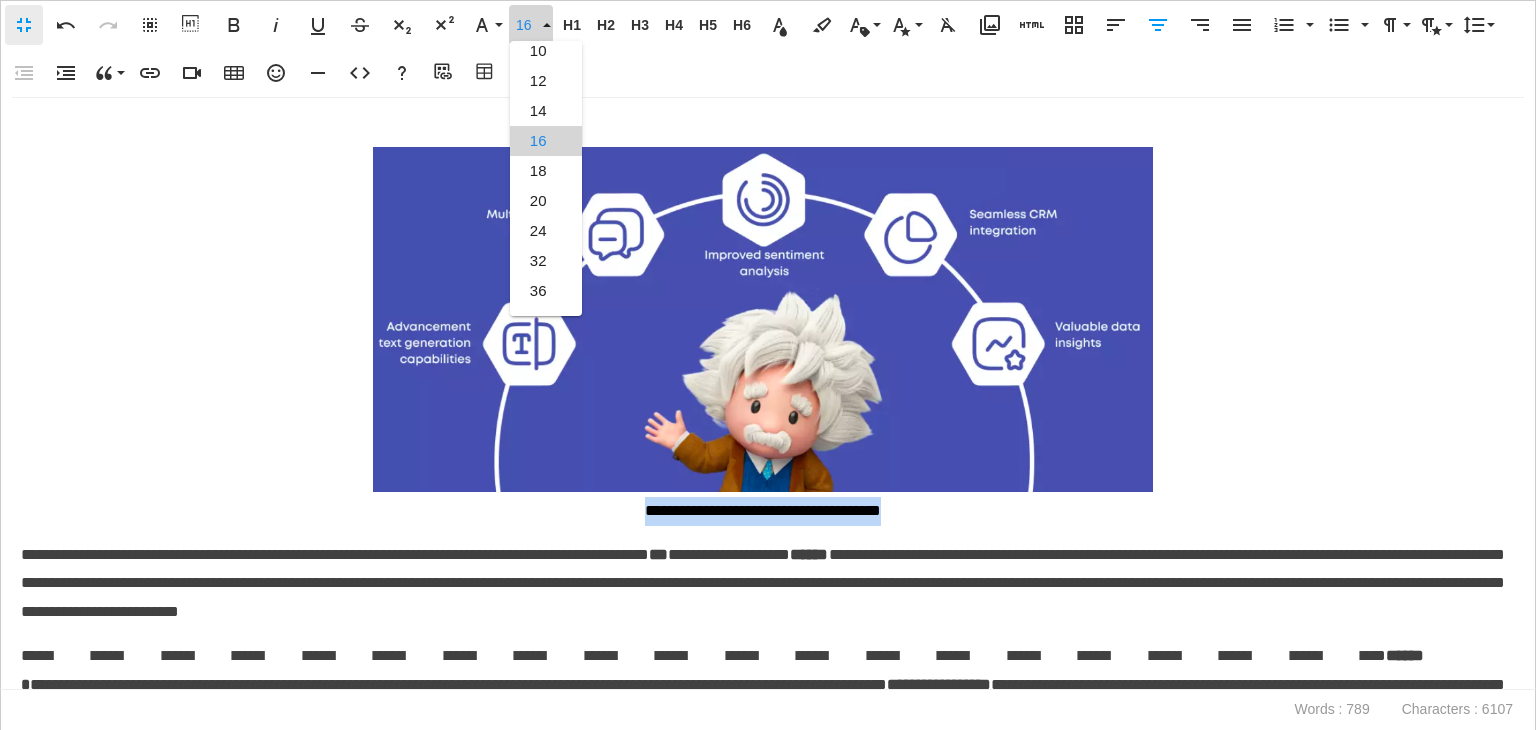 drag, startPoint x: 555, startPoint y: 110, endPoint x: 861, endPoint y: 484, distance: 483.2308 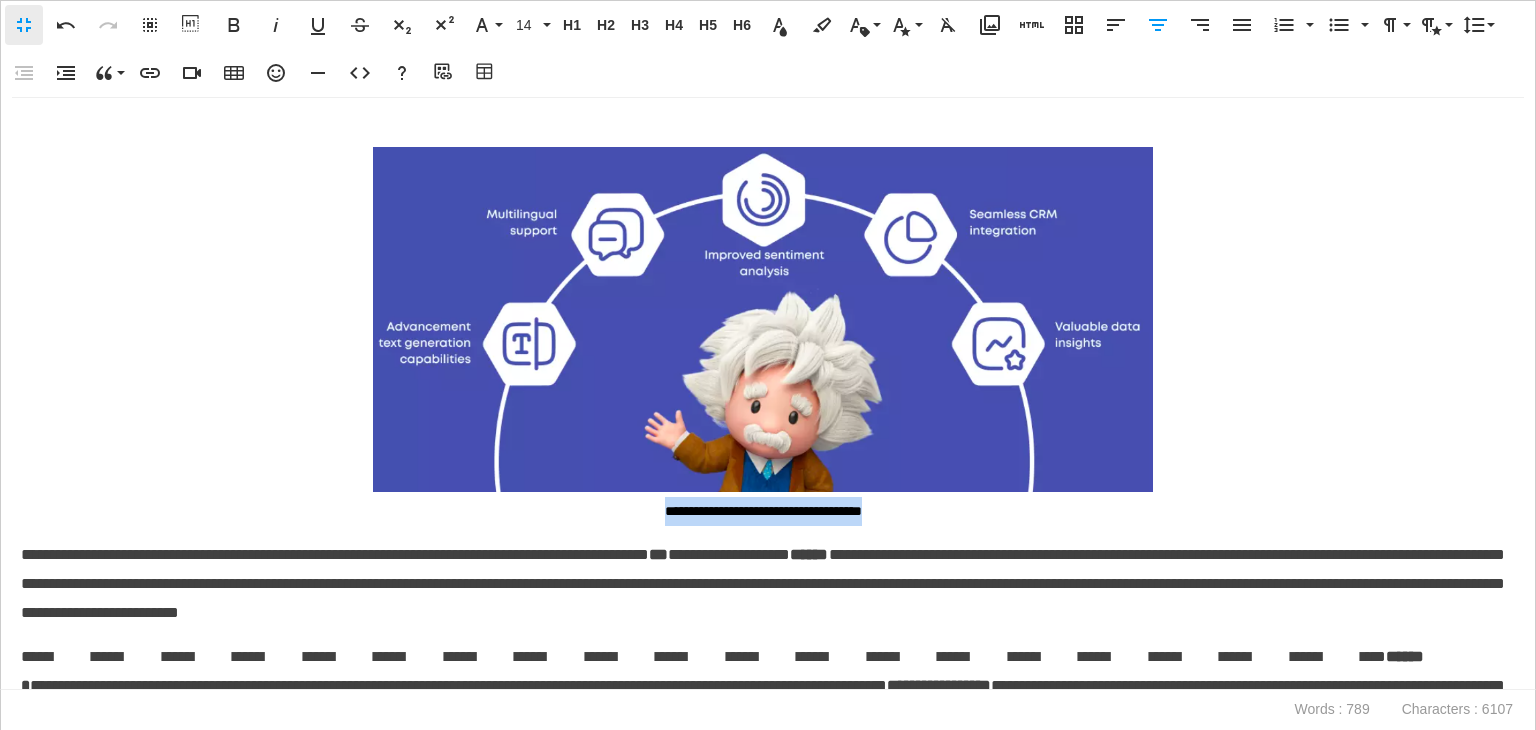 click on "**********" at bounding box center (763, 336) 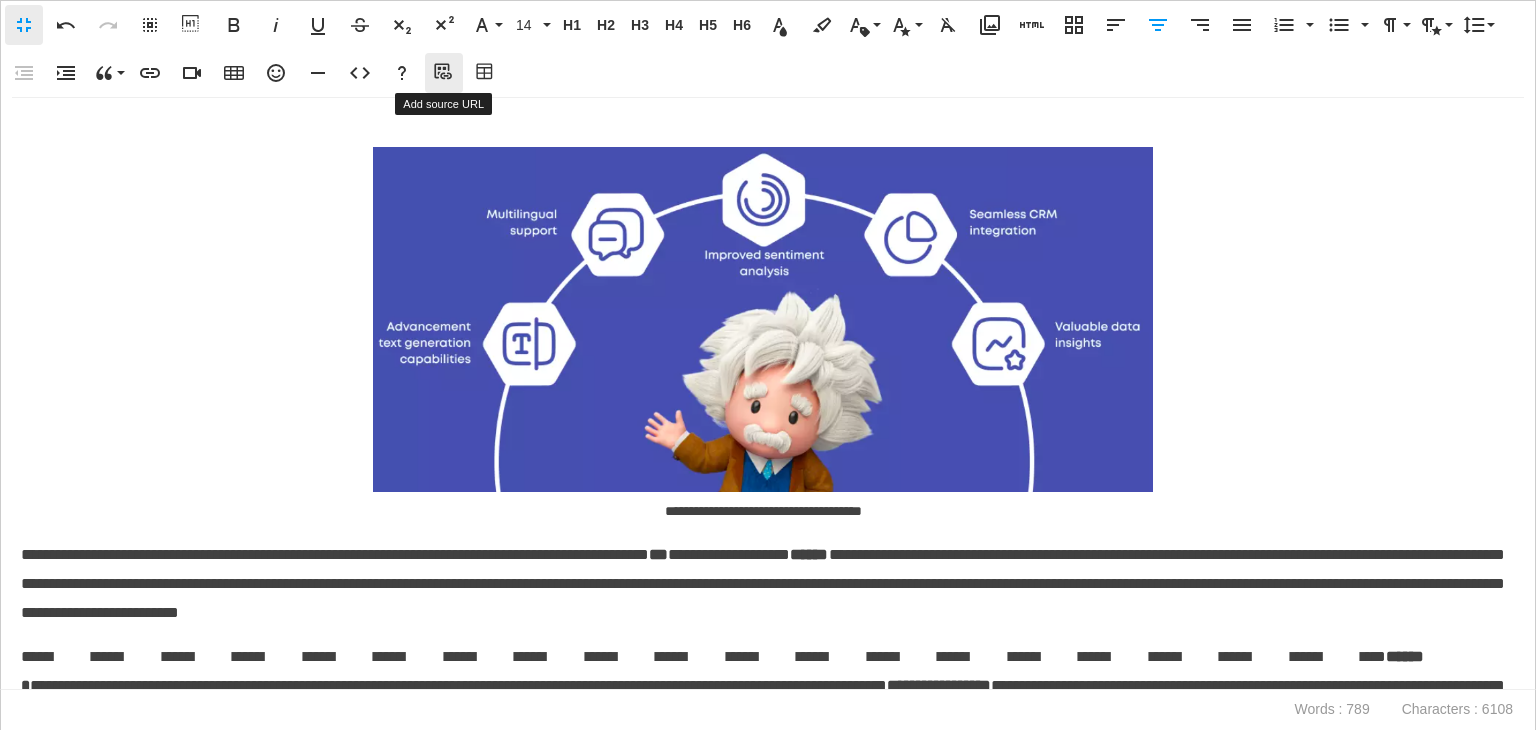 click 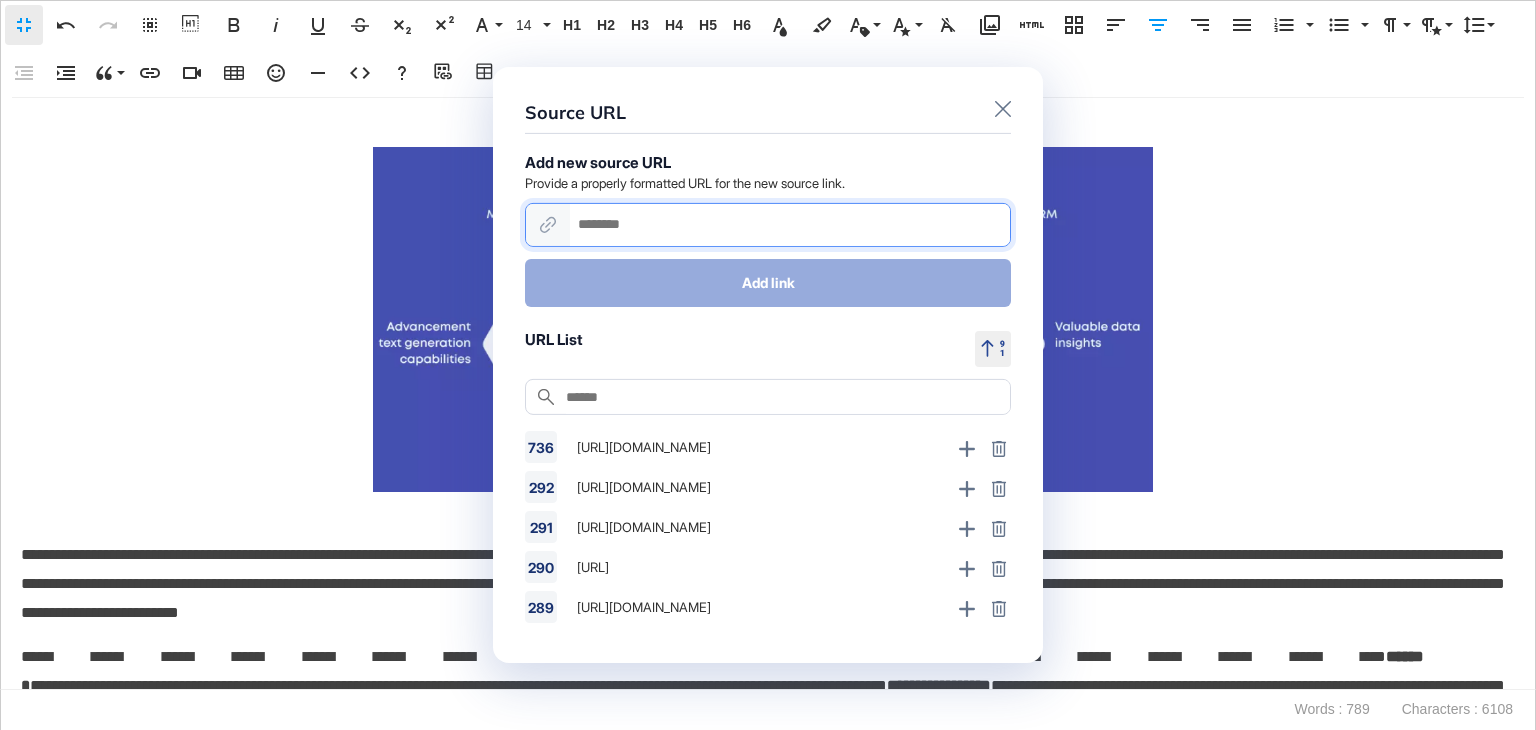 click at bounding box center (790, 225) 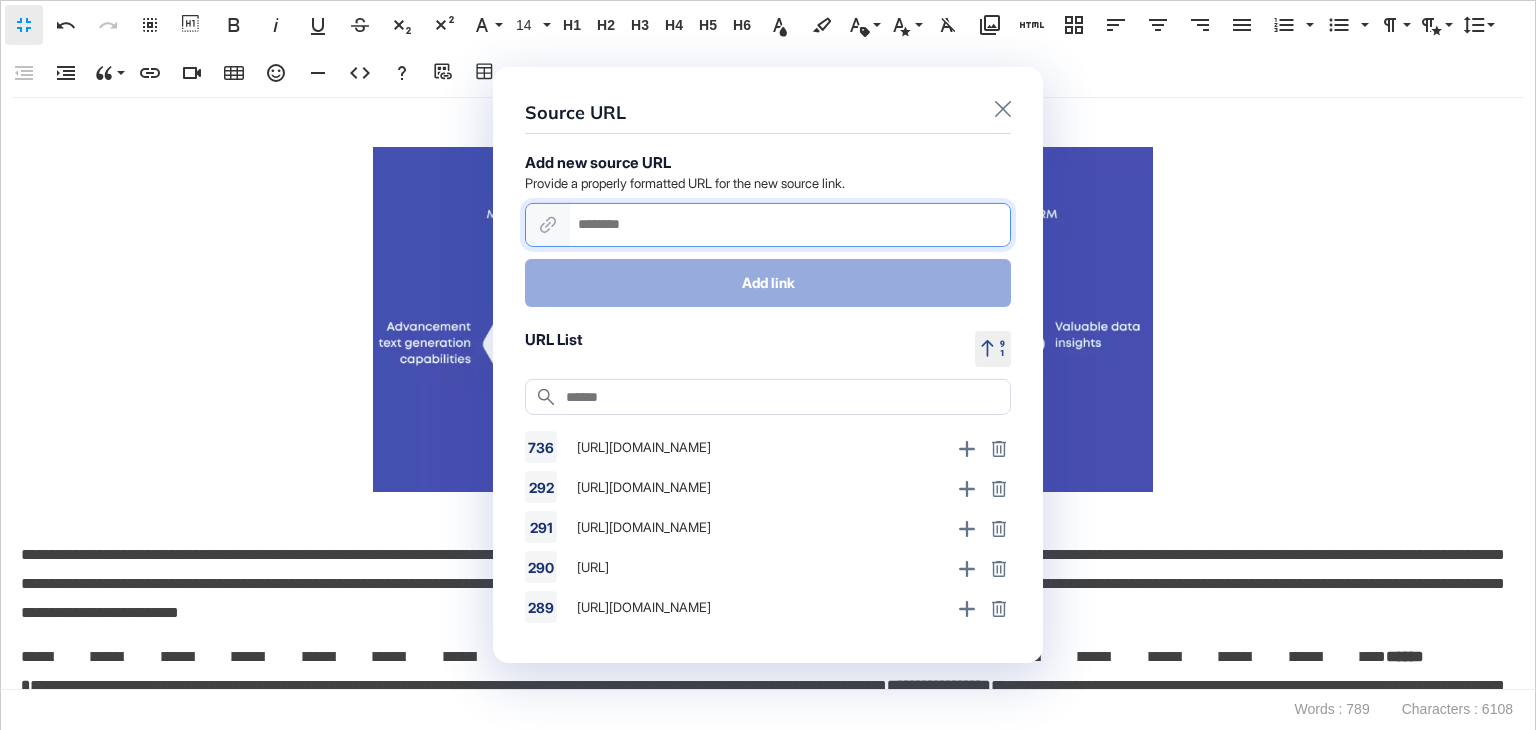 paste on "**********" 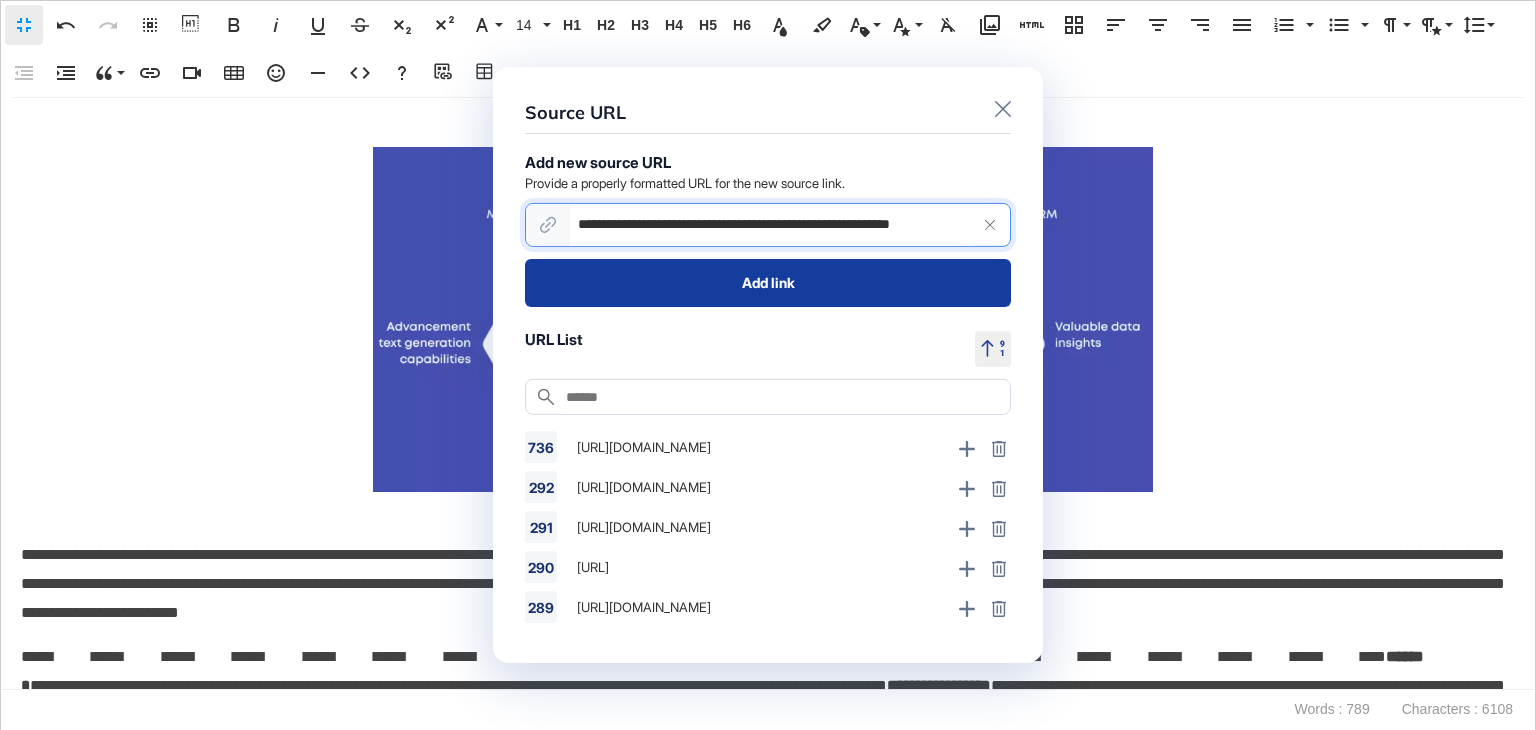 scroll, scrollTop: 0, scrollLeft: 56, axis: horizontal 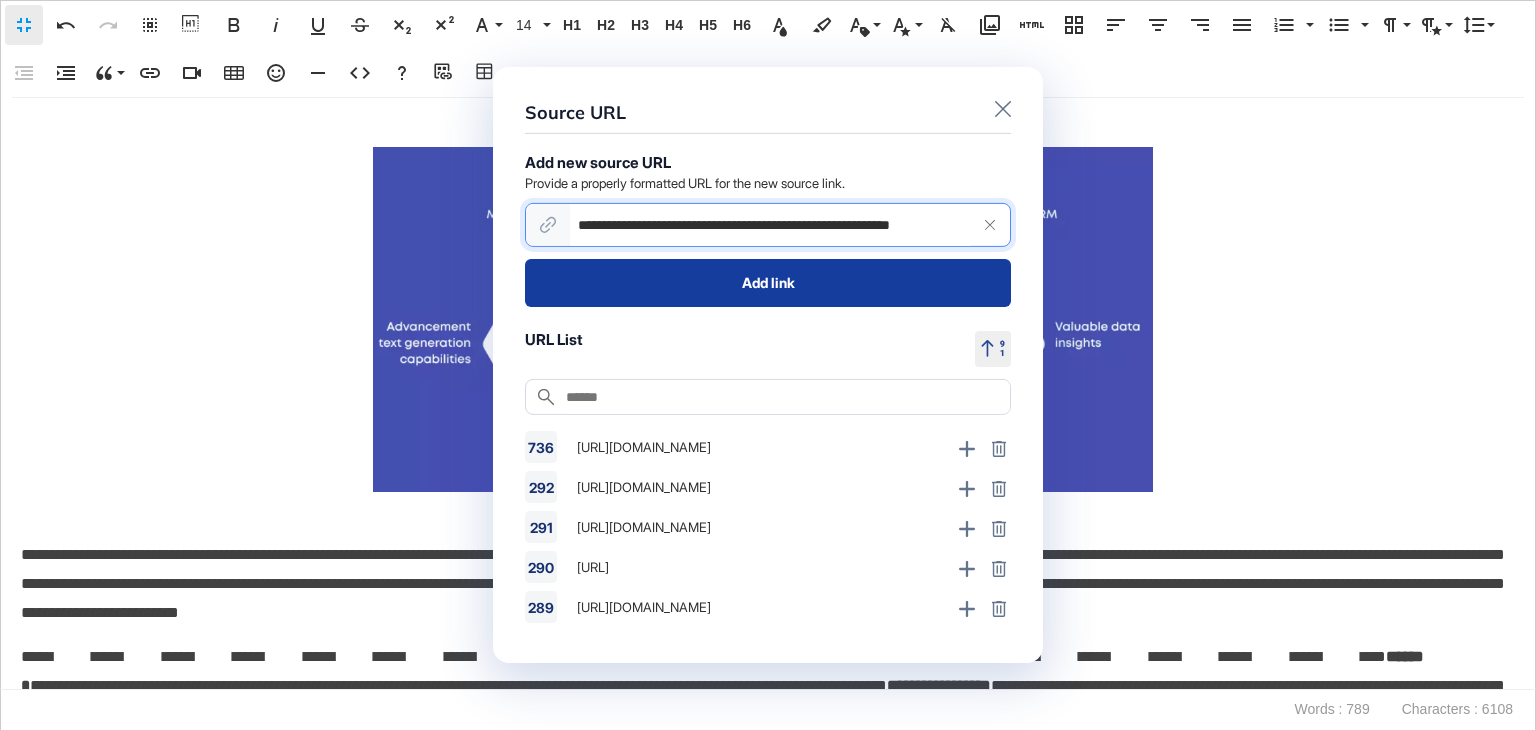 type on "**********" 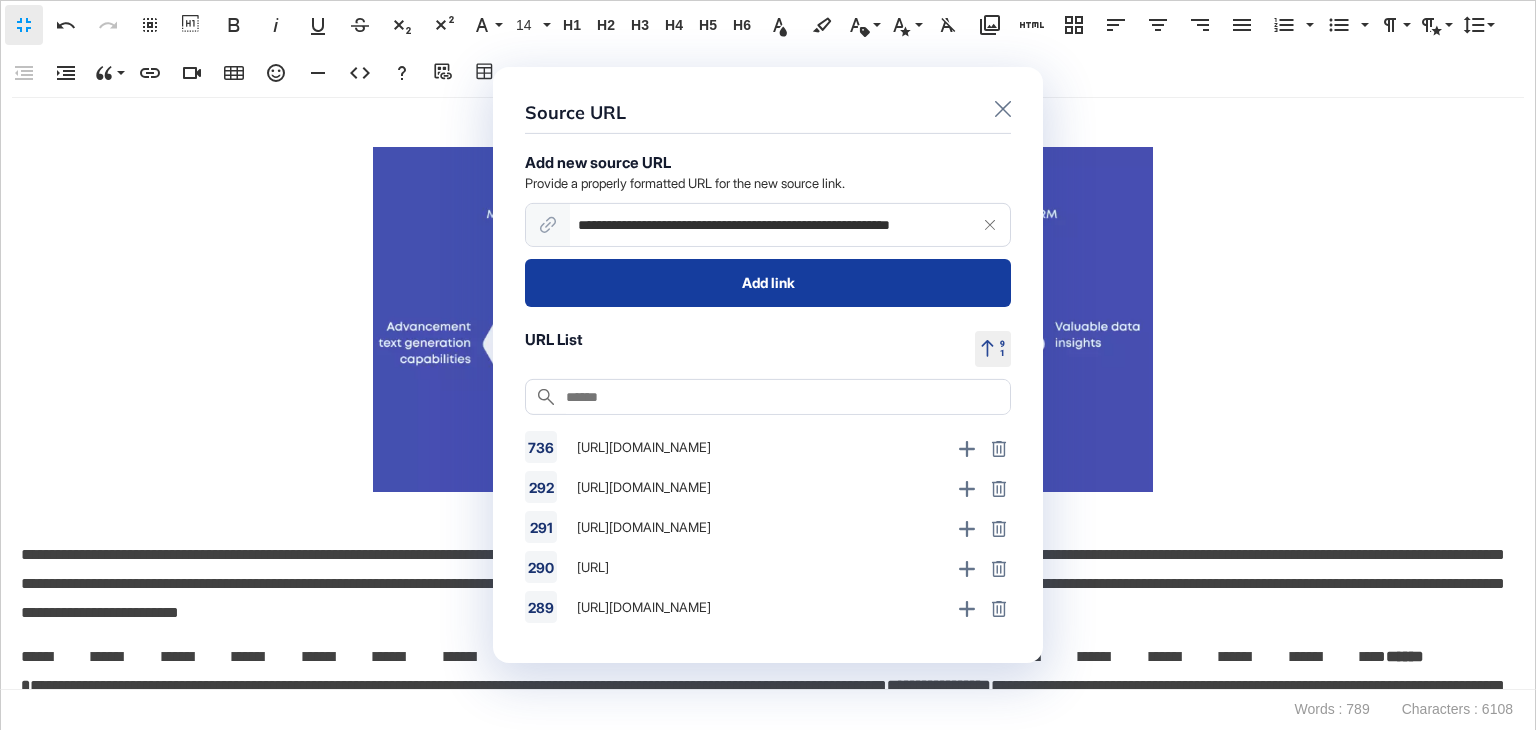 click on "Add link" at bounding box center (768, 283) 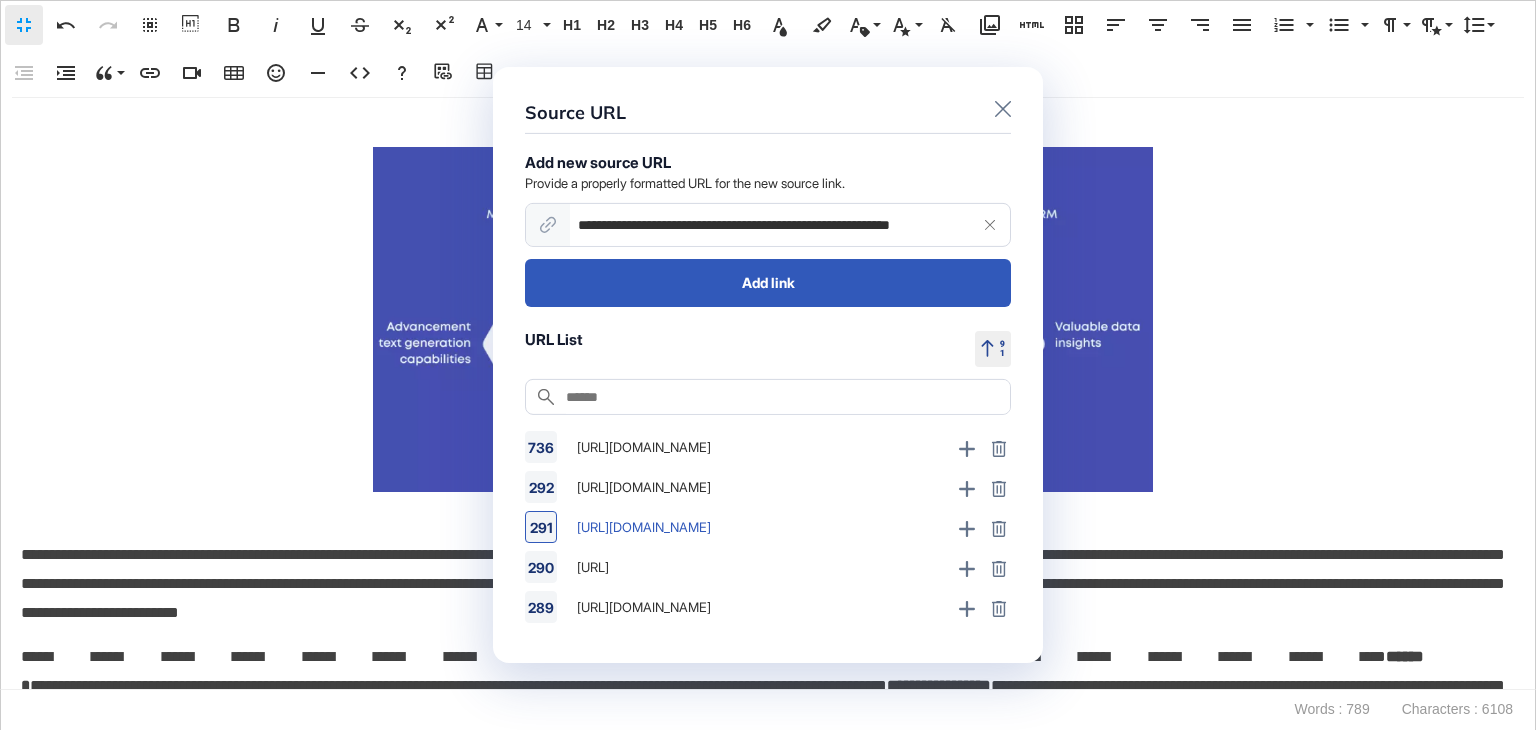 type 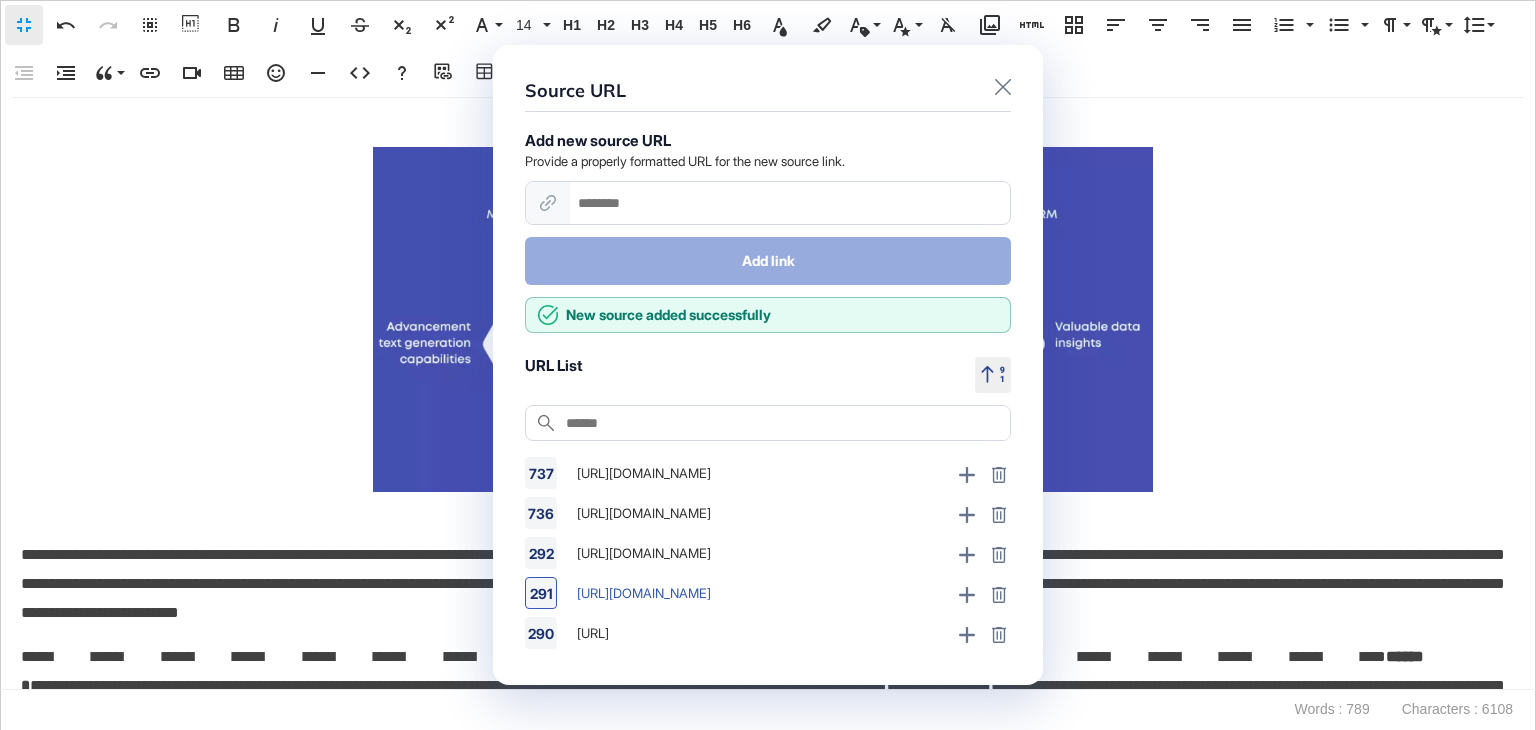 scroll, scrollTop: 0, scrollLeft: 0, axis: both 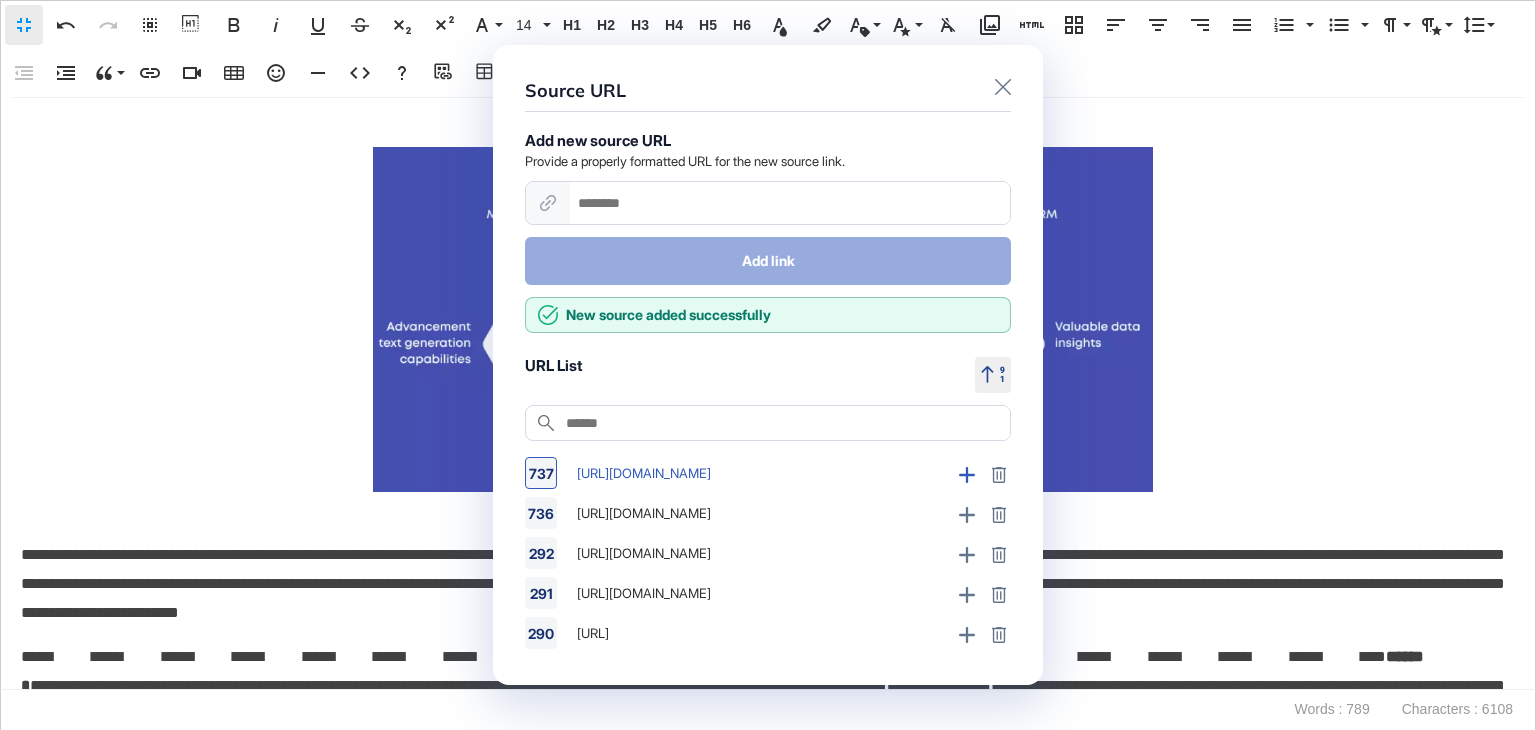 click 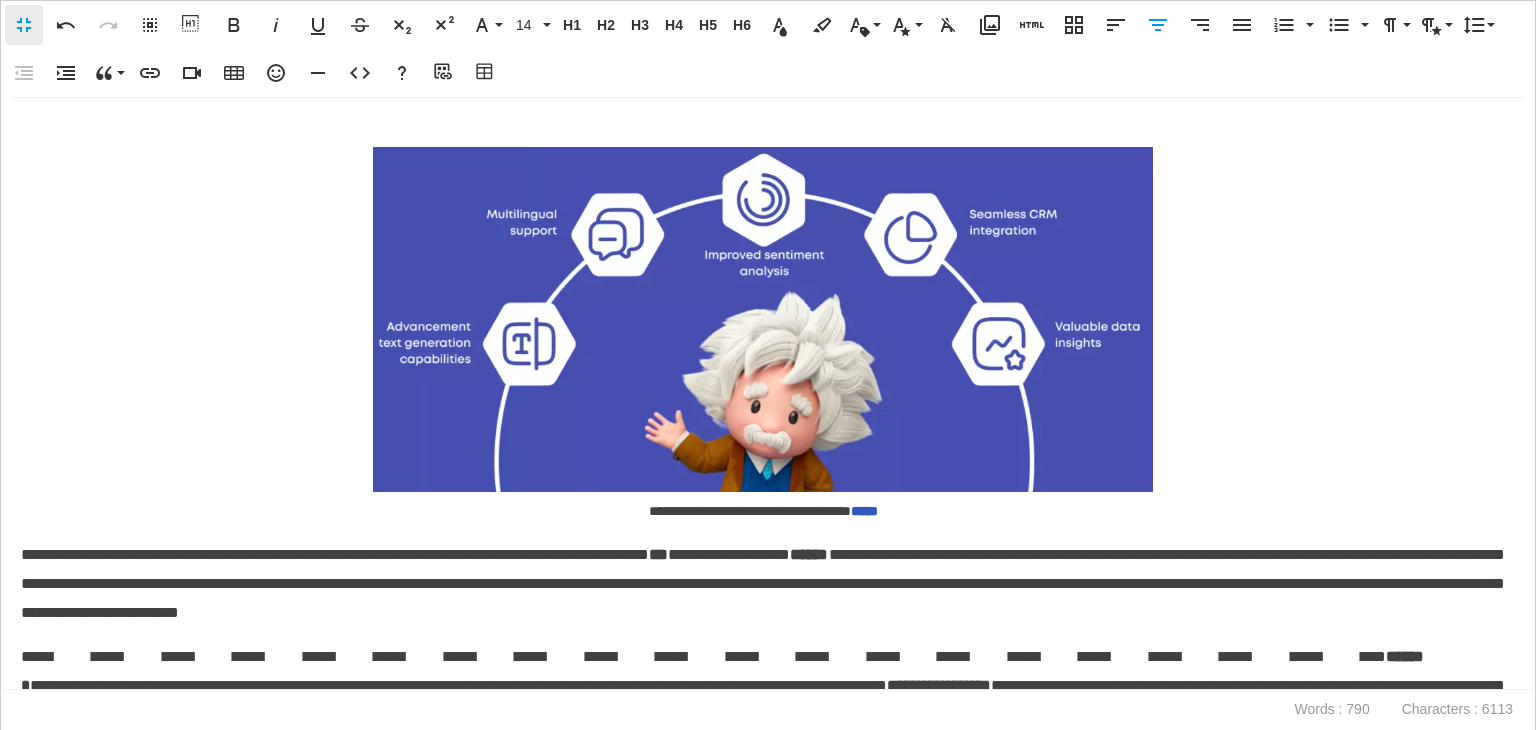 click on "*****" at bounding box center [864, 511] 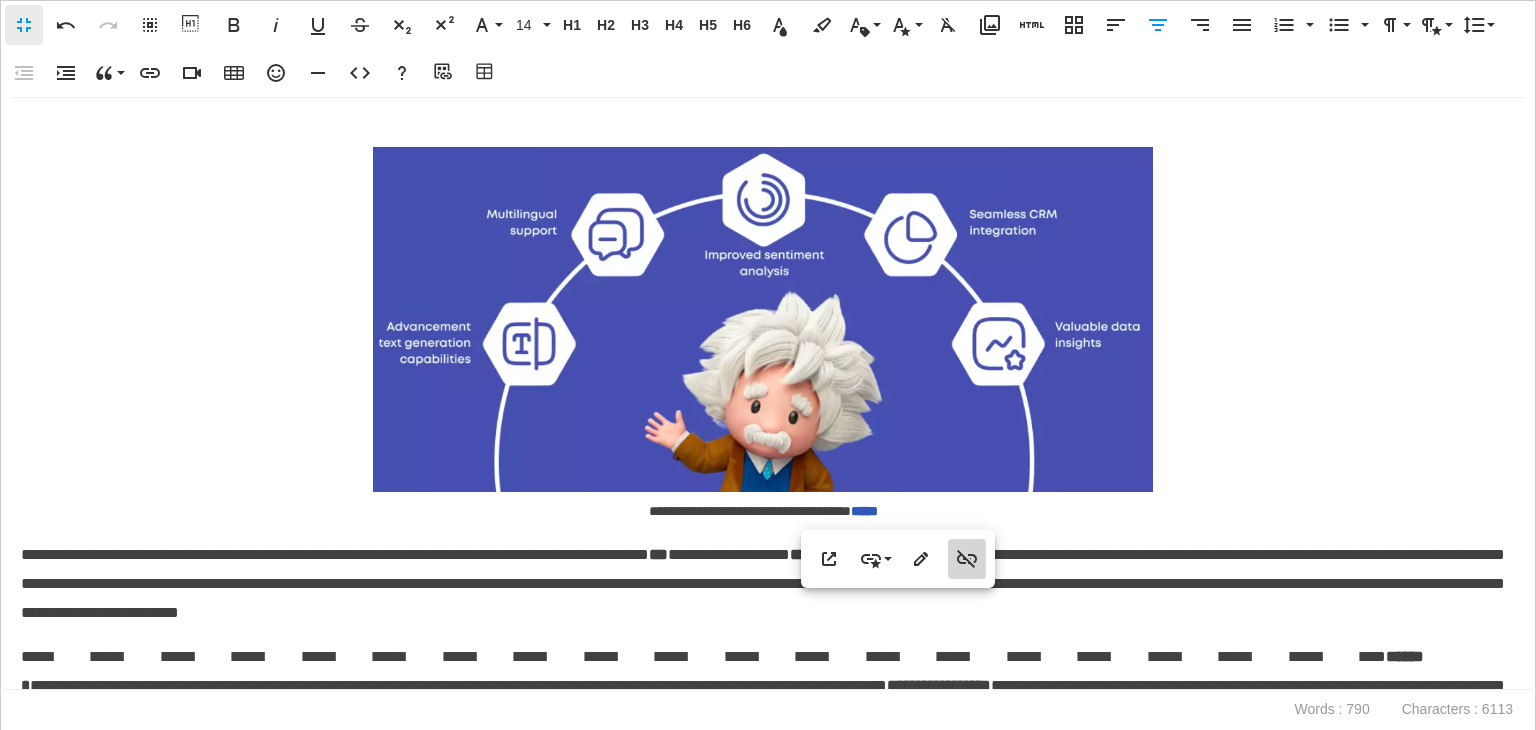 click on "Unlink" at bounding box center [967, 559] 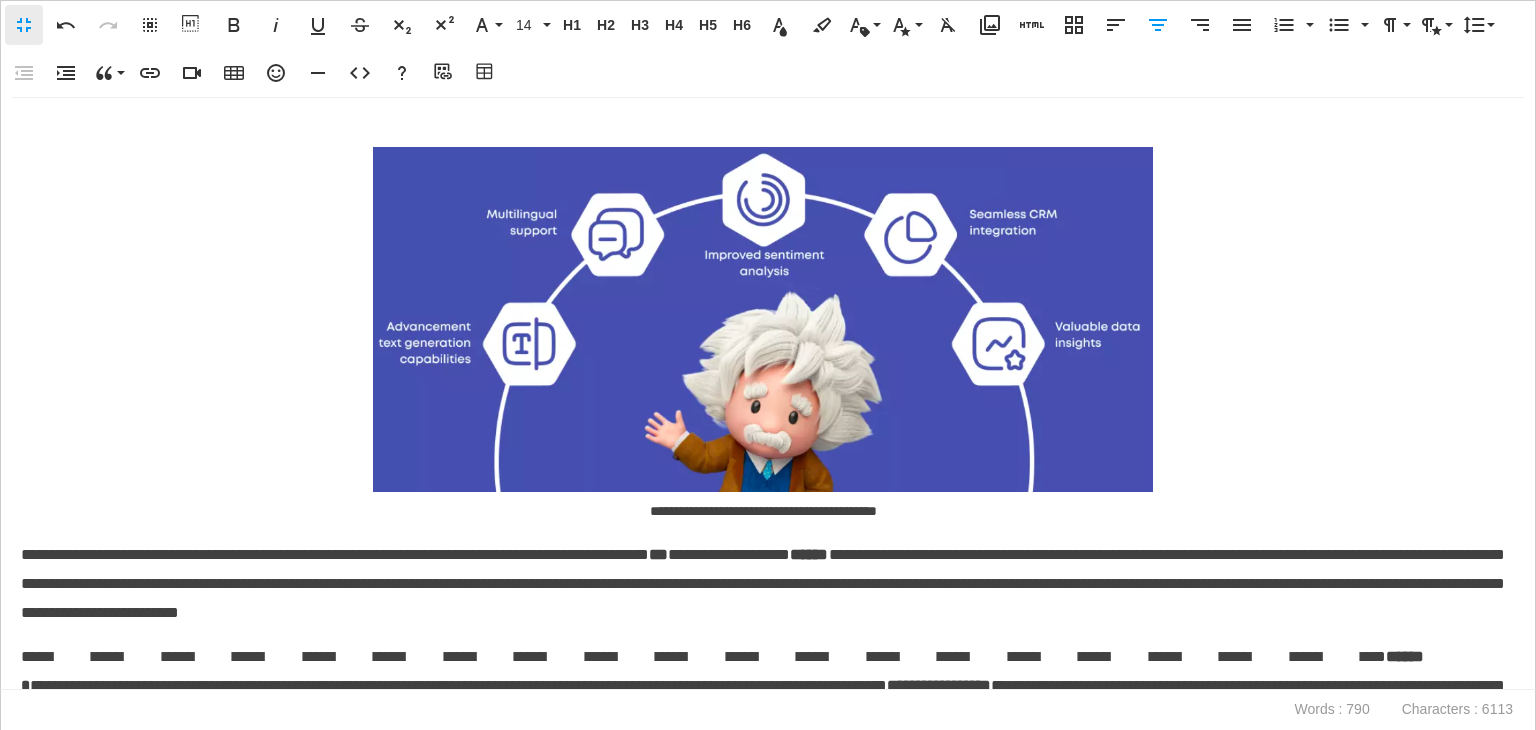 click on "**********" at bounding box center [763, 584] 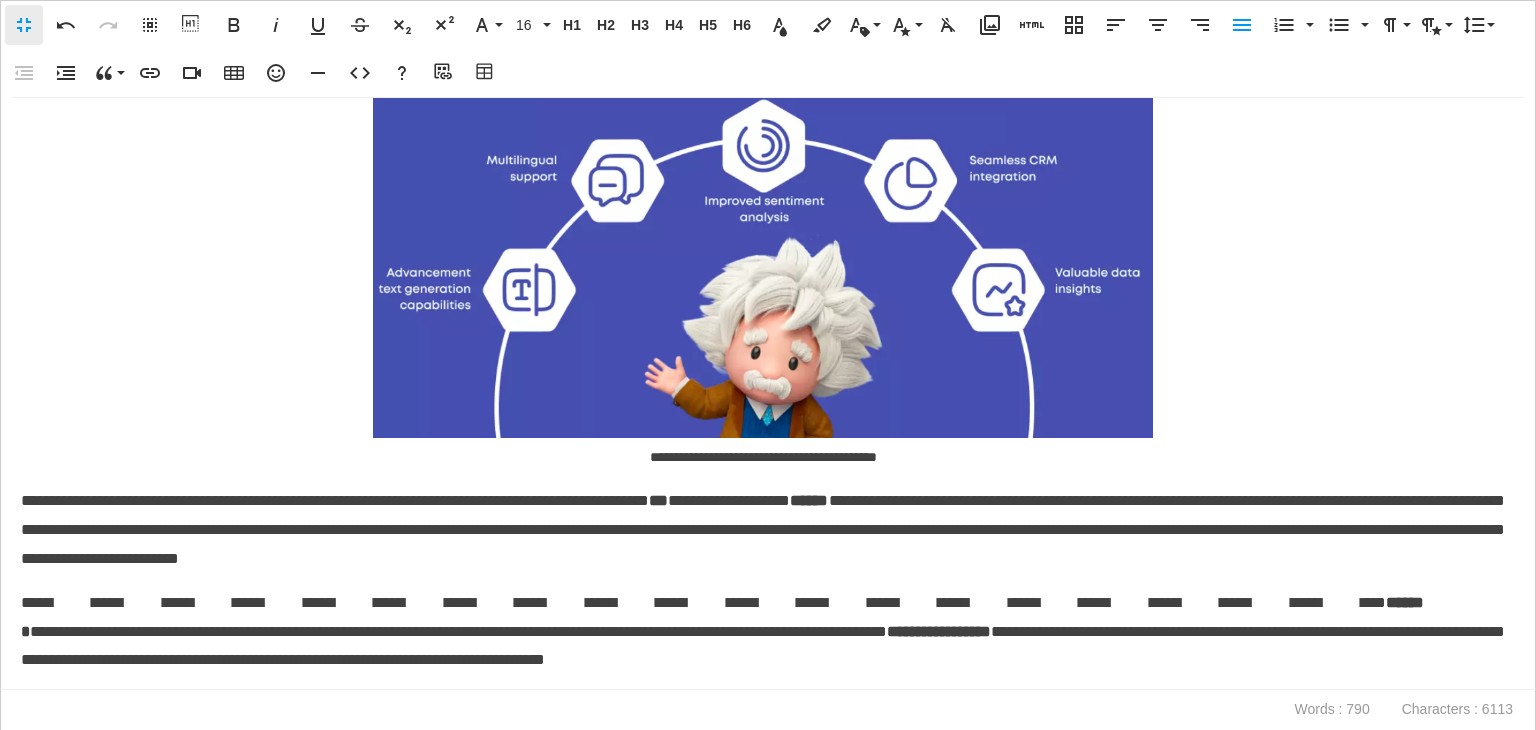 scroll, scrollTop: 0, scrollLeft: 0, axis: both 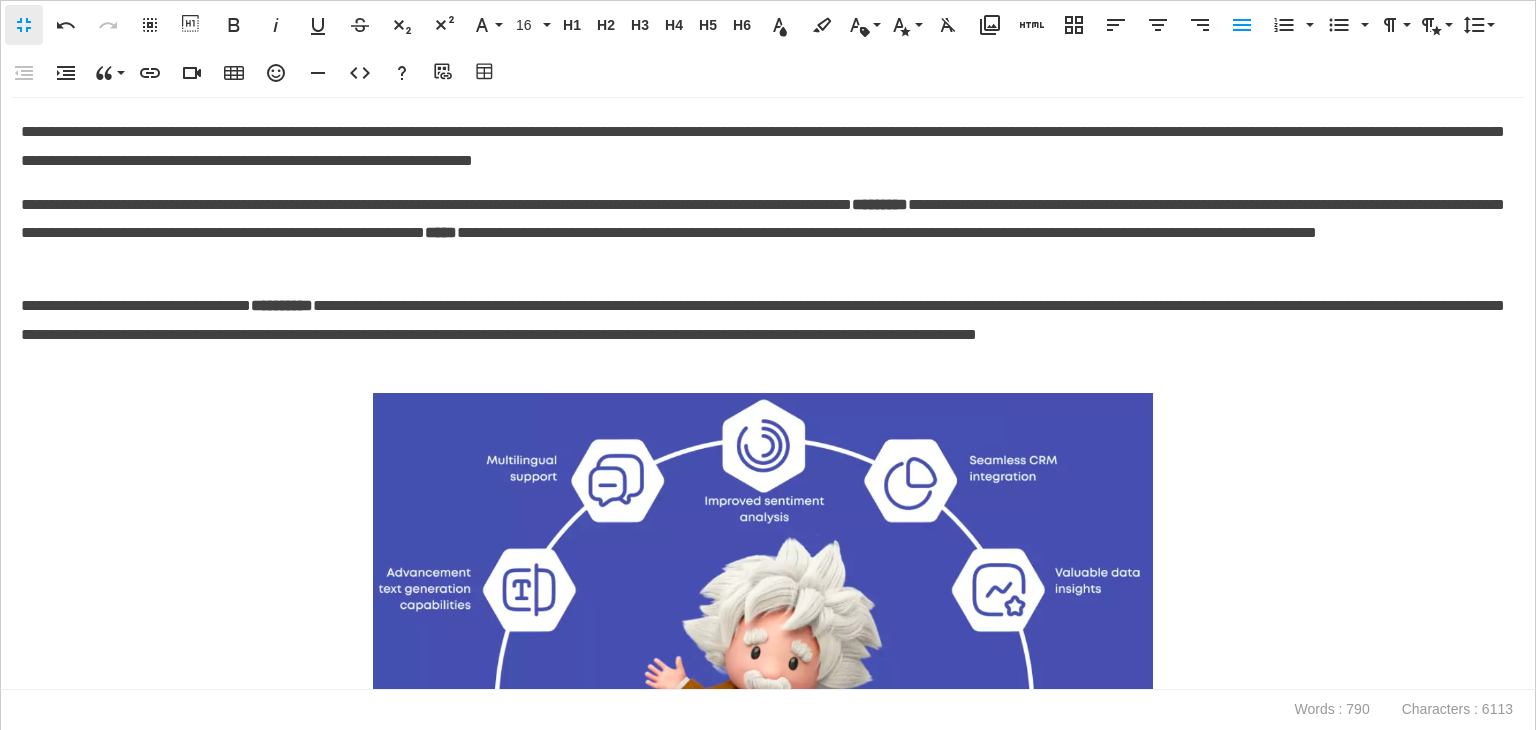 click on "Fullscreen" at bounding box center (24, 25) 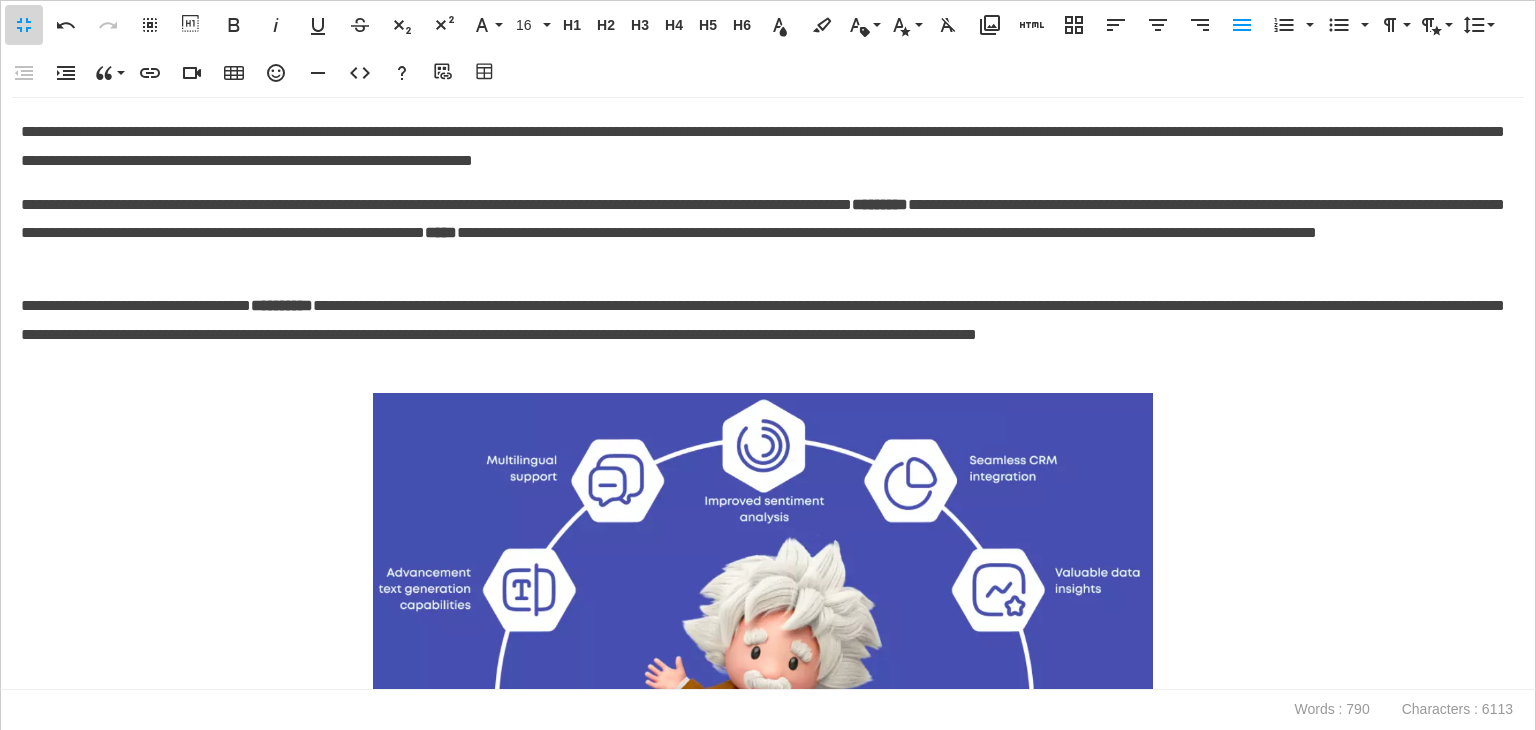scroll, scrollTop: 0, scrollLeft: 0, axis: both 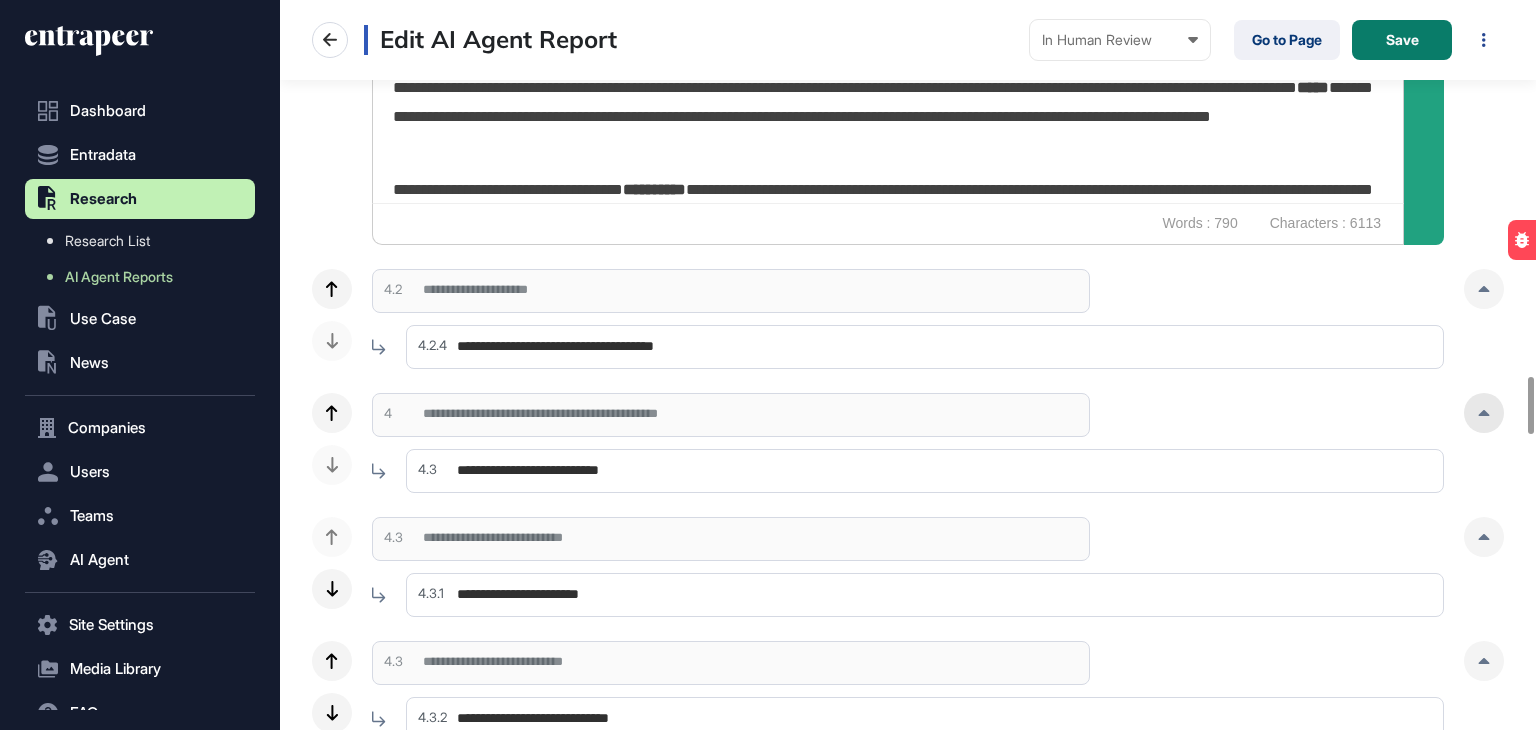 click at bounding box center (1484, 413) 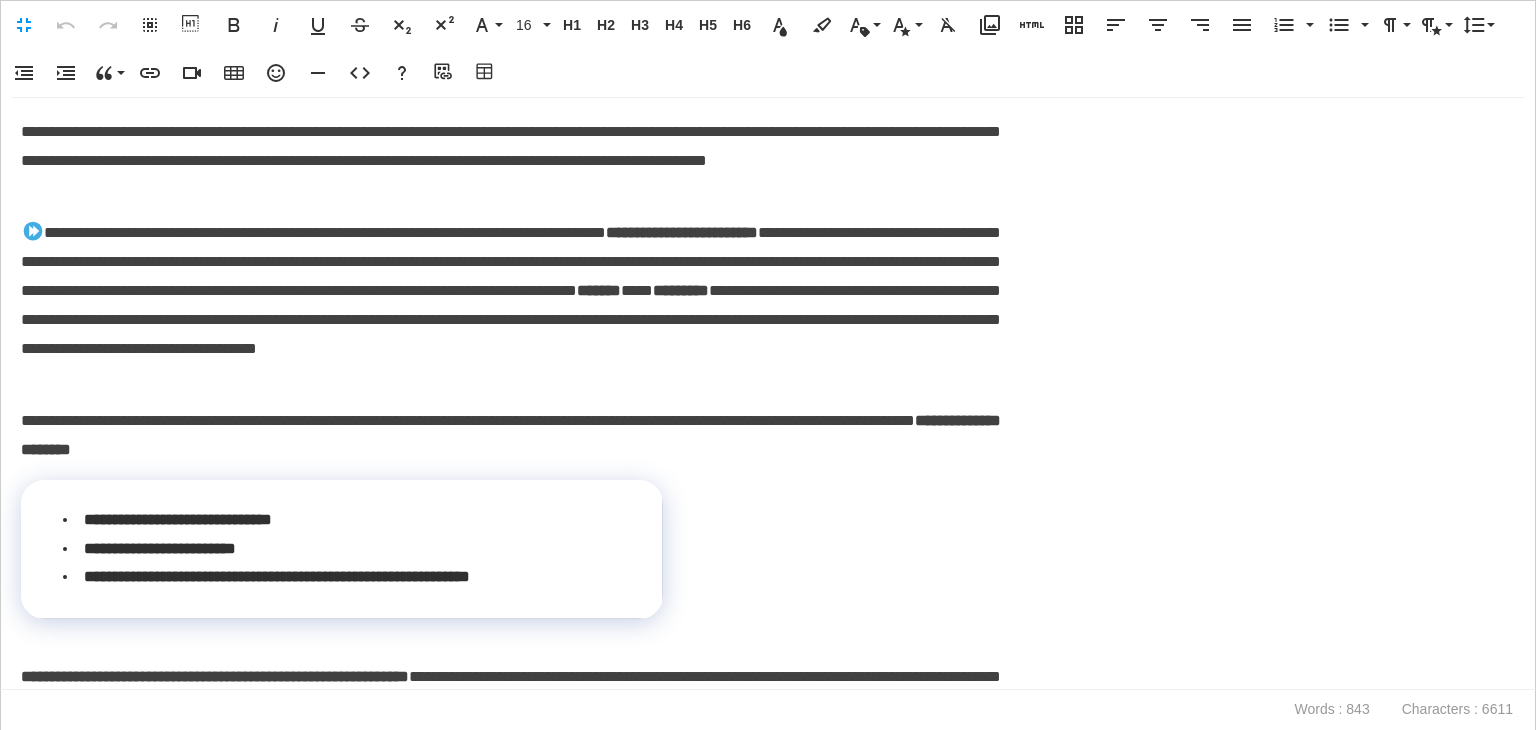 scroll, scrollTop: 0, scrollLeft: 9, axis: horizontal 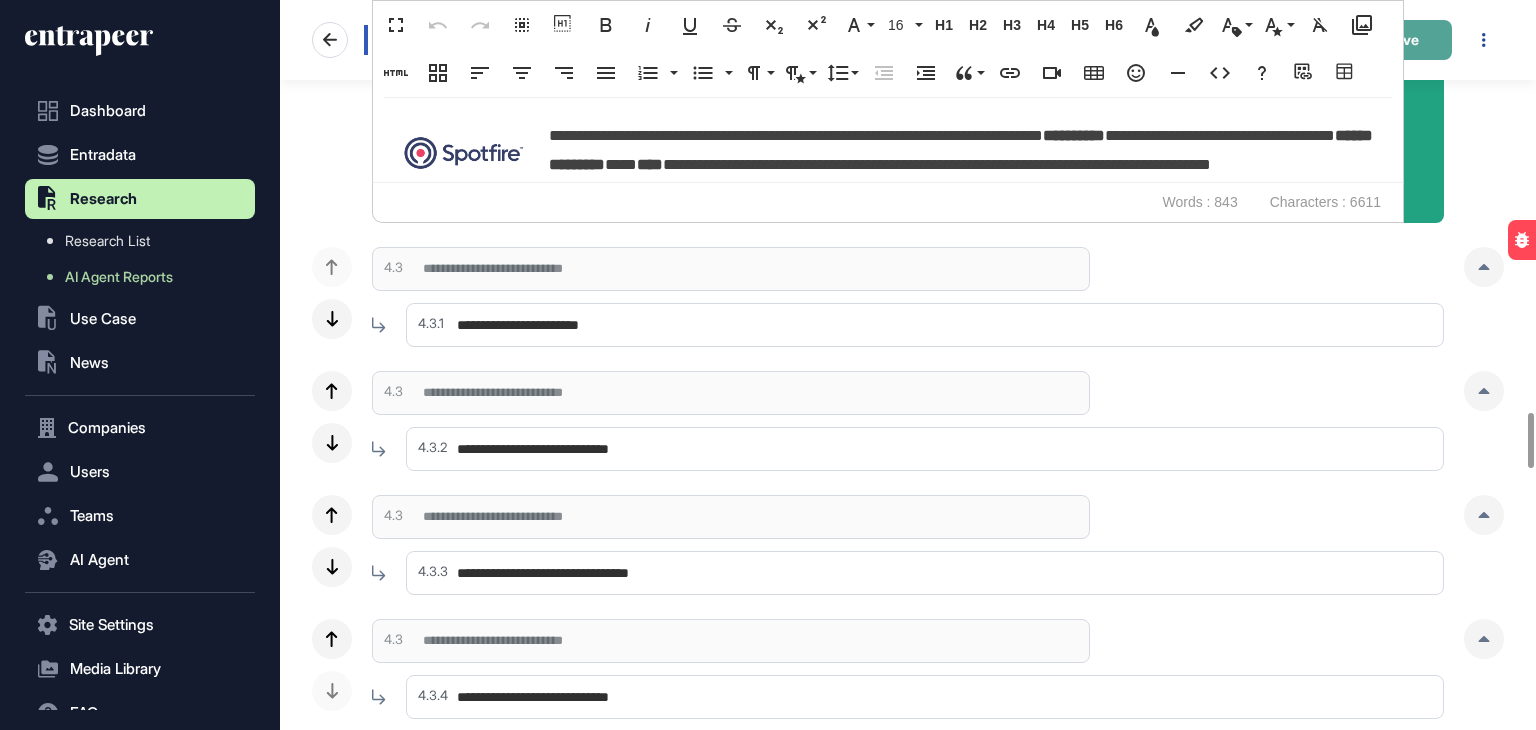 click on "Save" at bounding box center [1402, 40] 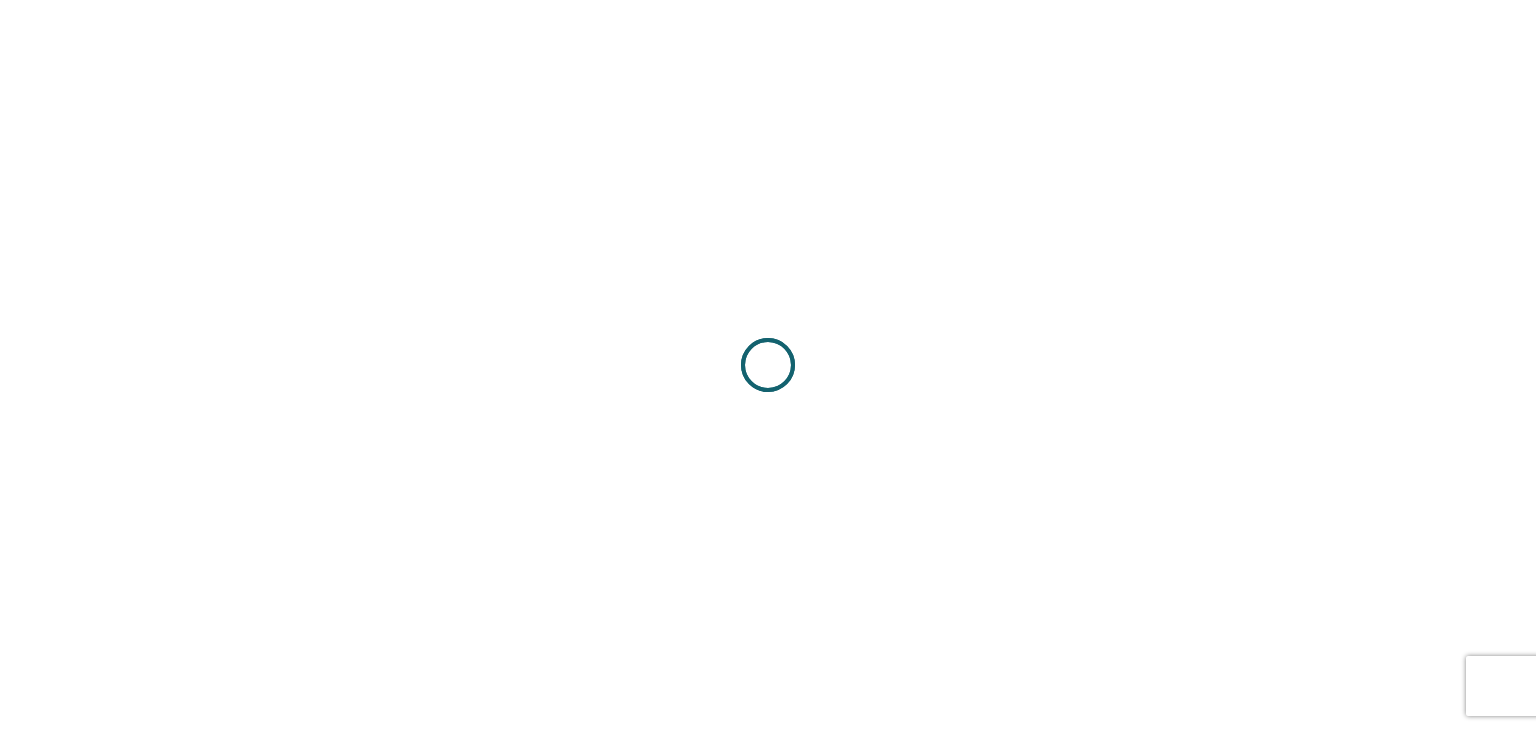 scroll, scrollTop: 0, scrollLeft: 0, axis: both 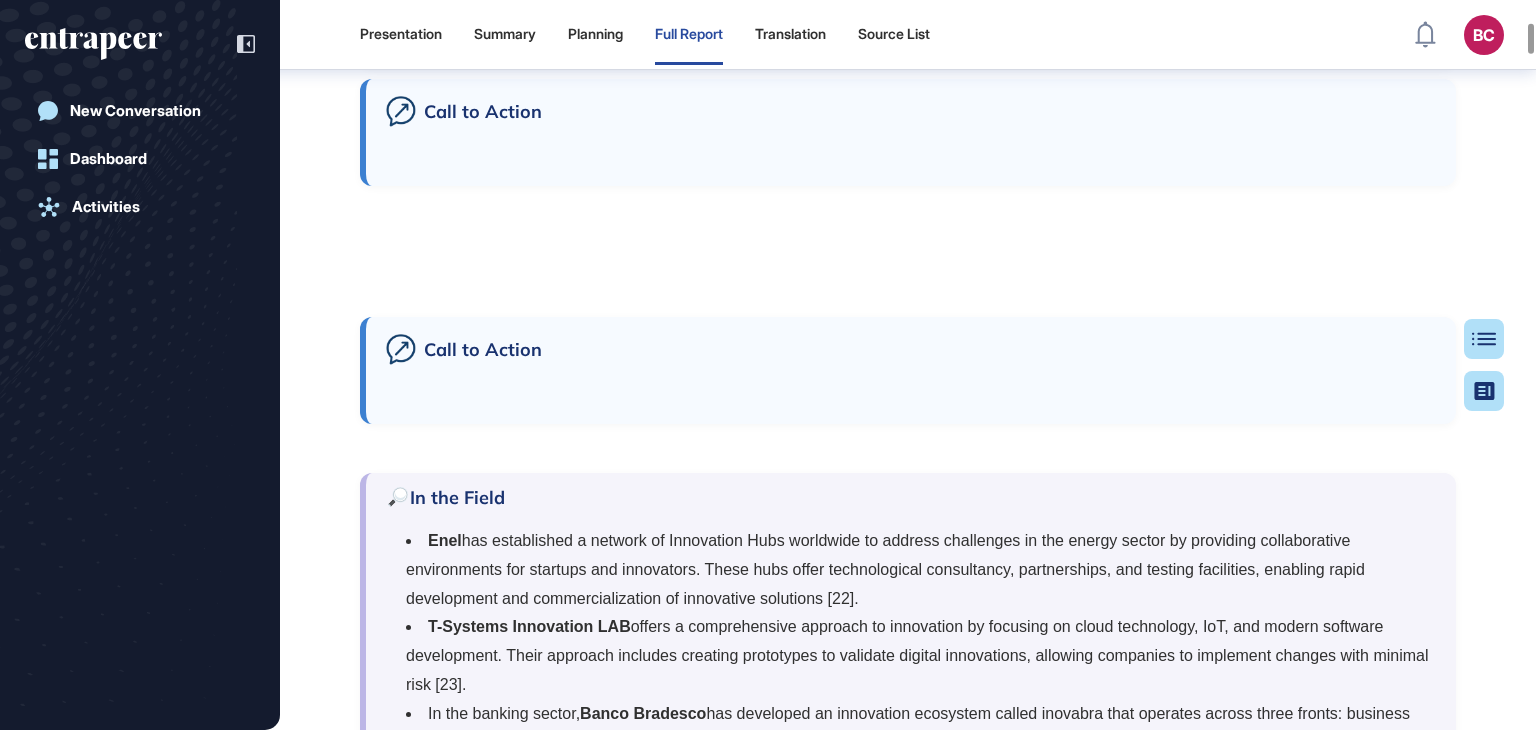 click on "Global Innovation Trends in Large Software Companies (2021-2023) Table of Contents Summary Research In Numbers 33 Contributing
agents 2528 Articles
reviewed 2957 News
reviewed 5485 Total resource
reviewed 2720 Companies
included 828 Hours saved by
our AI agents 1. Executive Summary The global software industry is experiencing unprecedented growth, with revenues expanding from $407.3 billion to $665.2 billion over a decade.  Silicon Valley  maintains its dominance, representing 59% of ecosystem value among top innovation hubs, particularly in AI development and late-stage funding.    The integration of  artificial intelligence  is reshaping the industry landscape, with the global AI market projected to reach $243.72 billion by 2025.  Agentic AI  is expected to be incorporated in 33% of enterprise applications by 2028, while organizations implementing AI report significant improvements, with high performers allocating over 20% of their digital budgets to AI initiatives.    Cloud-native development   IBM   -" at bounding box center [908, 71869] 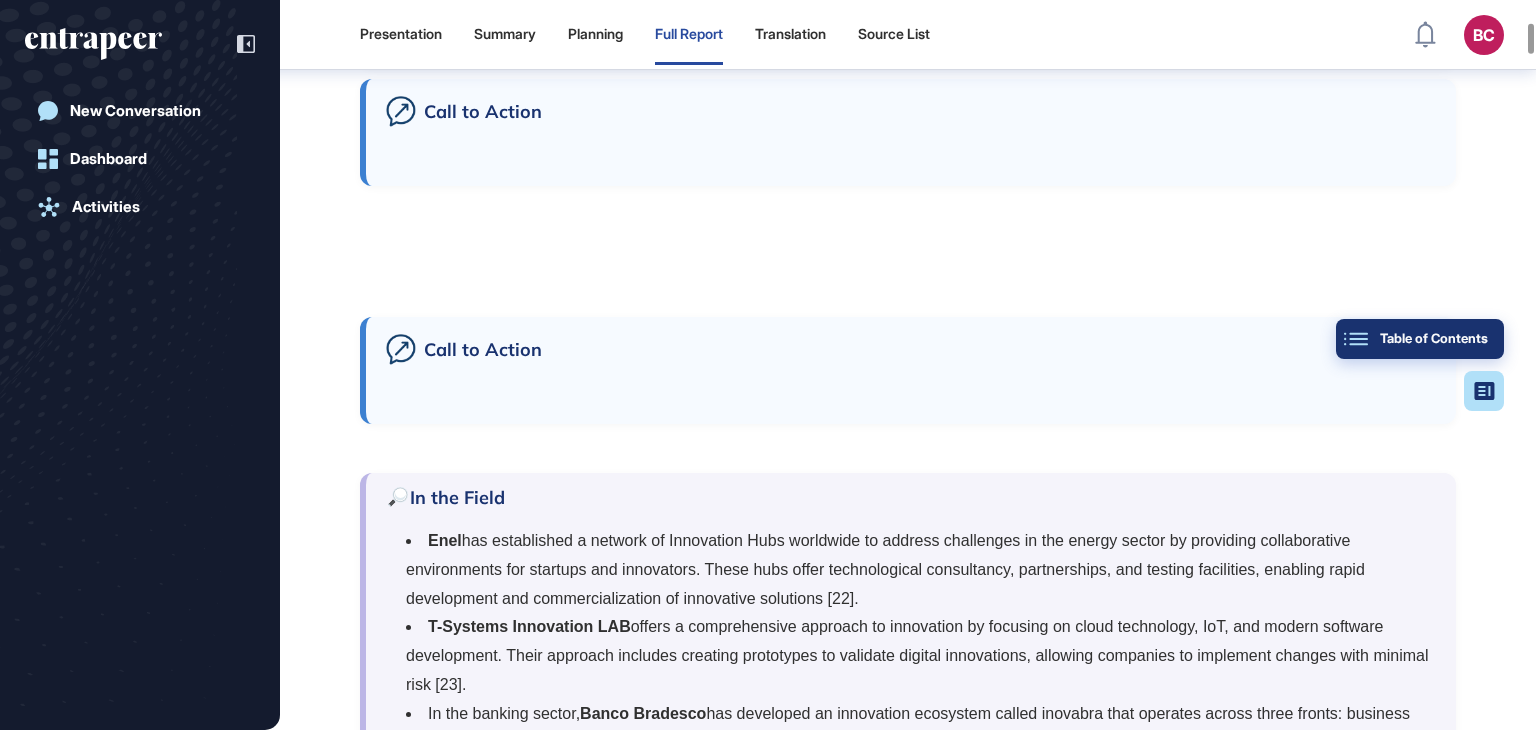 click on "Table of Contents" 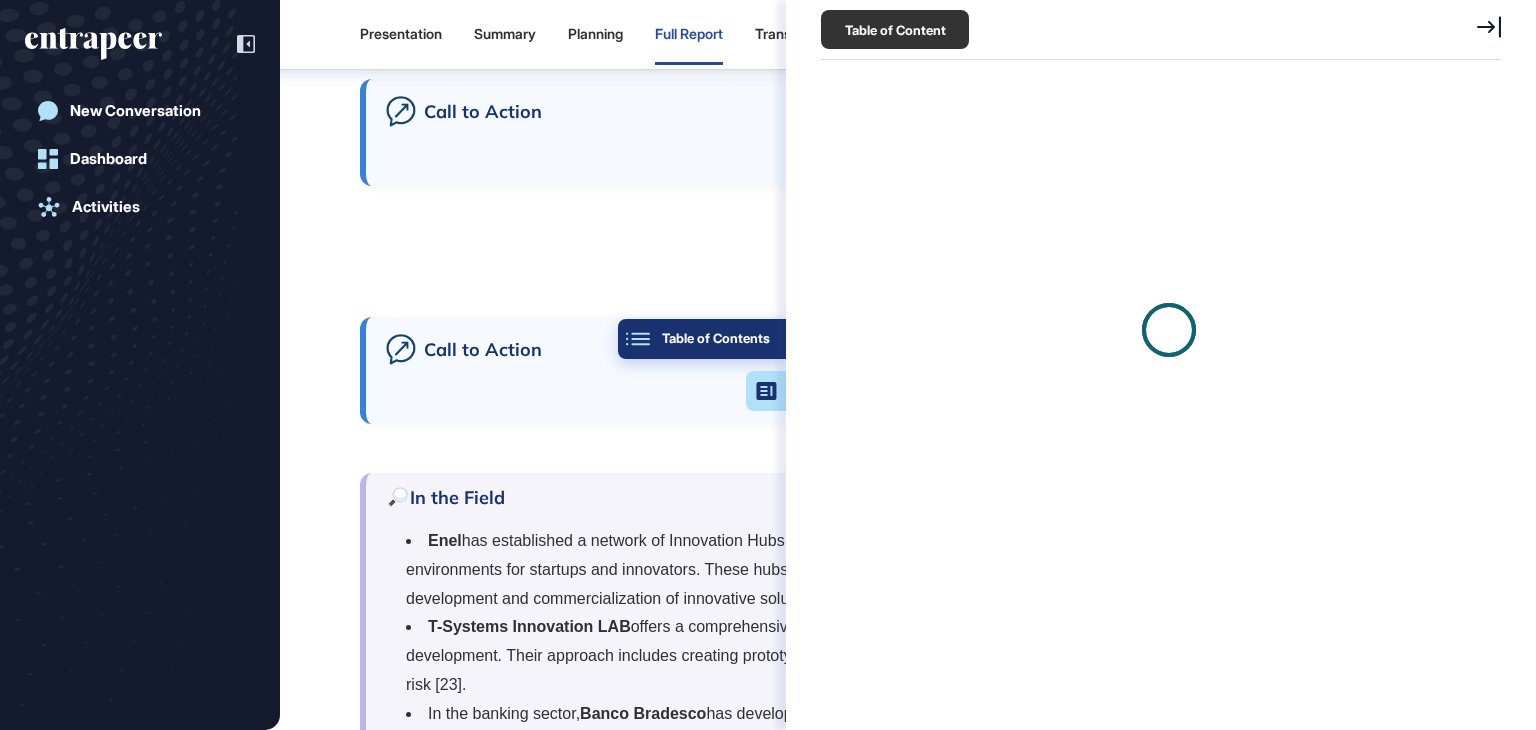 scroll, scrollTop: 629, scrollLeft: 684, axis: both 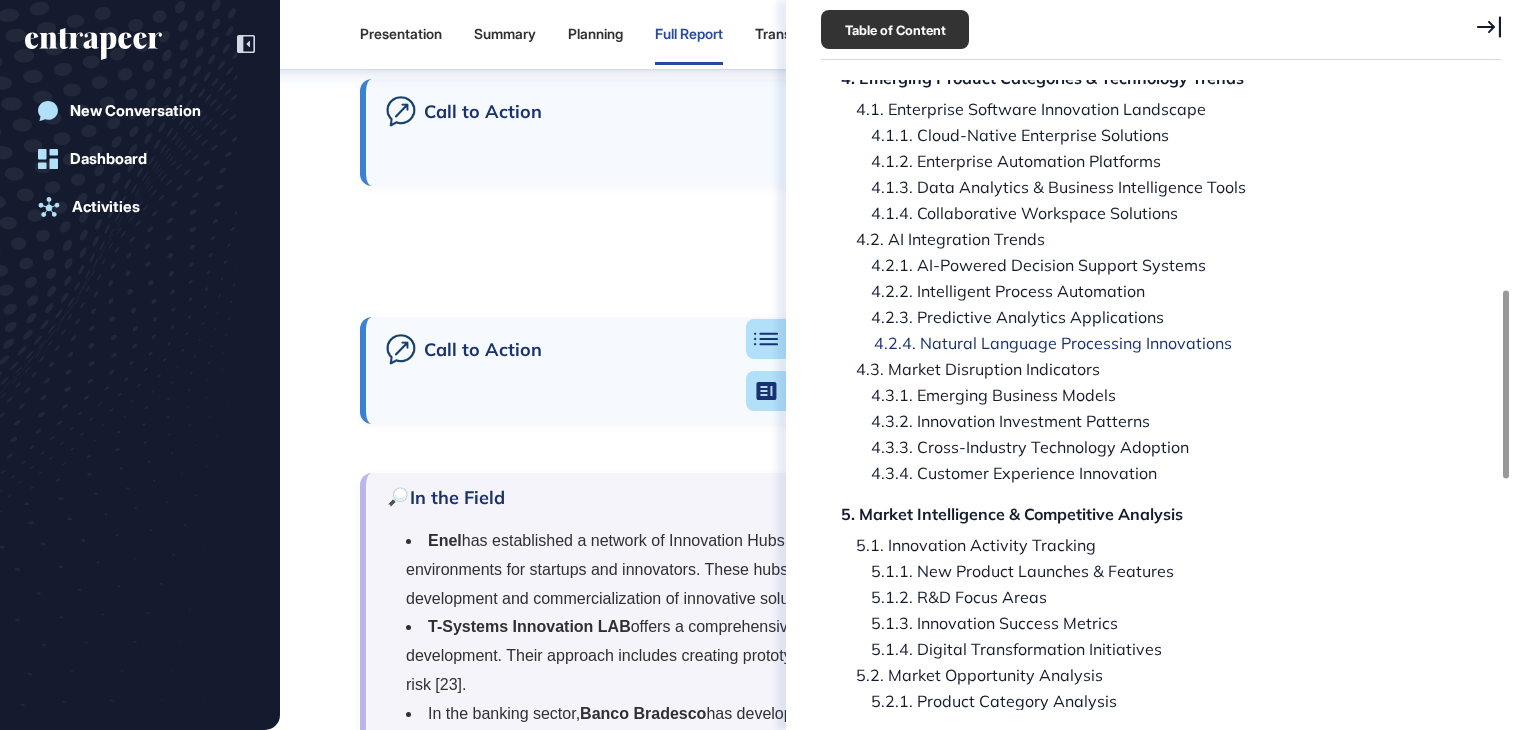 click on "4.2.4. Natural Language Processing Innovations" 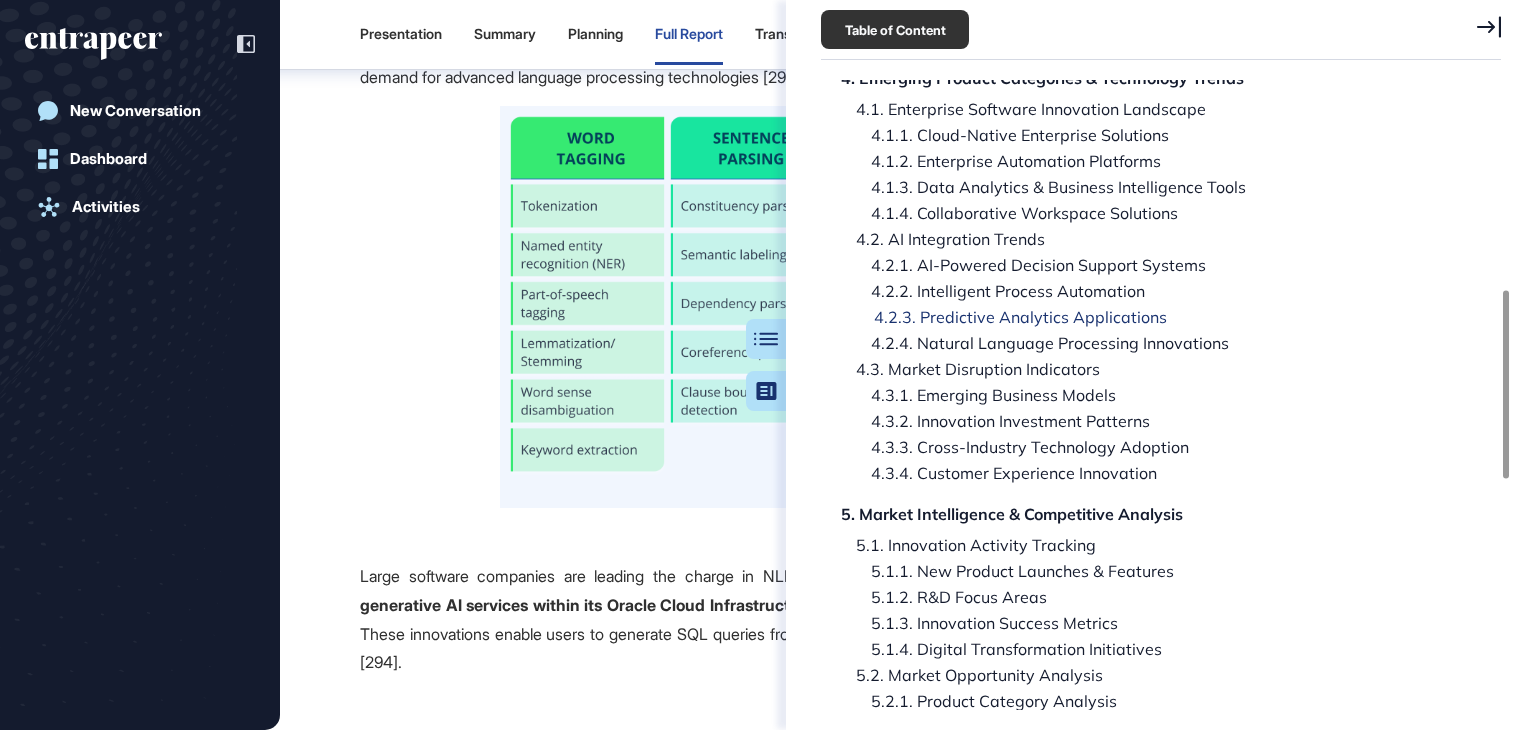 click on "4.2.3. Predictive Analytics Applications" 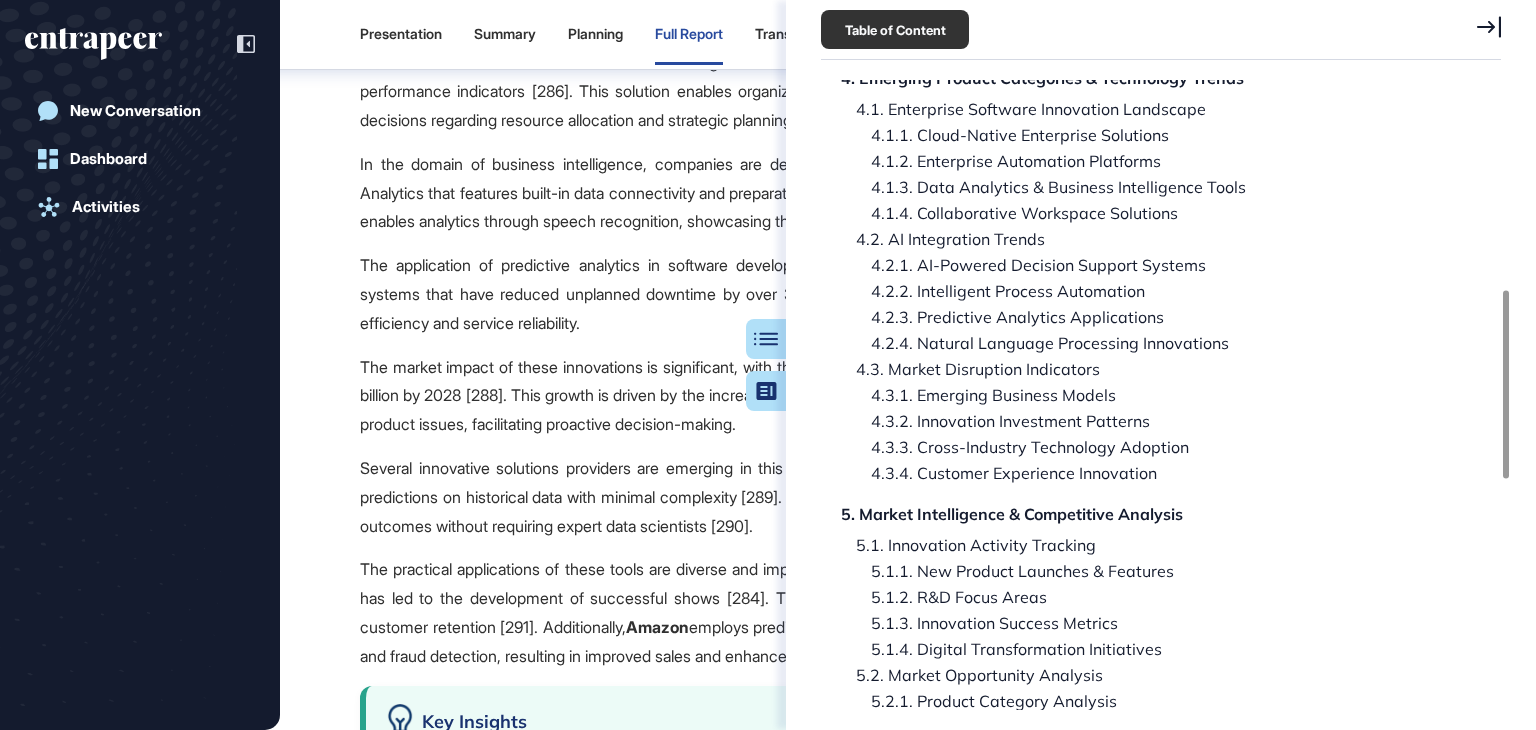 scroll, scrollTop: 67100, scrollLeft: 0, axis: vertical 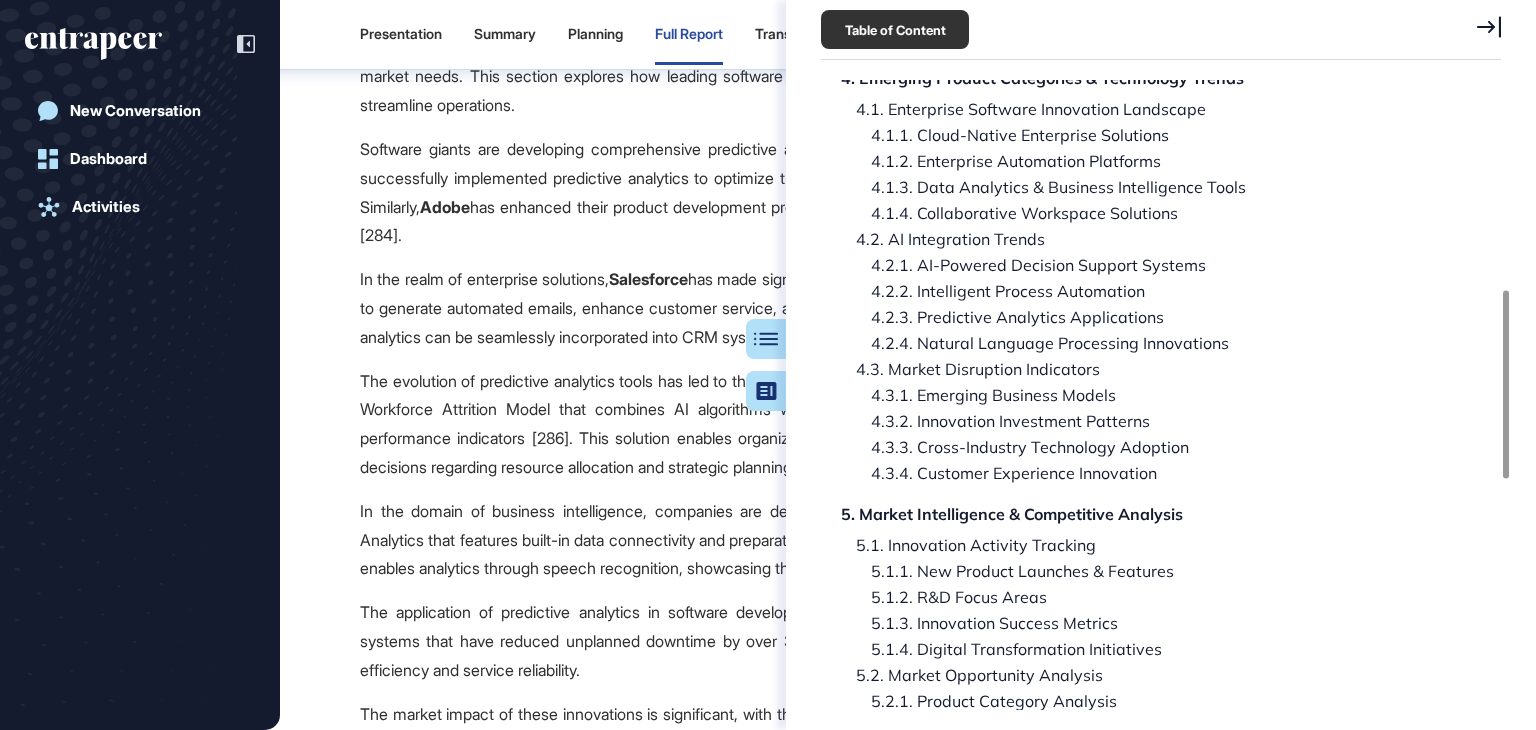 click 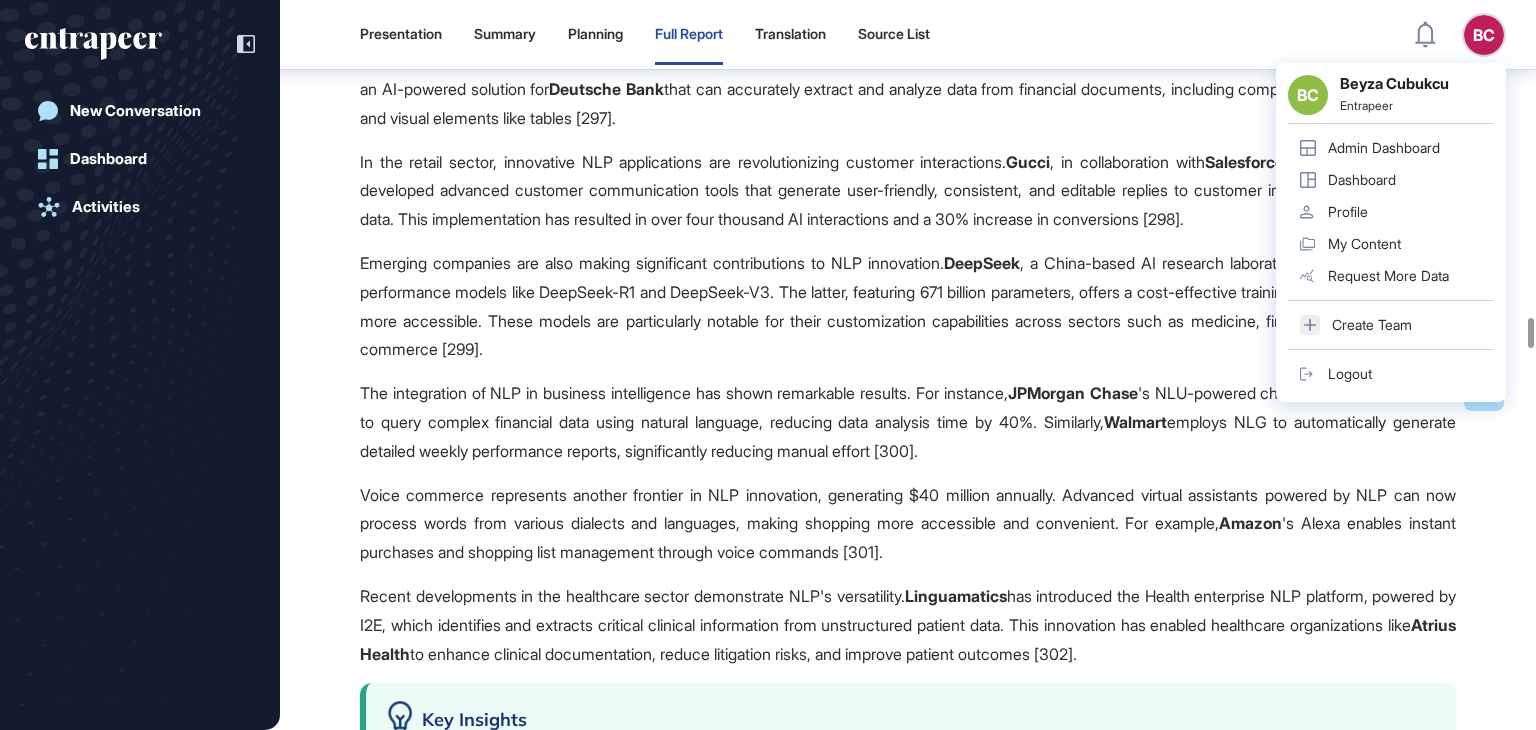 scroll, scrollTop: 70600, scrollLeft: 0, axis: vertical 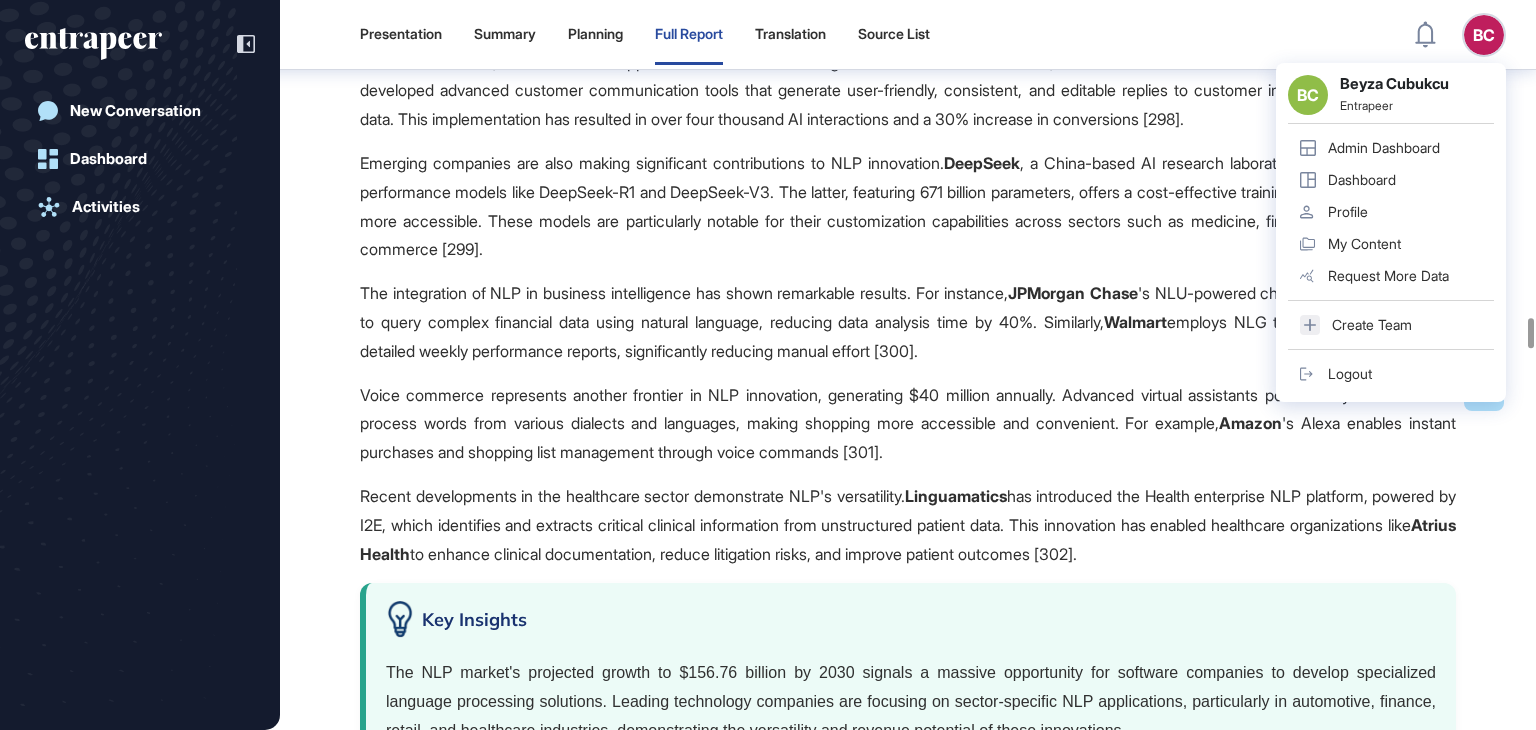 drag, startPoint x: 1072, startPoint y: 469, endPoint x: 1391, endPoint y: 477, distance: 319.1003 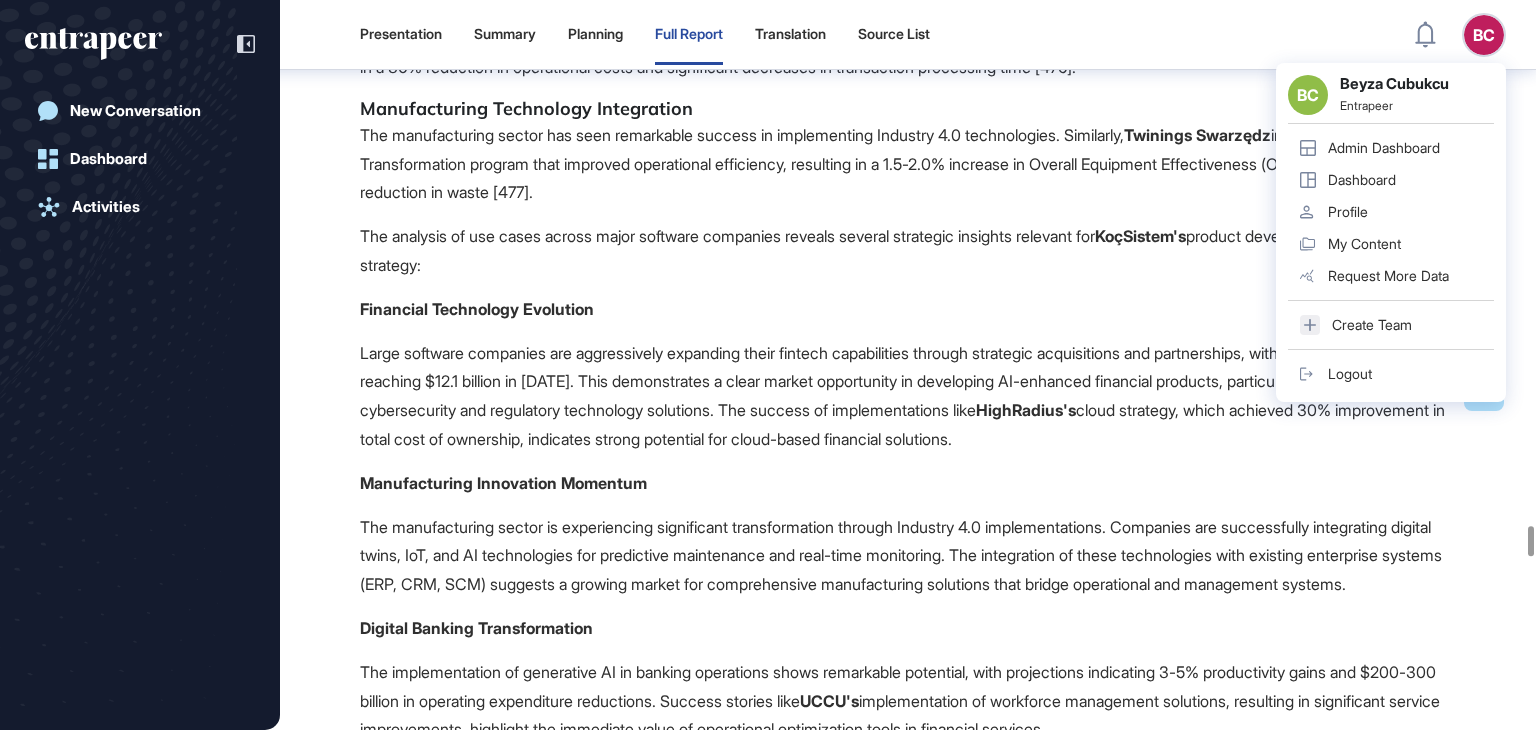 scroll, scrollTop: 117000, scrollLeft: 0, axis: vertical 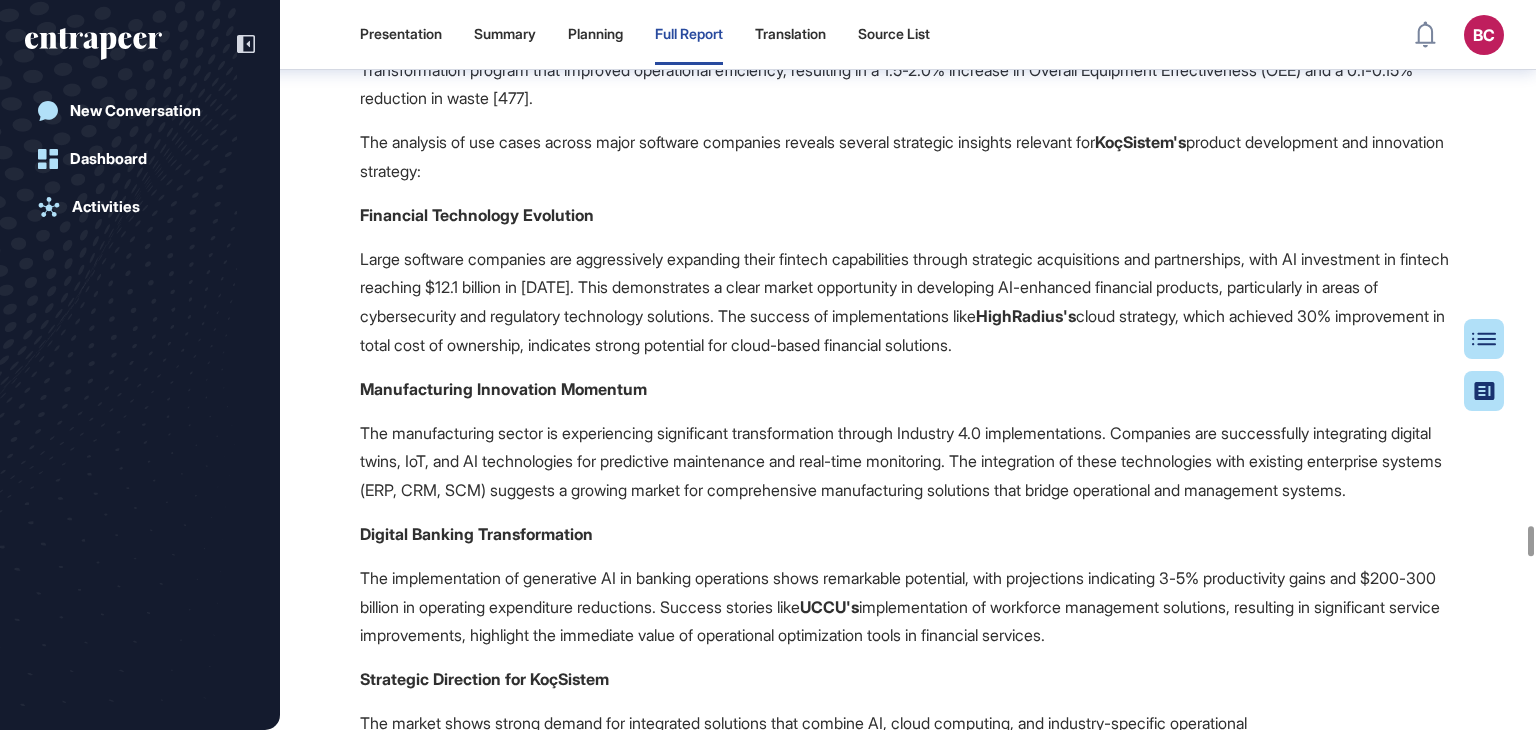 click on "TATA Elxsi  has implemented Industry 4.0 solutions incorporating digital twin technology, augmented reality, and edge computing to facilitate virtual simulations and enhance worker training [468]." at bounding box center (908, -654) 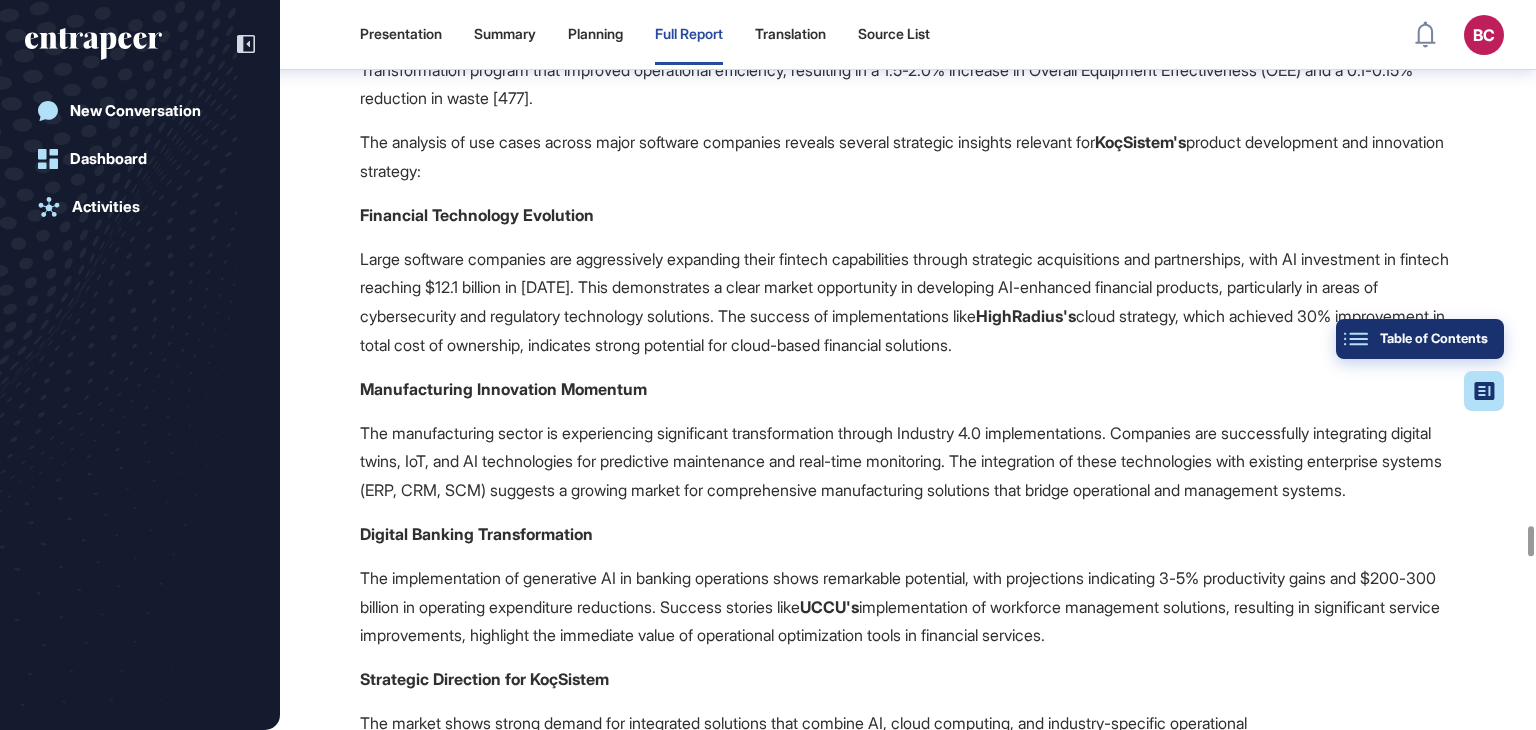 click on "Table of Contents" at bounding box center [1420, 339] 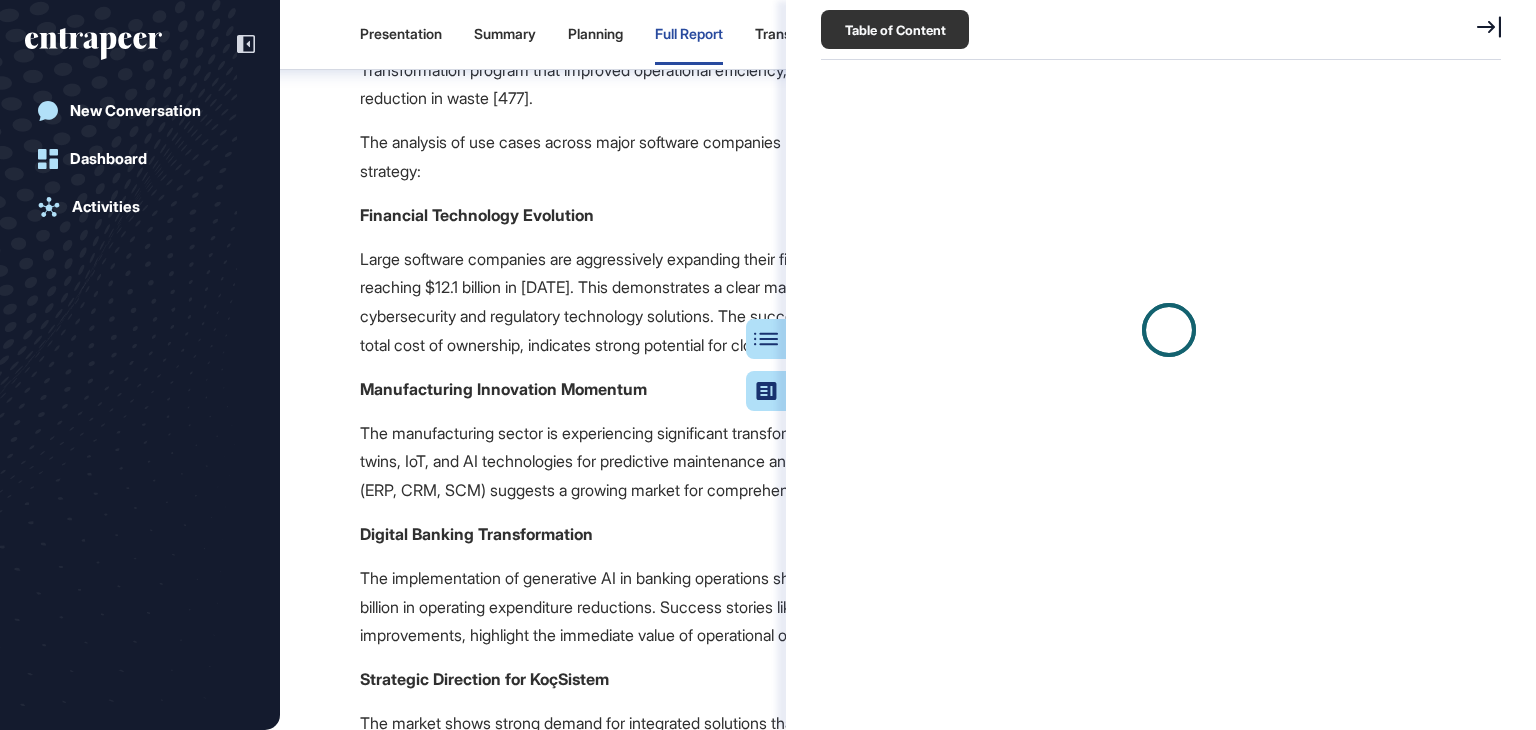 scroll, scrollTop: 629, scrollLeft: 684, axis: both 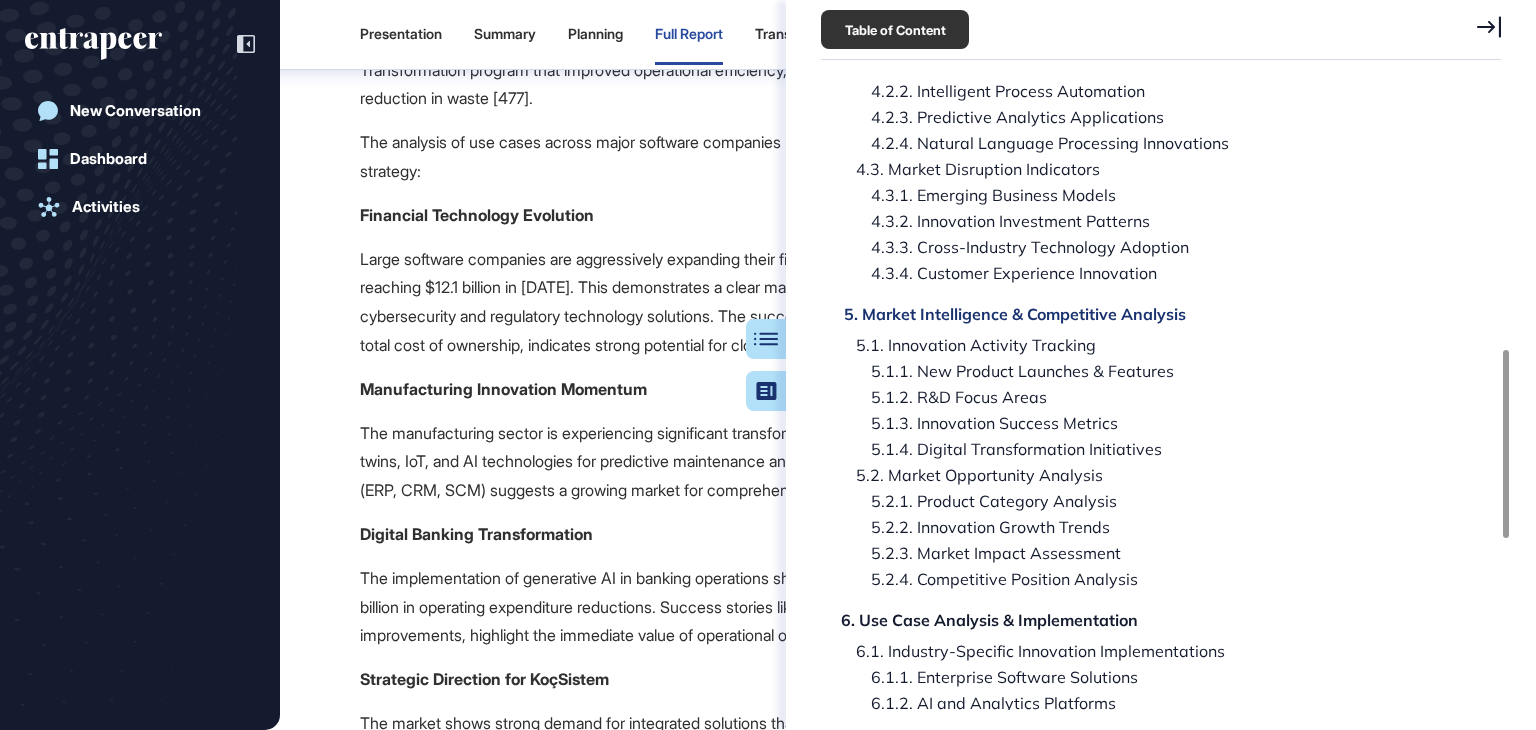 click on "5. Market Intelligence & Competitive Analysis" 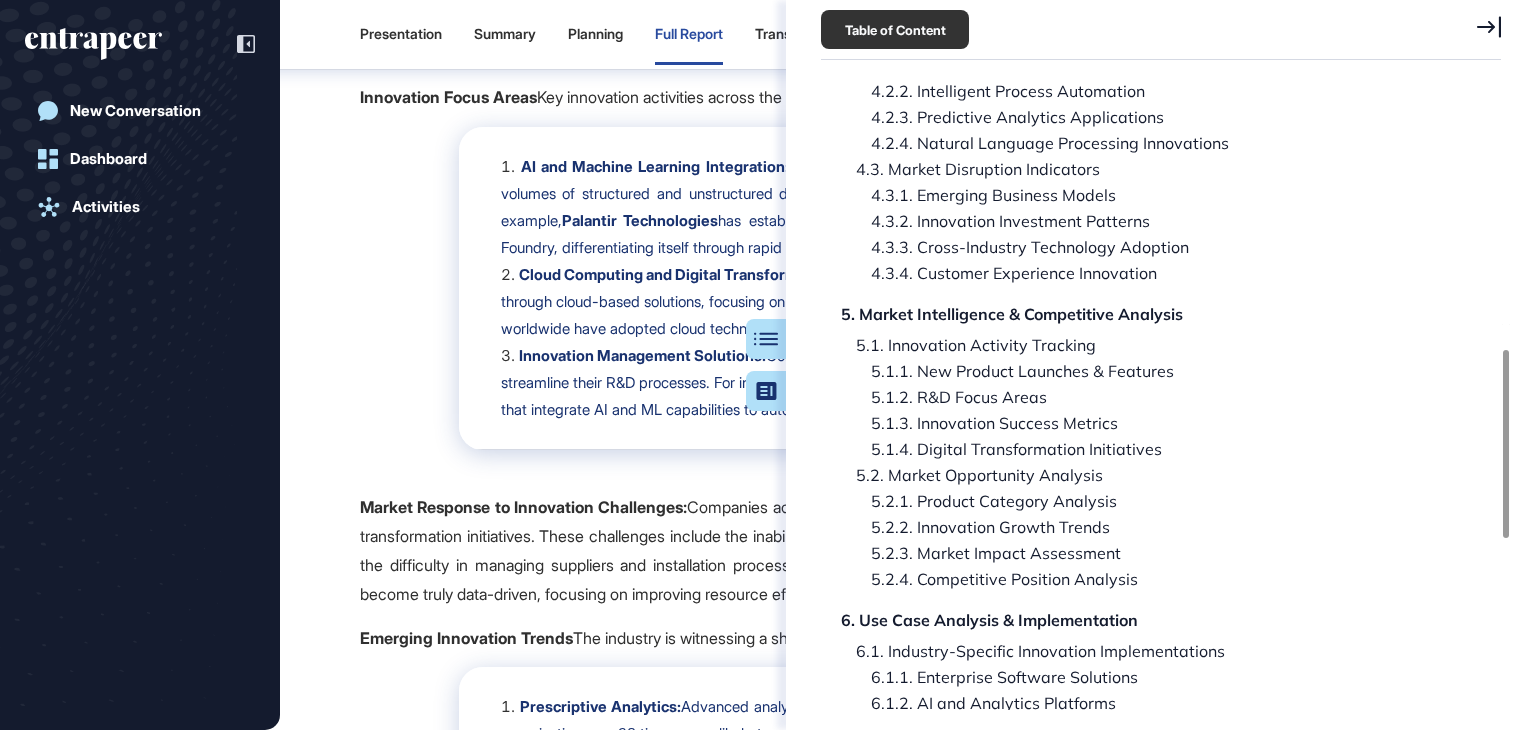 scroll, scrollTop: 89925, scrollLeft: 0, axis: vertical 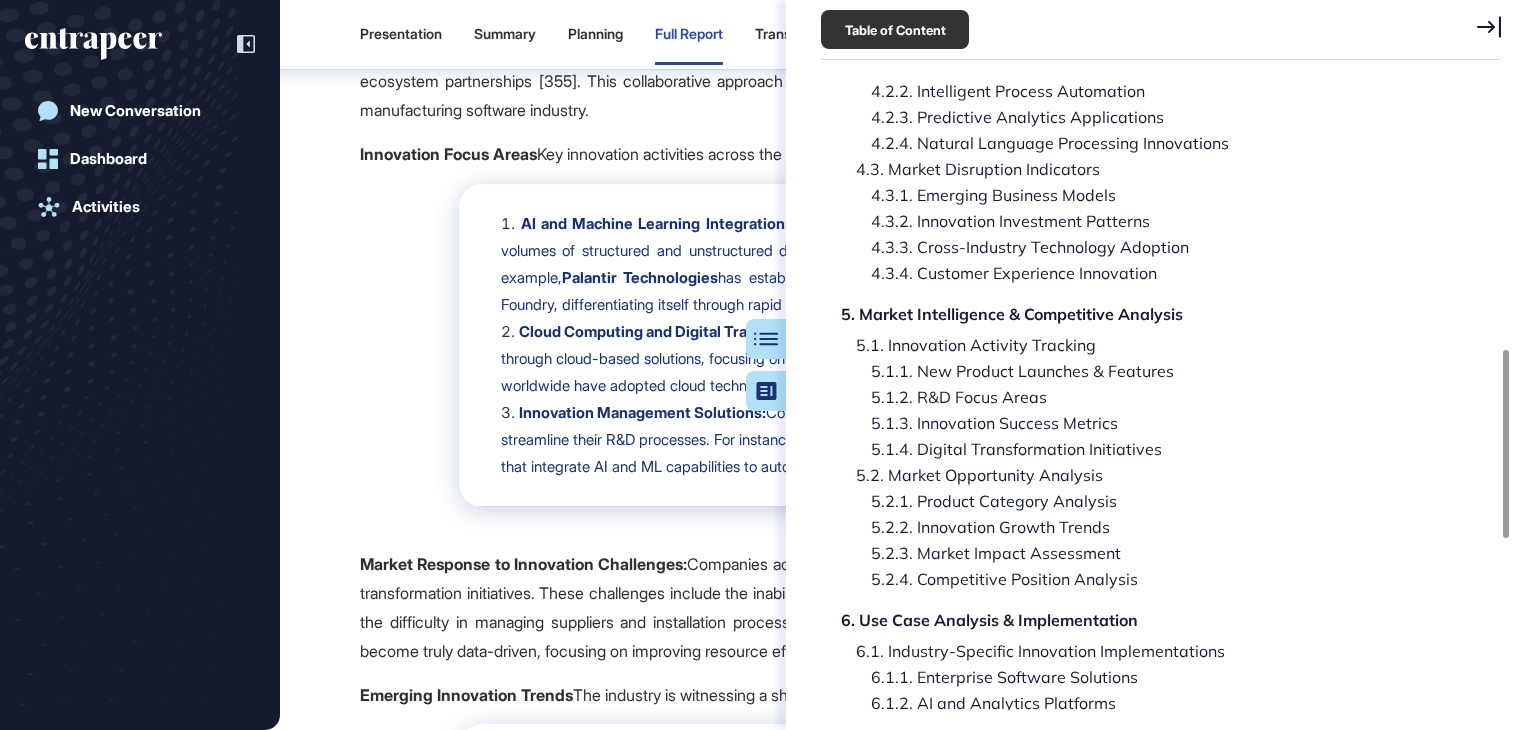click 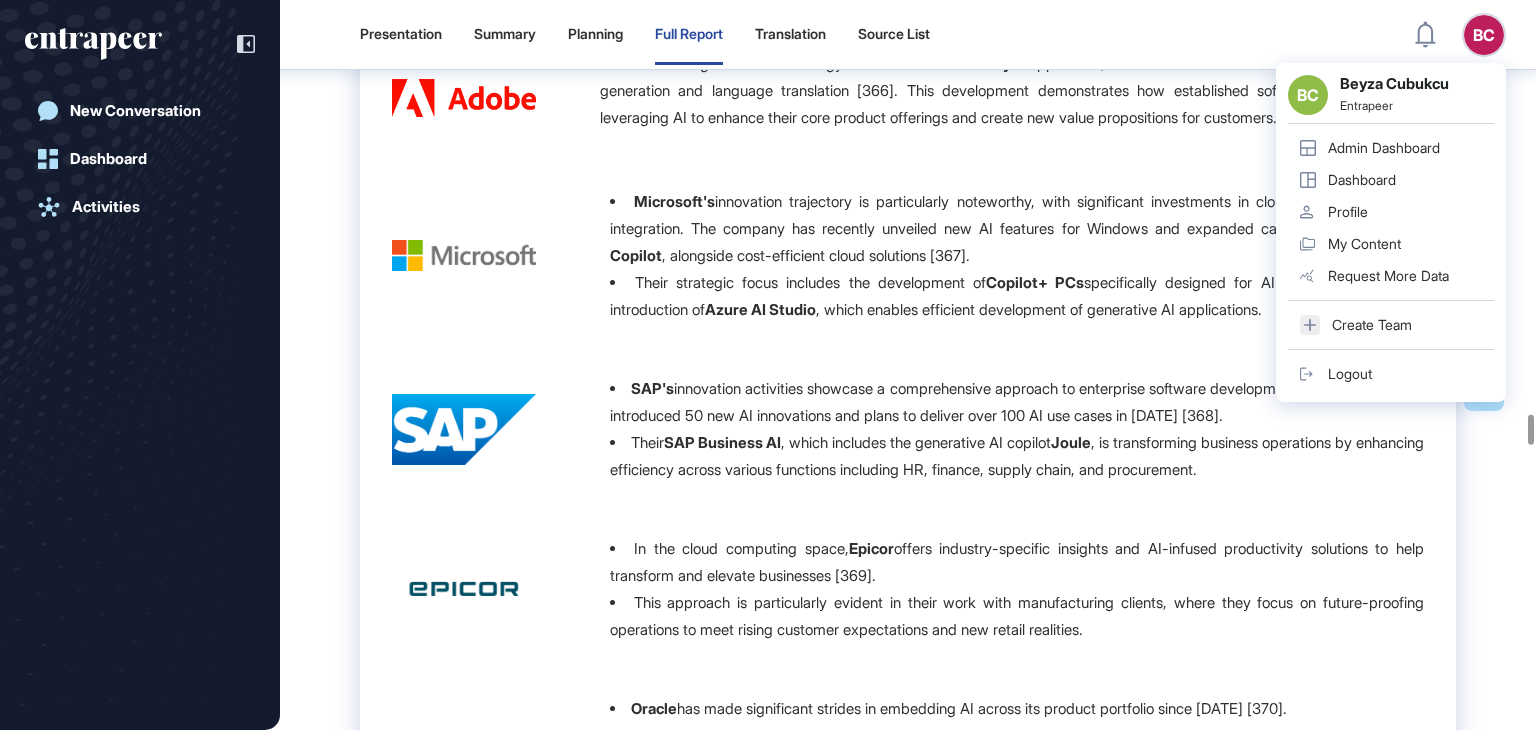 scroll, scrollTop: 92125, scrollLeft: 0, axis: vertical 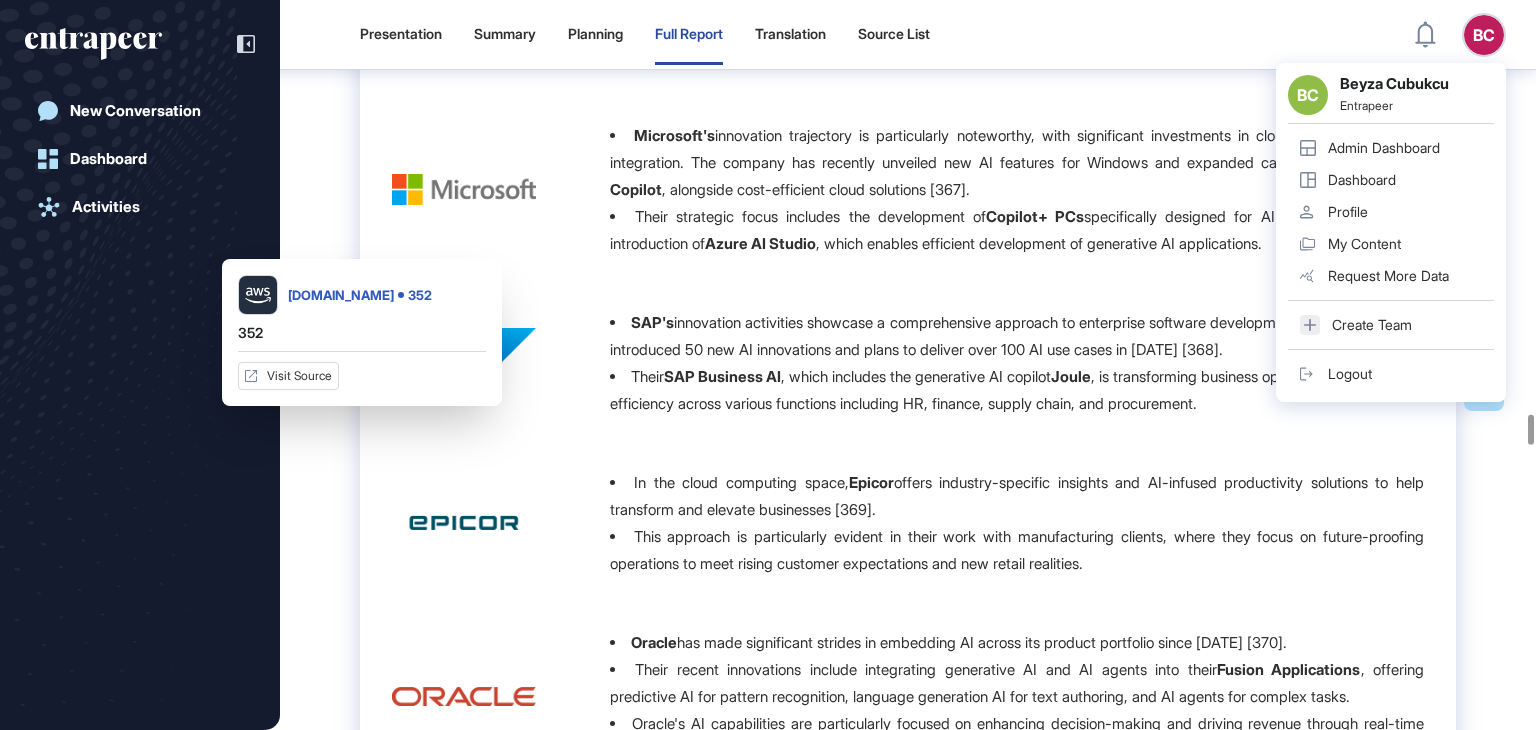 click on "352" at bounding box center [374, -213] 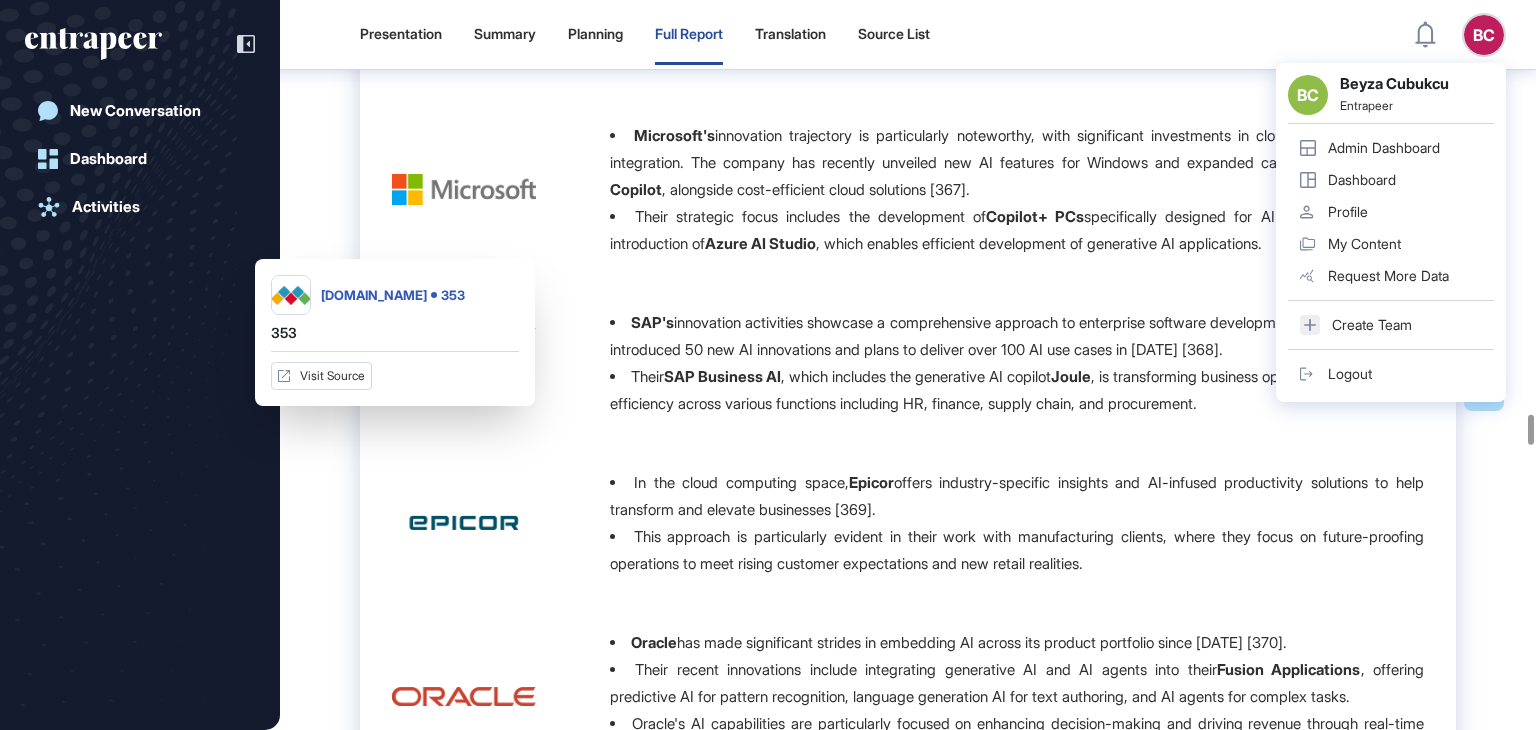 click on "353" at bounding box center (407, -213) 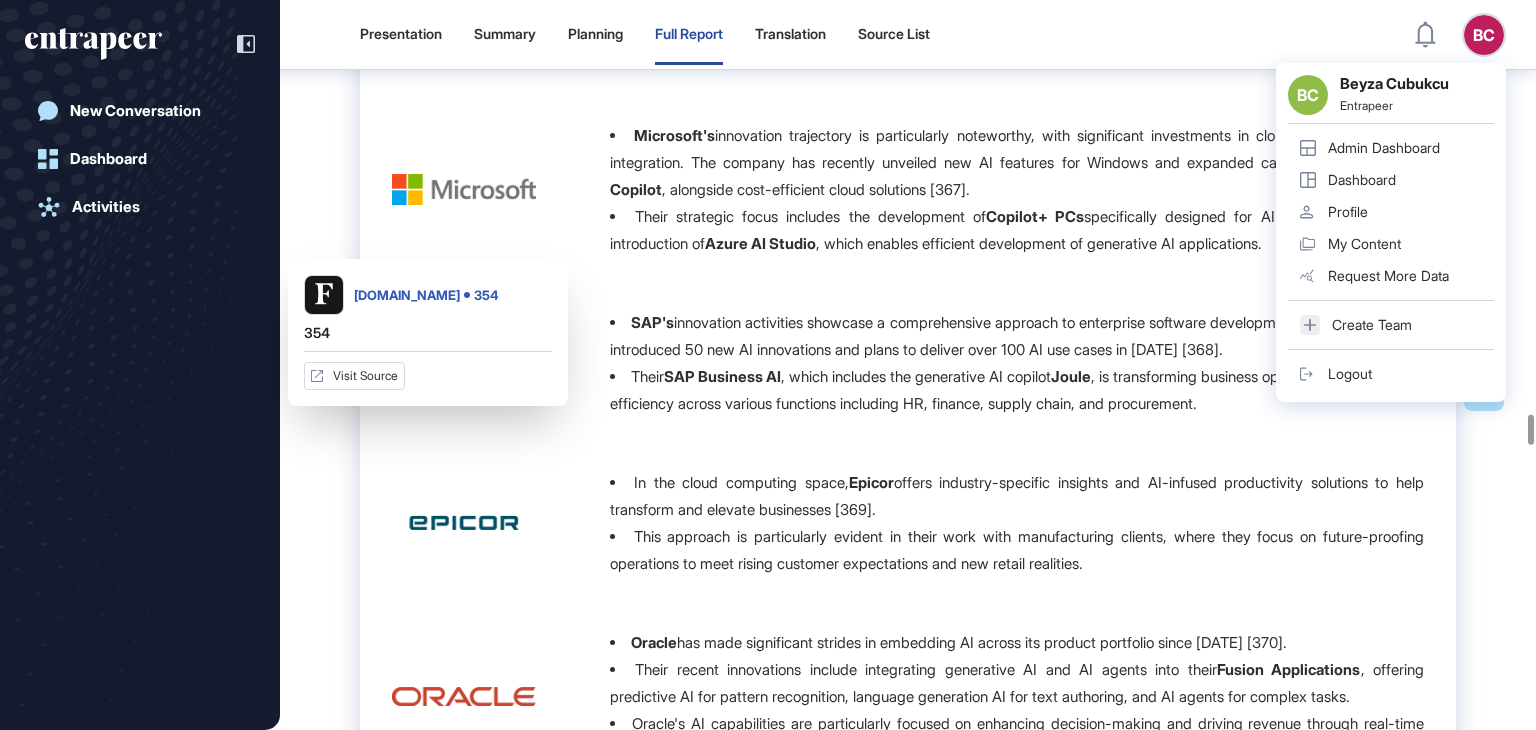 click on "354" at bounding box center (440, -213) 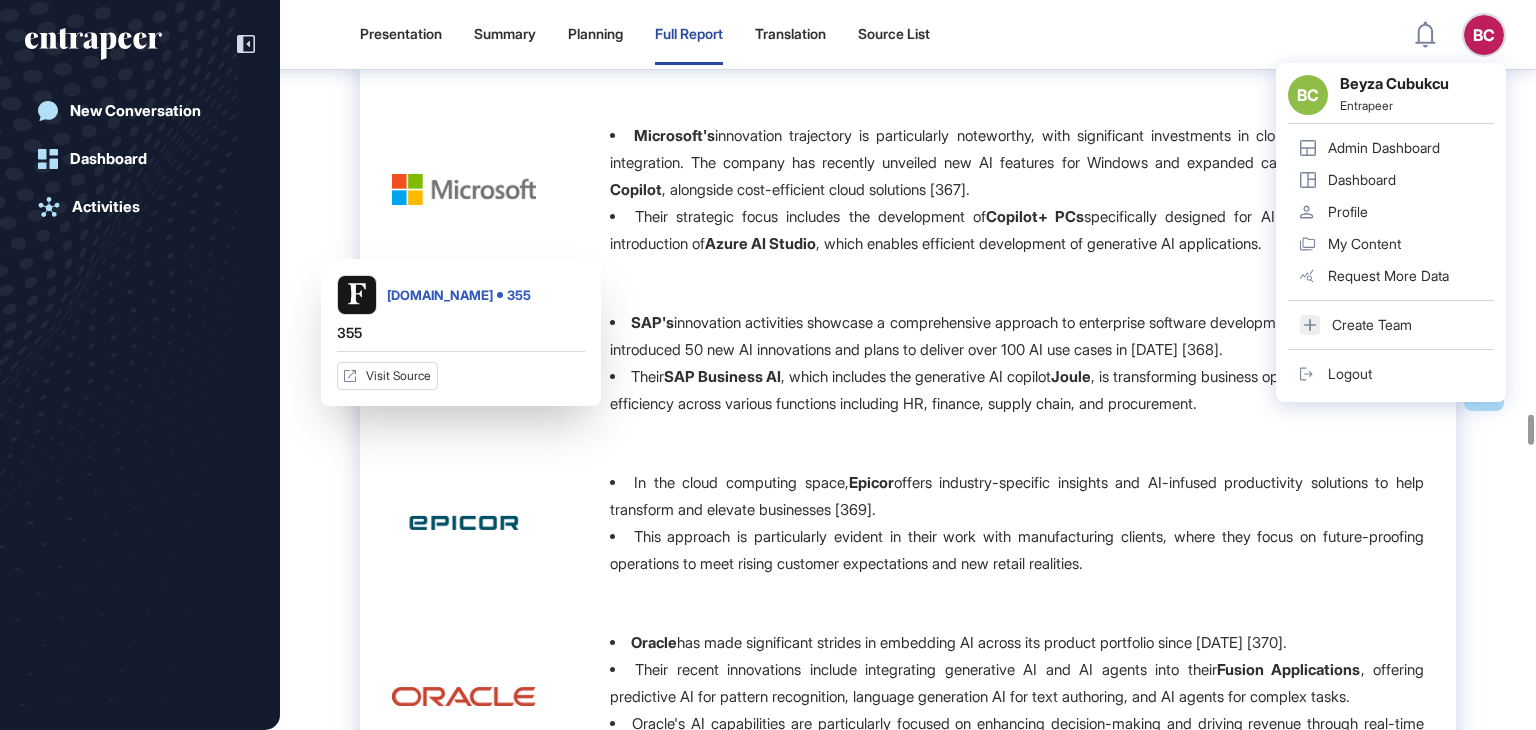 click on "355" at bounding box center [473, -213] 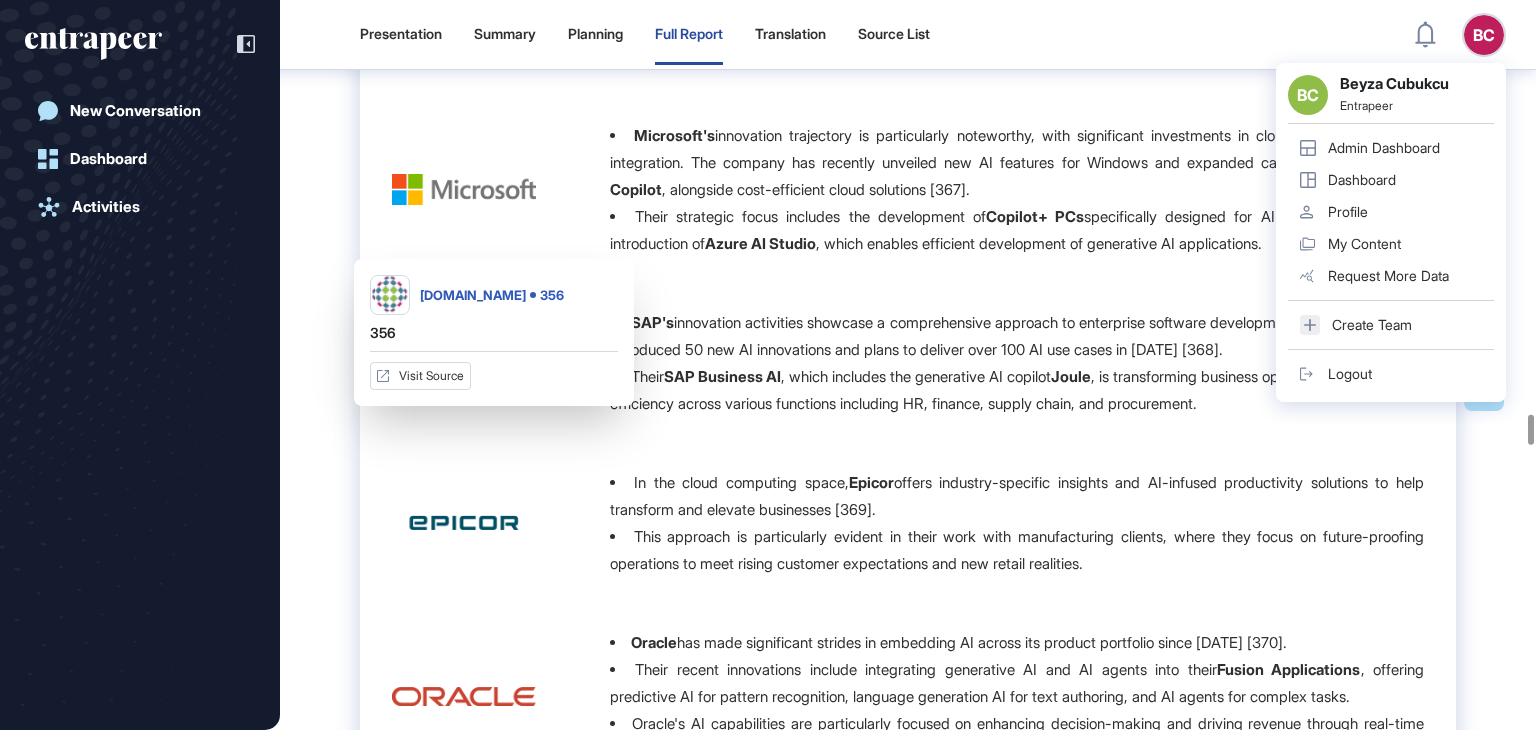 click on "356" at bounding box center [506, -213] 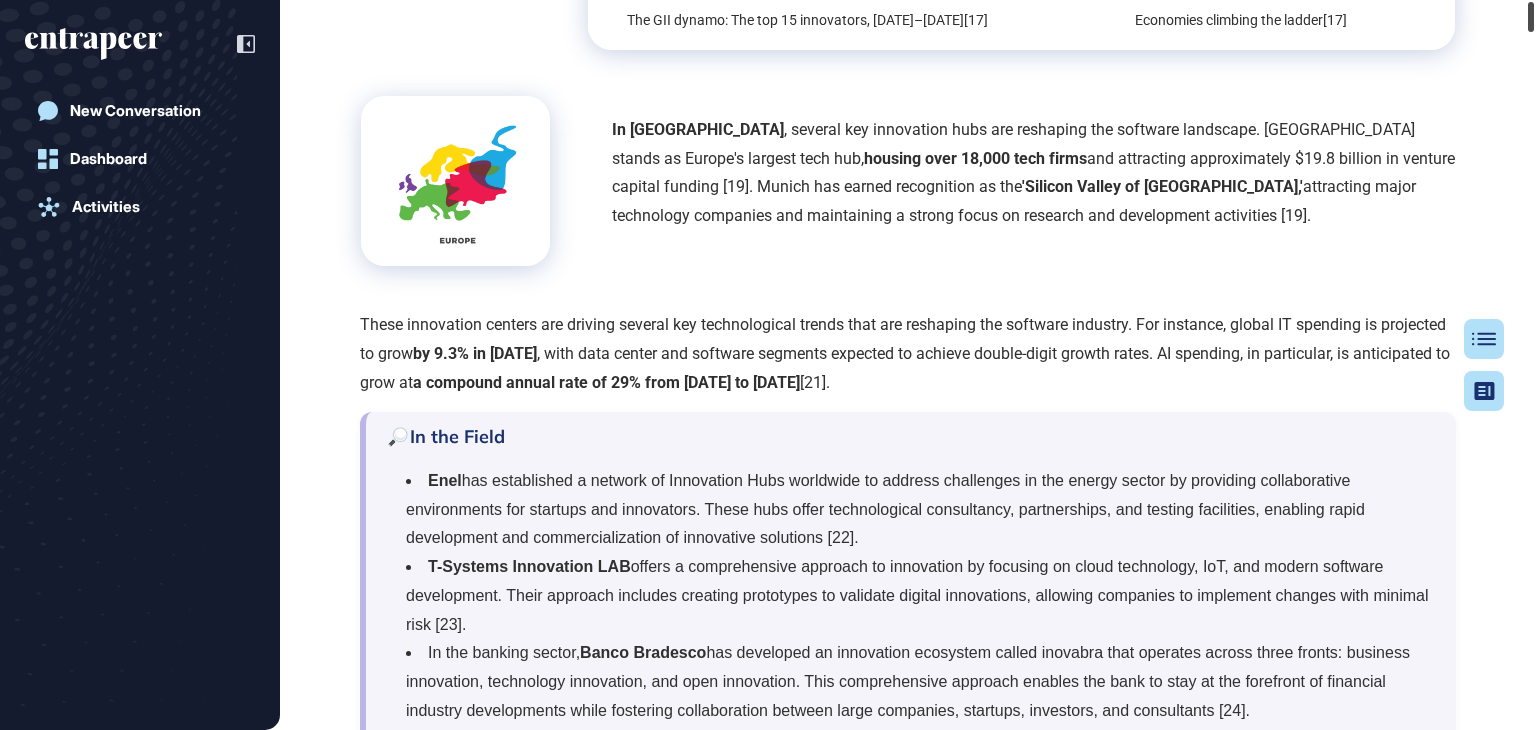 scroll, scrollTop: 0, scrollLeft: 0, axis: both 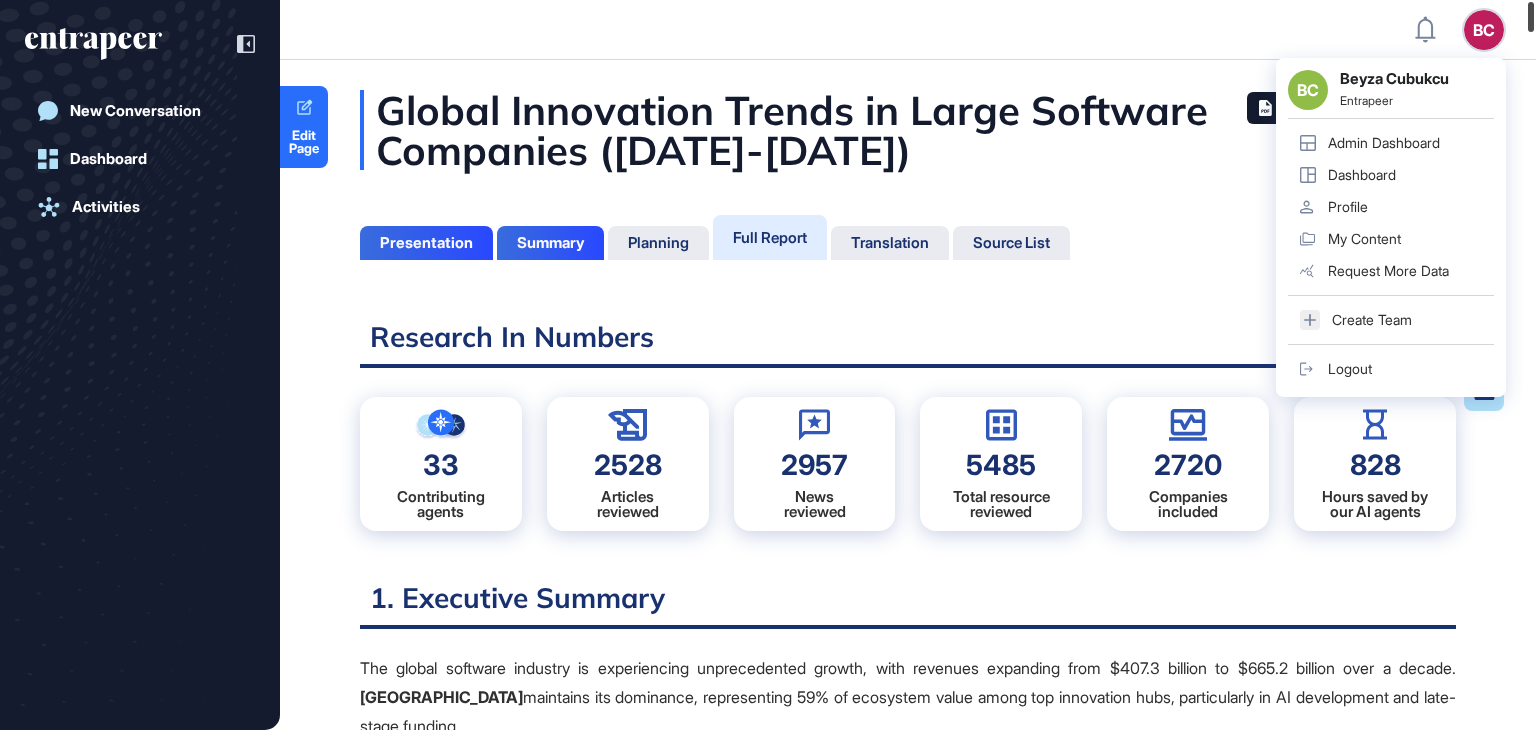 drag, startPoint x: 1535, startPoint y: 429, endPoint x: 803, endPoint y: 60, distance: 819.7469 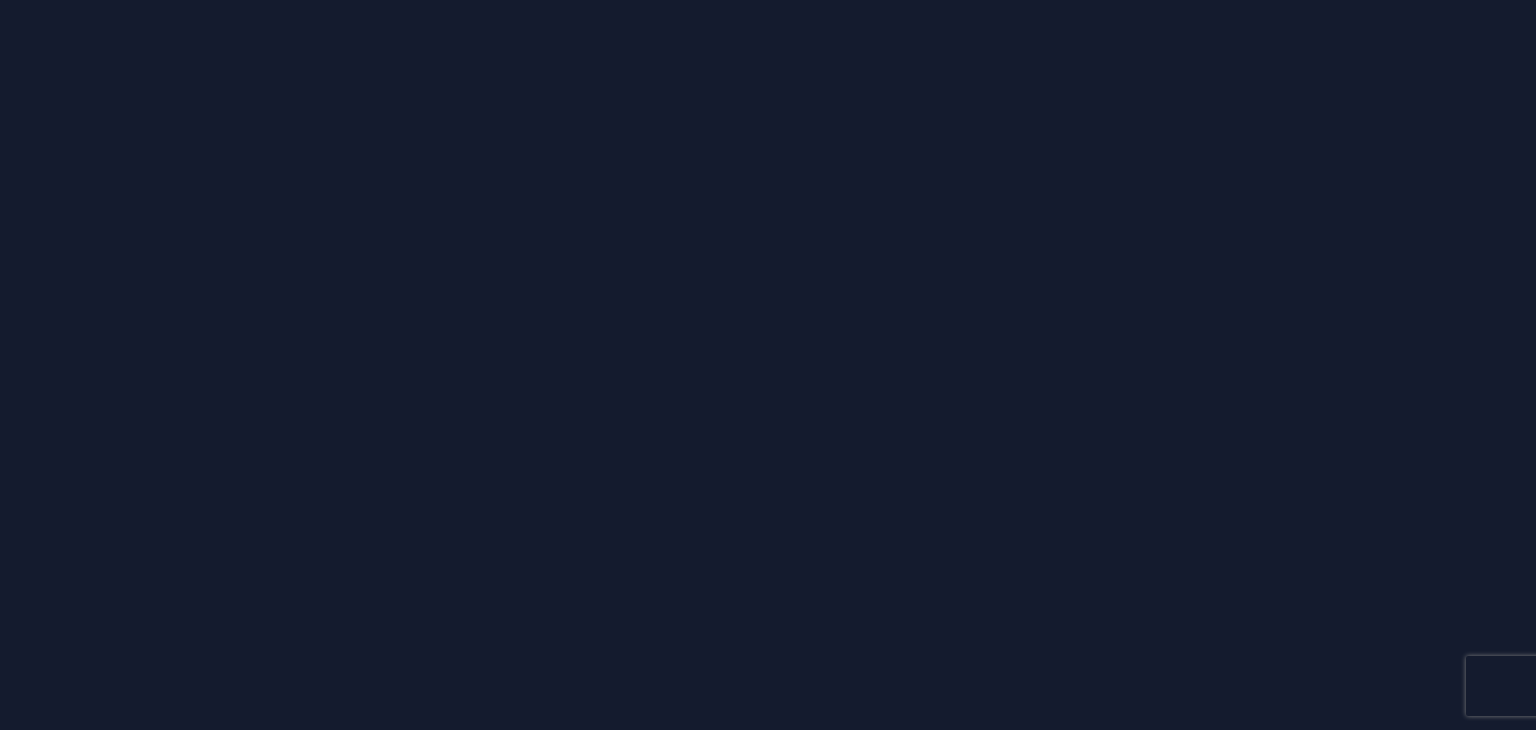 scroll, scrollTop: 0, scrollLeft: 0, axis: both 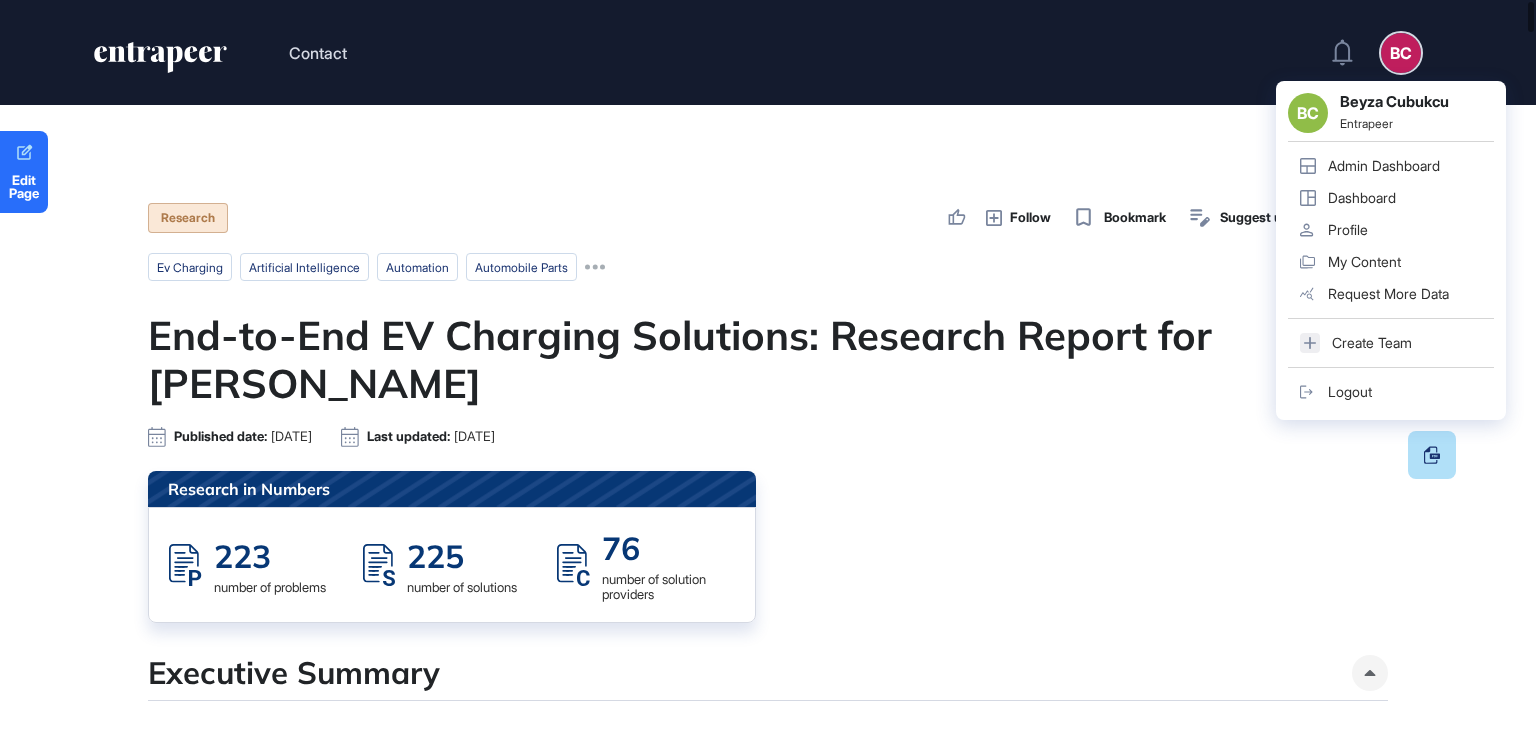 click on "Admin Dashboard" 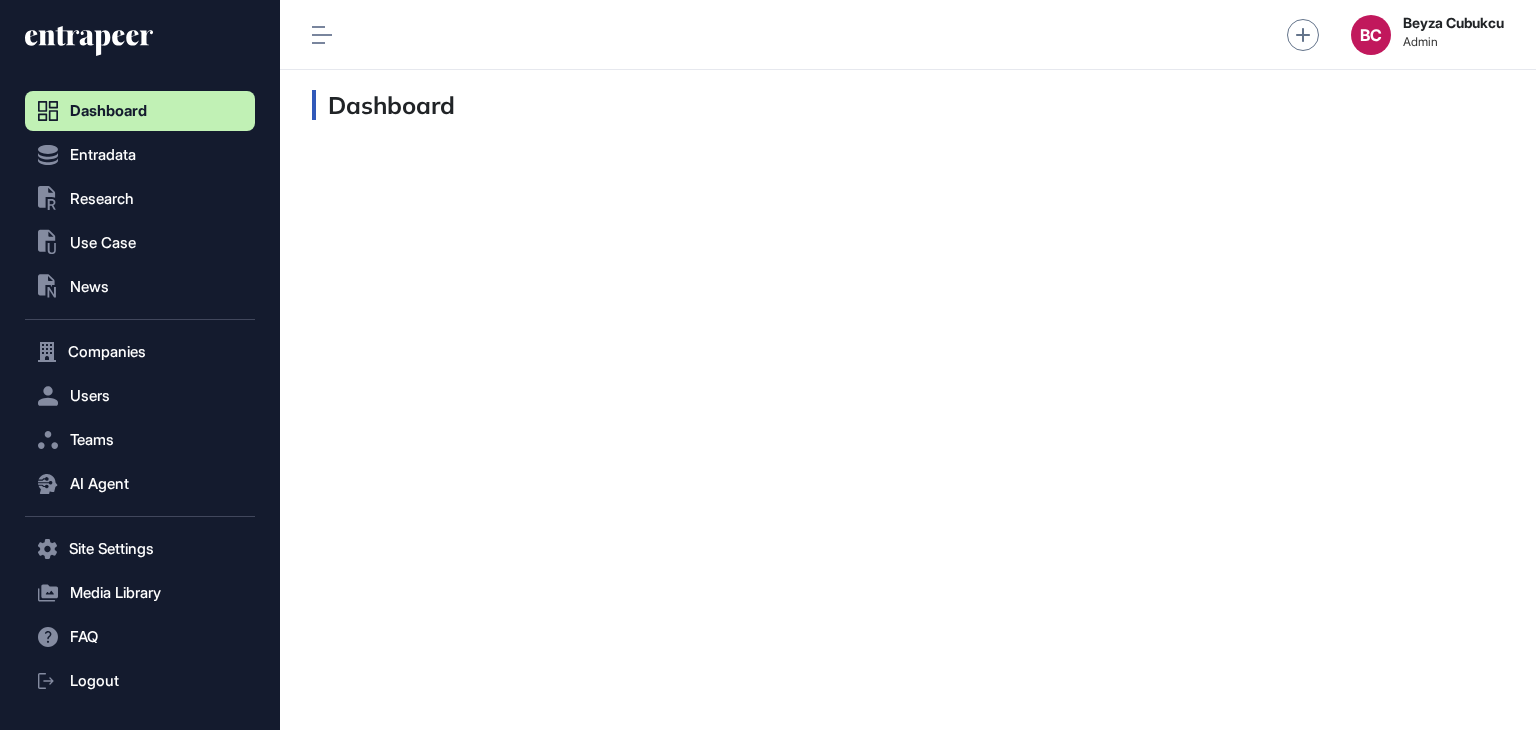 scroll, scrollTop: 689, scrollLeft: 229, axis: both 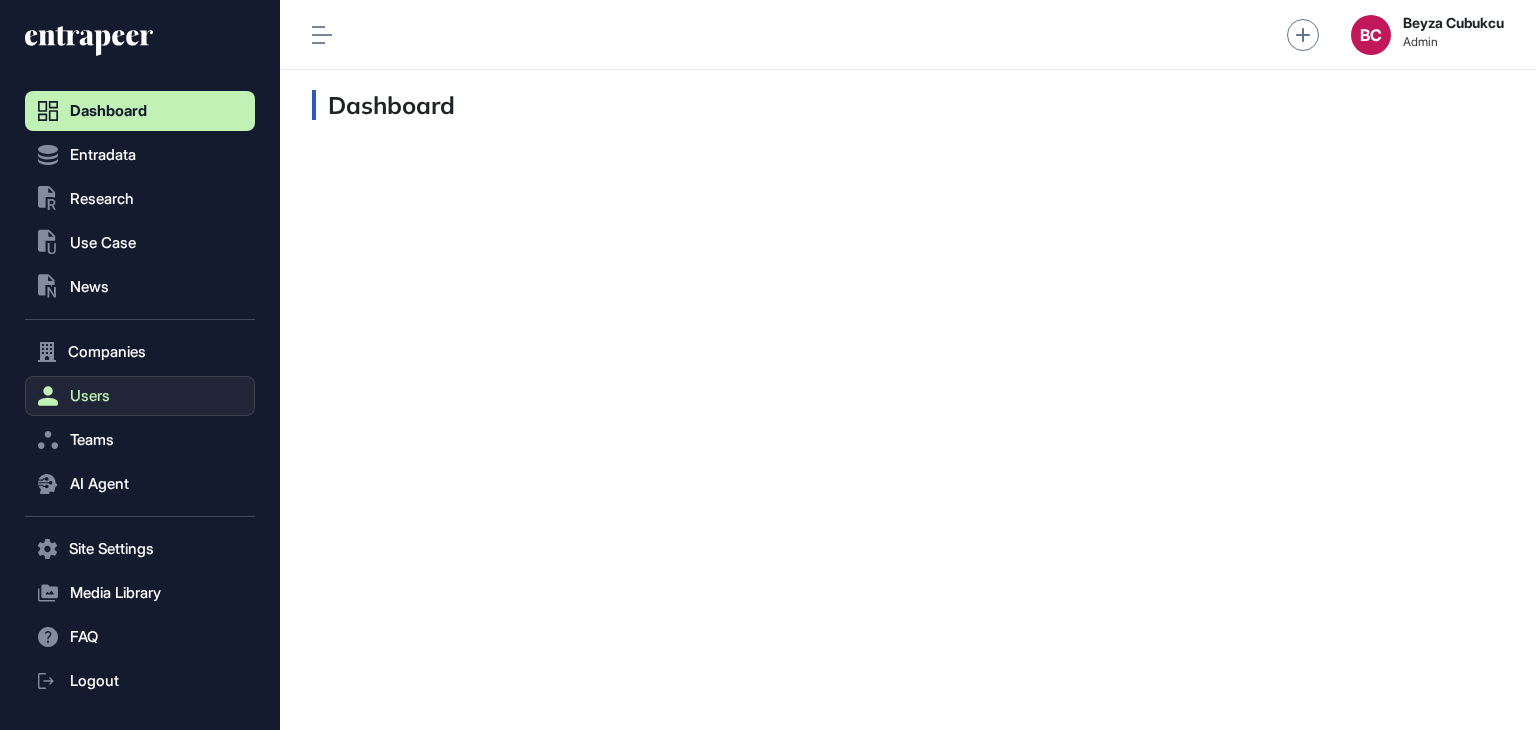 click on "Users" 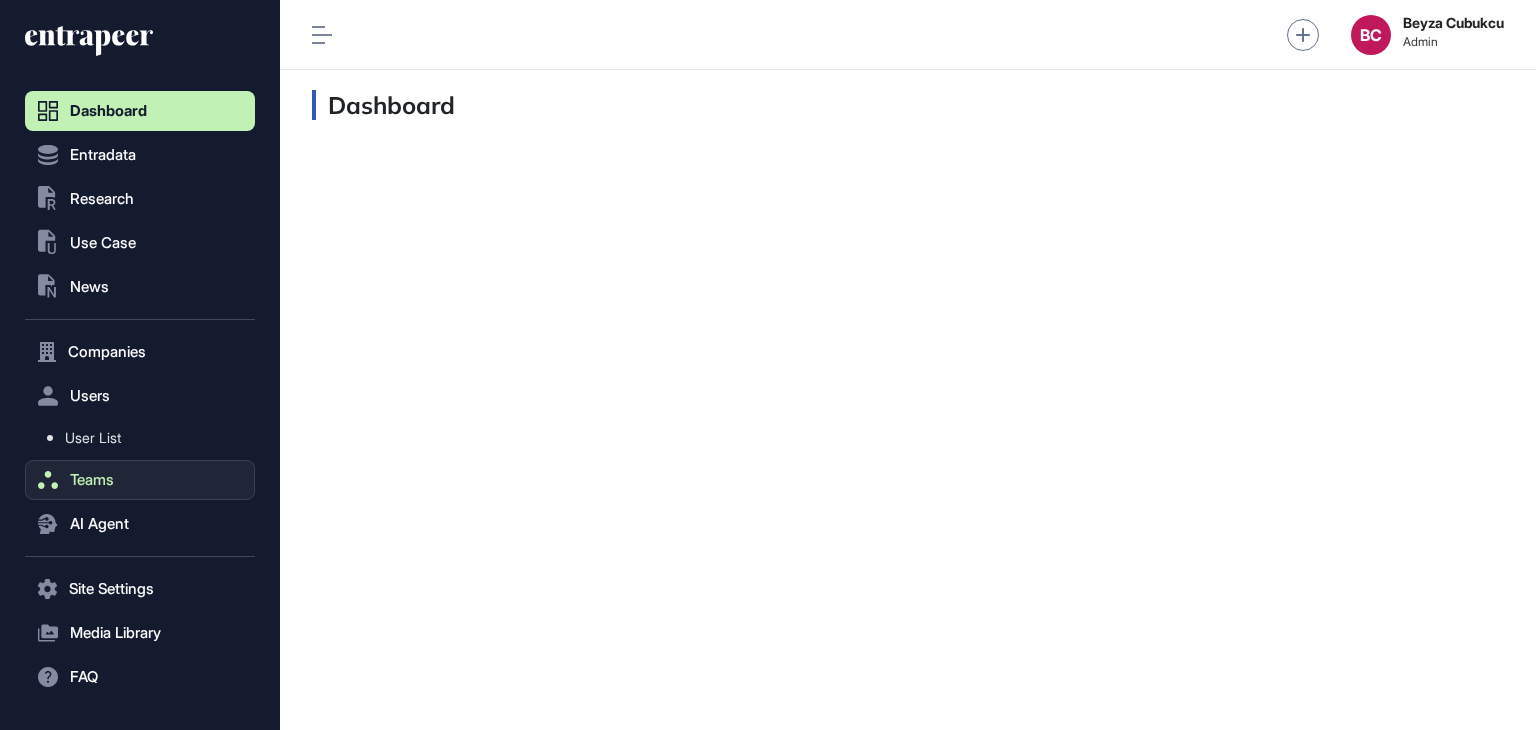 click on "Teams" at bounding box center (92, 480) 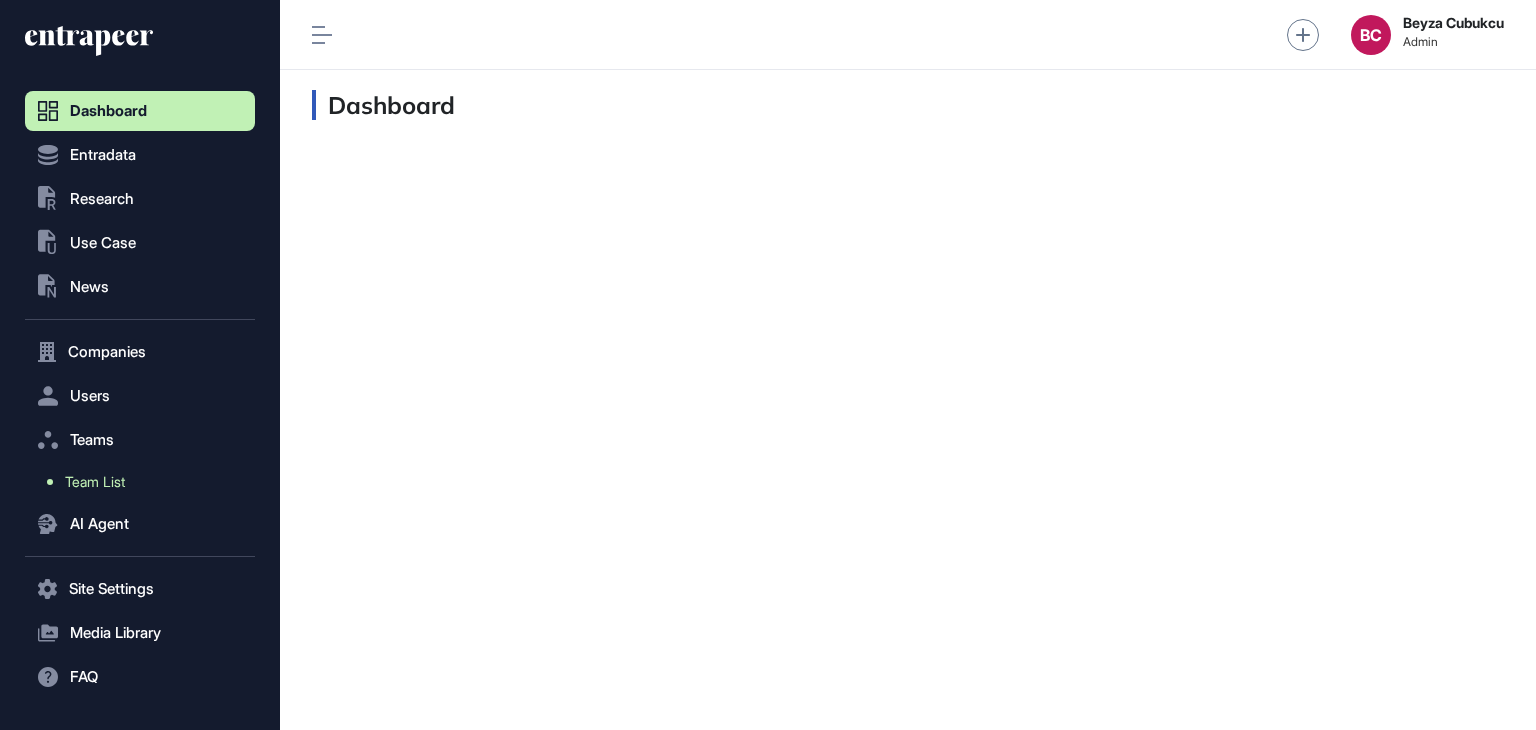 click on "Team List" at bounding box center [95, 482] 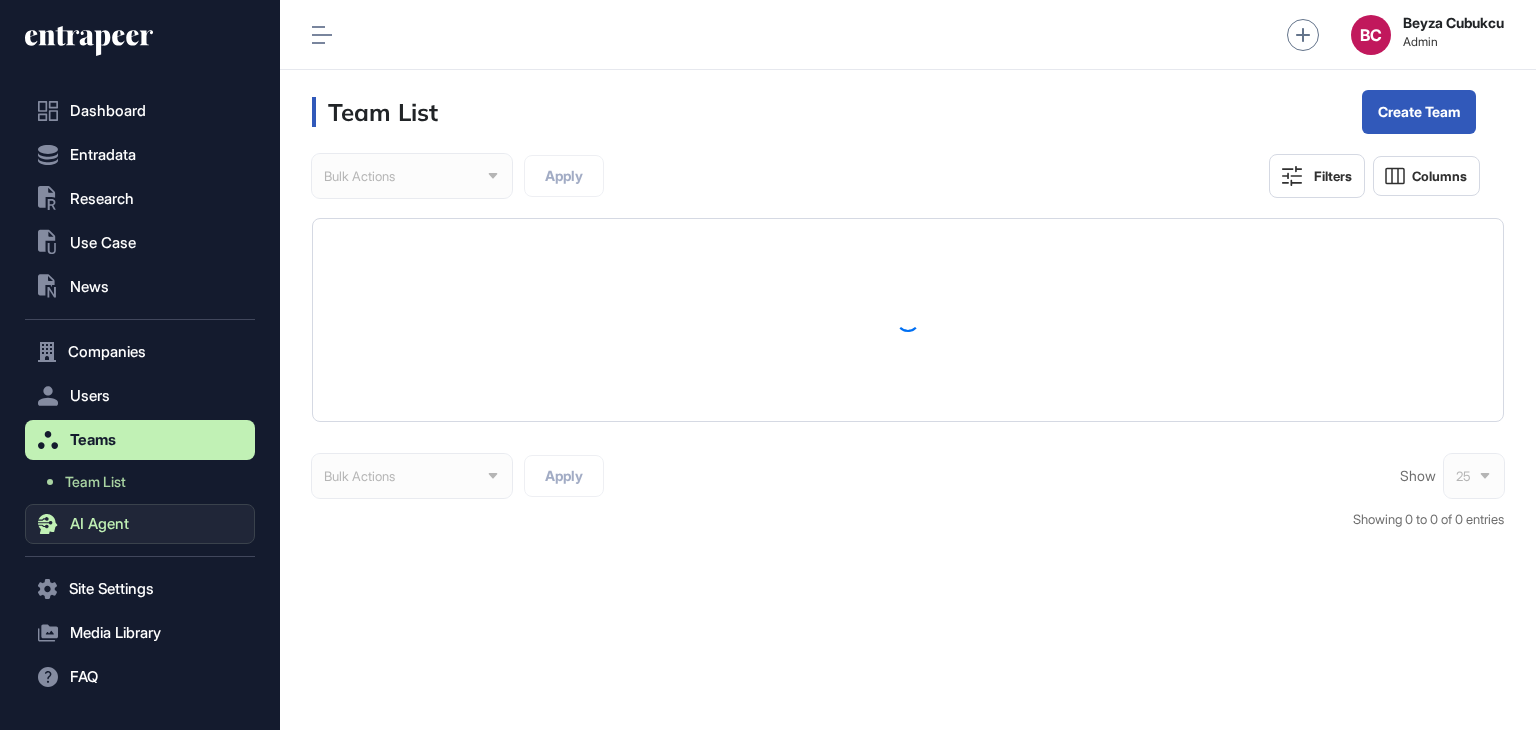 click on "AI Agent" at bounding box center [99, 524] 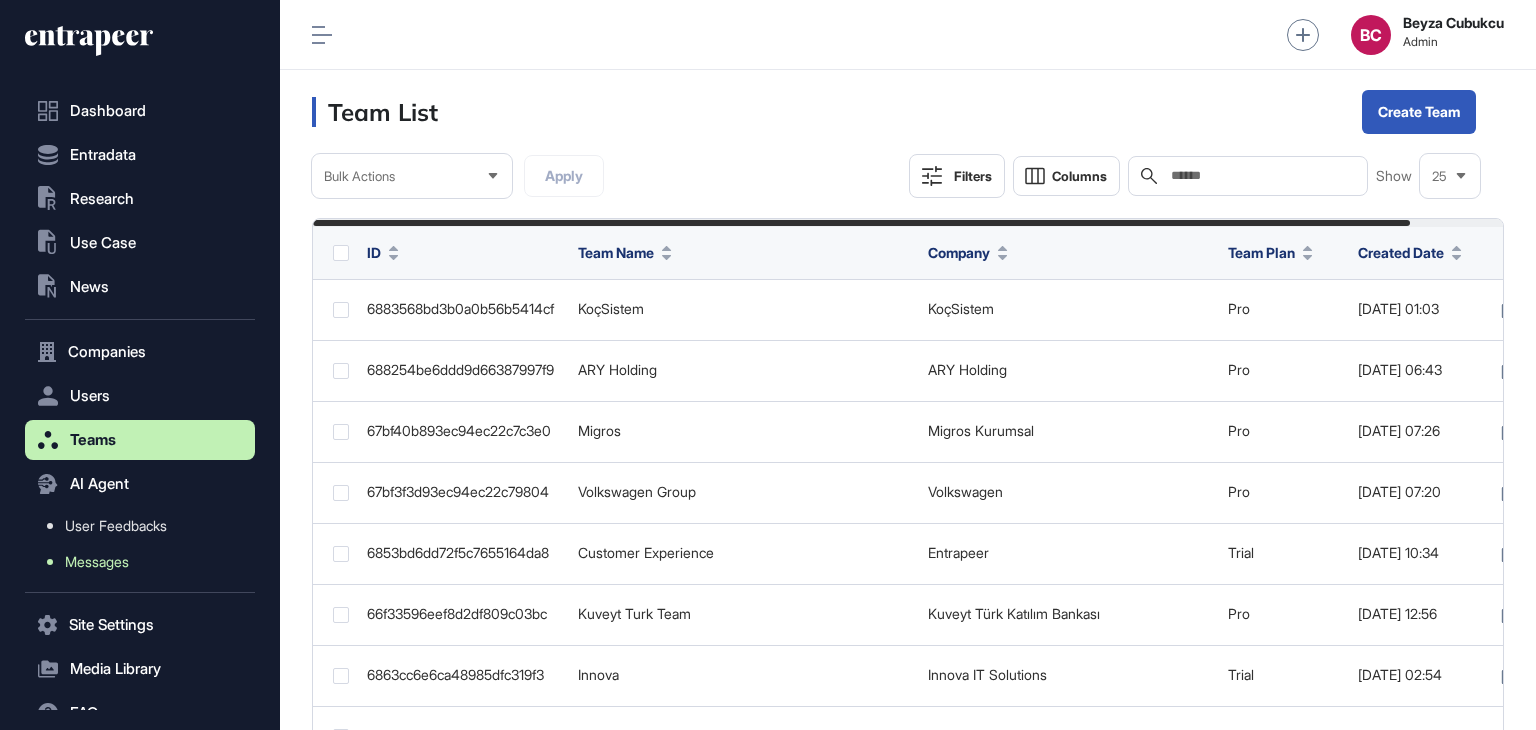 click on "Messages" at bounding box center [97, 562] 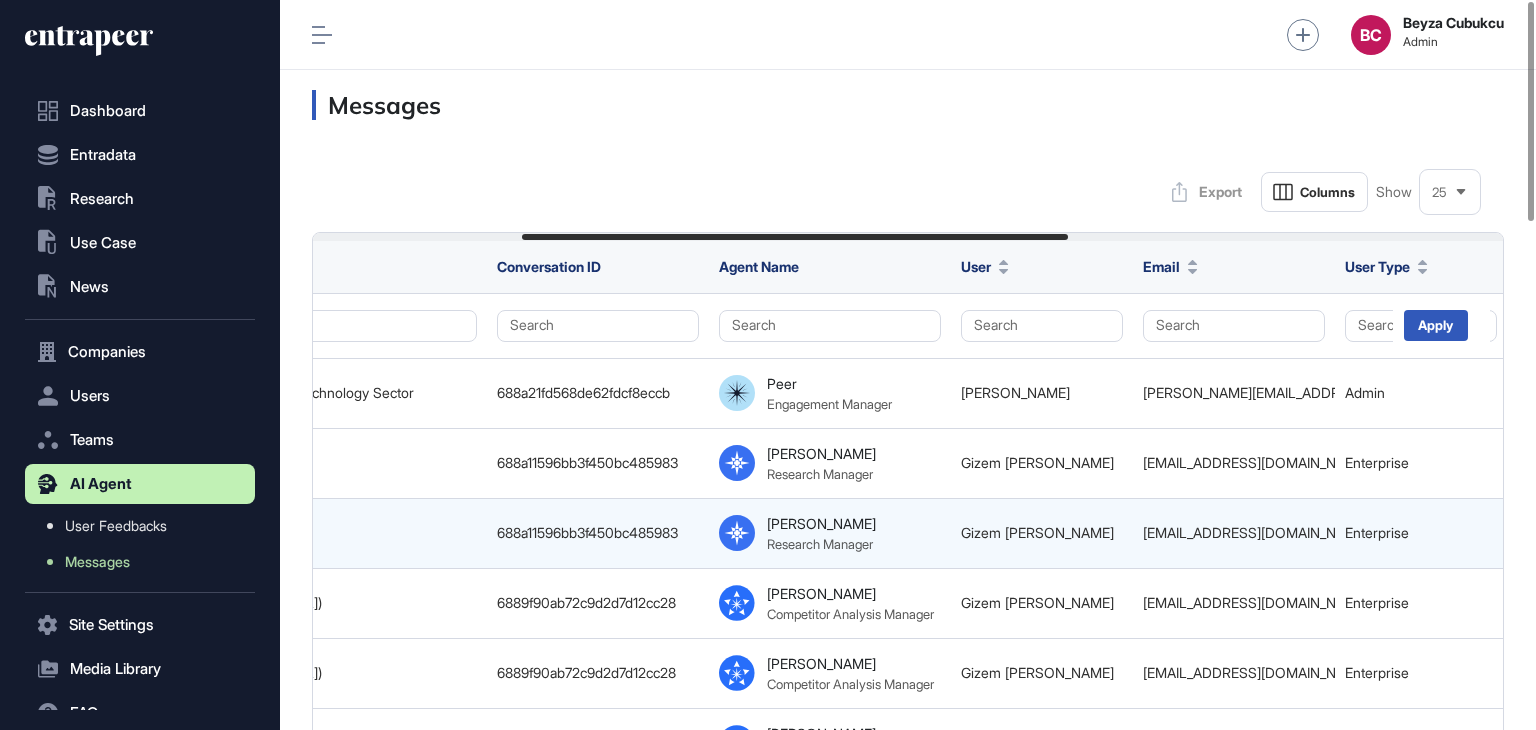 scroll, scrollTop: 0, scrollLeft: 468, axis: horizontal 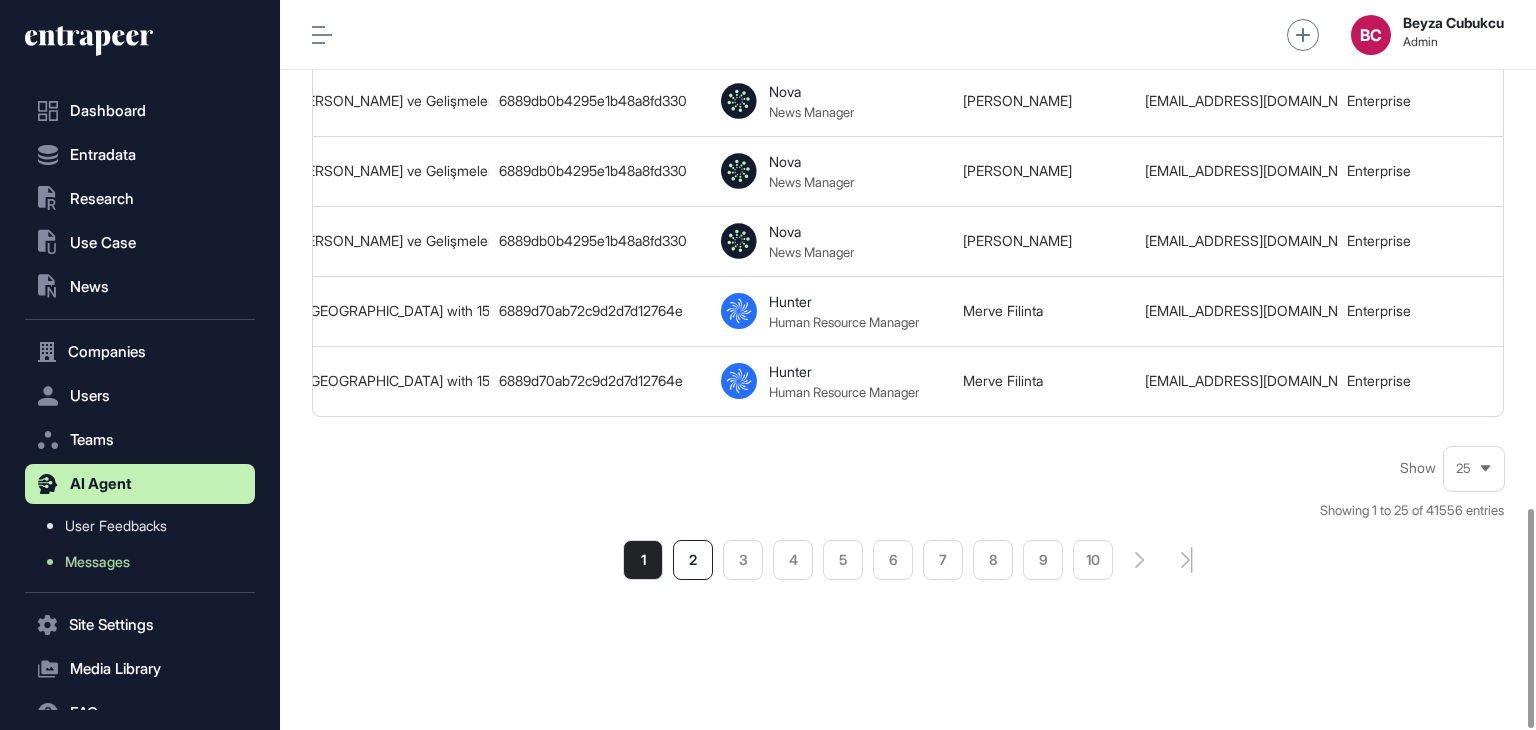click on "2" at bounding box center (693, 560) 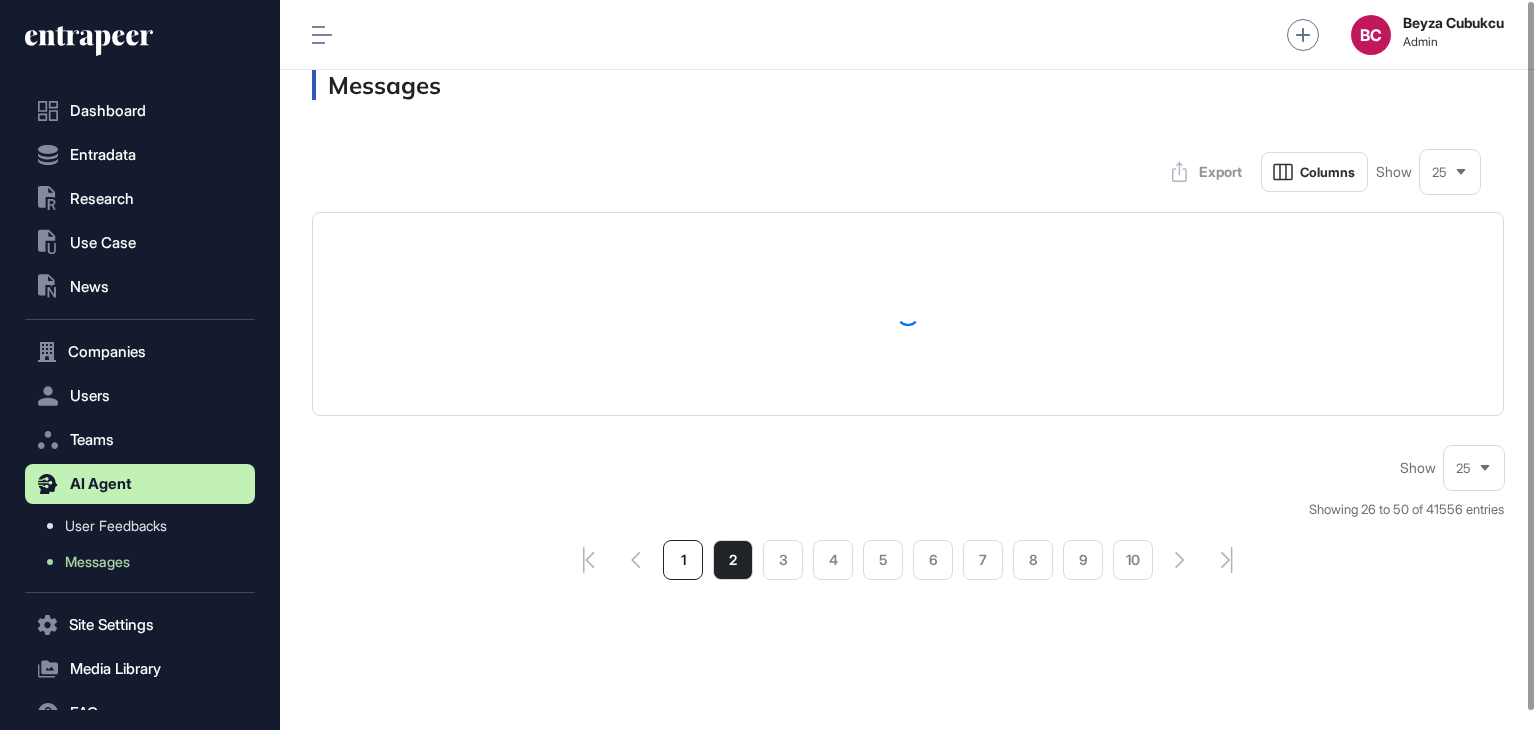 scroll, scrollTop: 0, scrollLeft: 0, axis: both 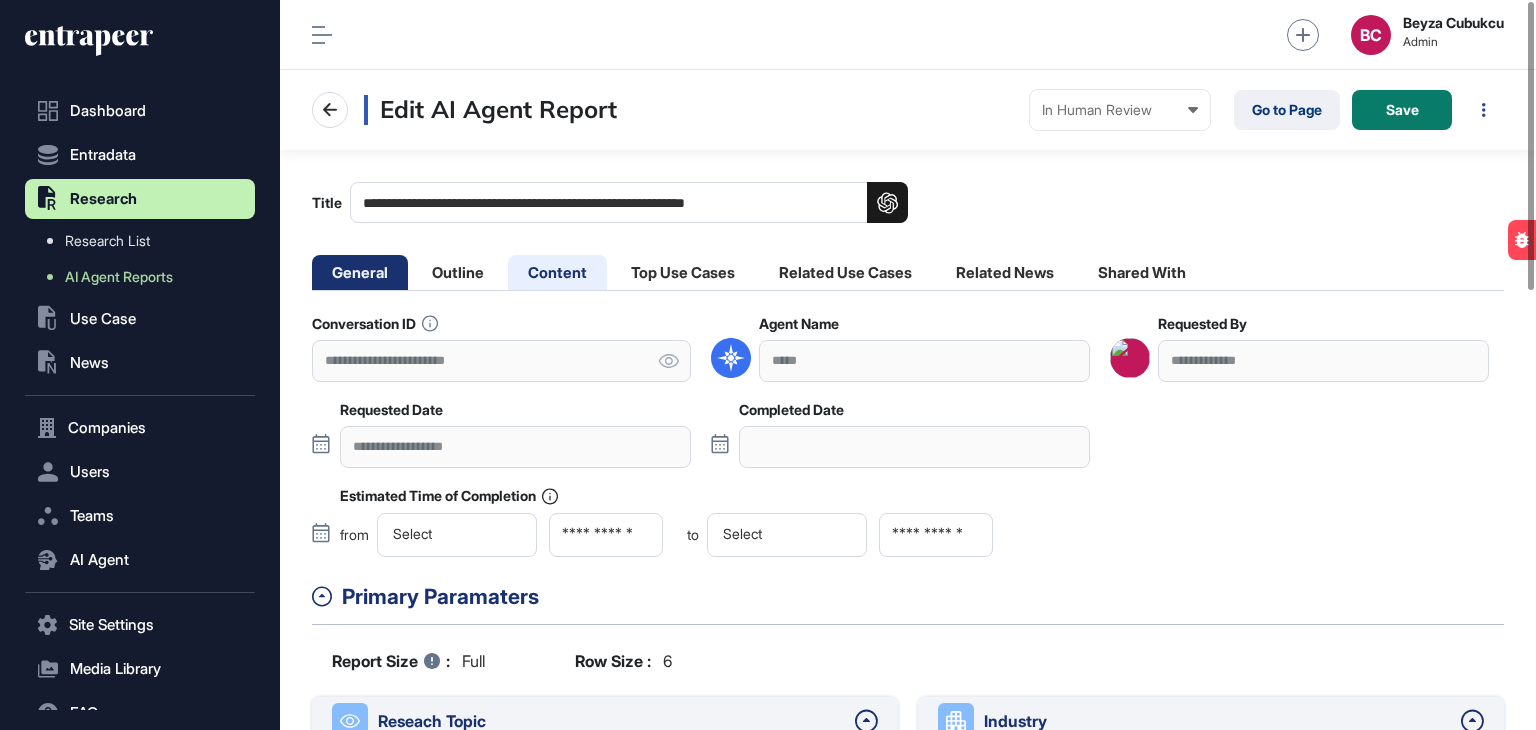 click on "Content" 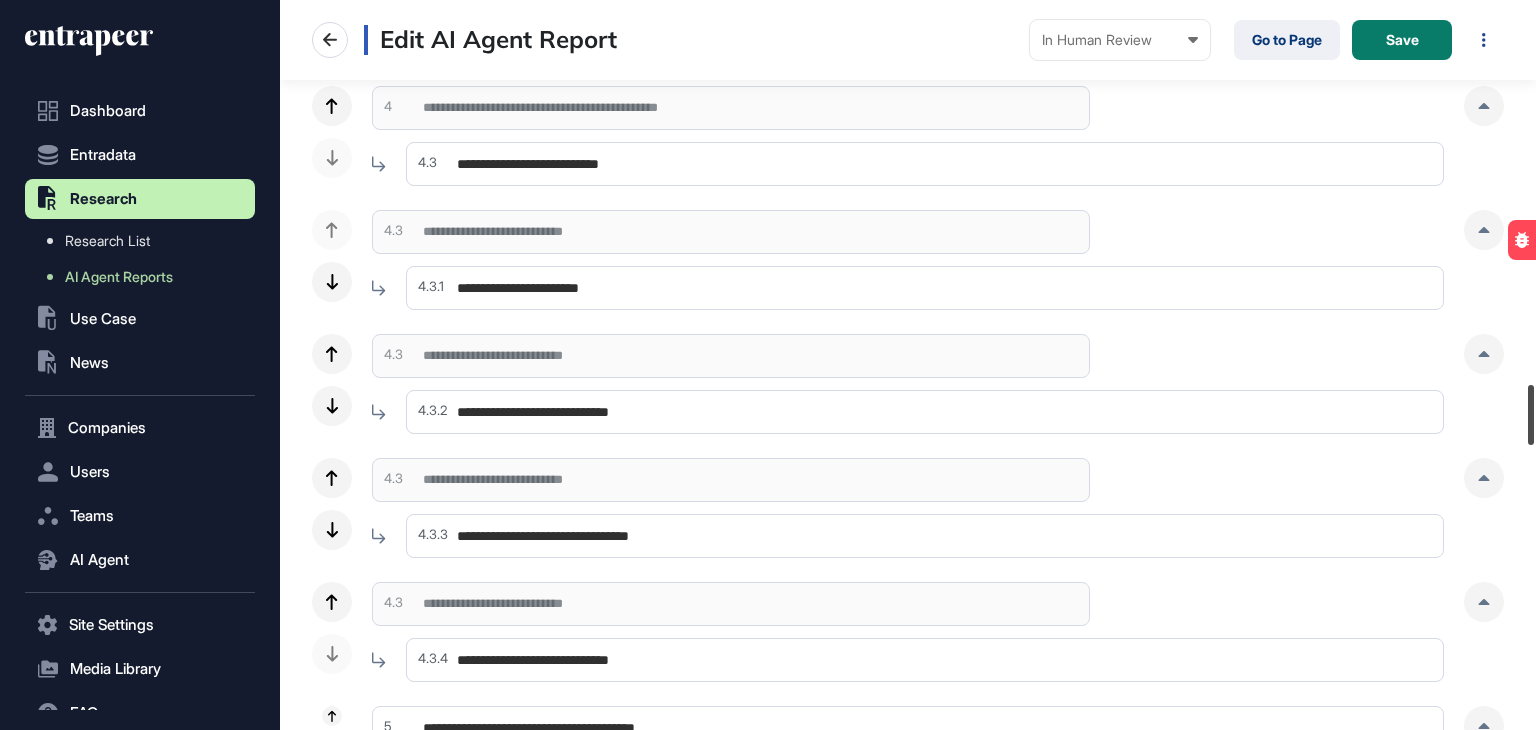 drag, startPoint x: 1535, startPoint y: 41, endPoint x: 1535, endPoint y: 440, distance: 399 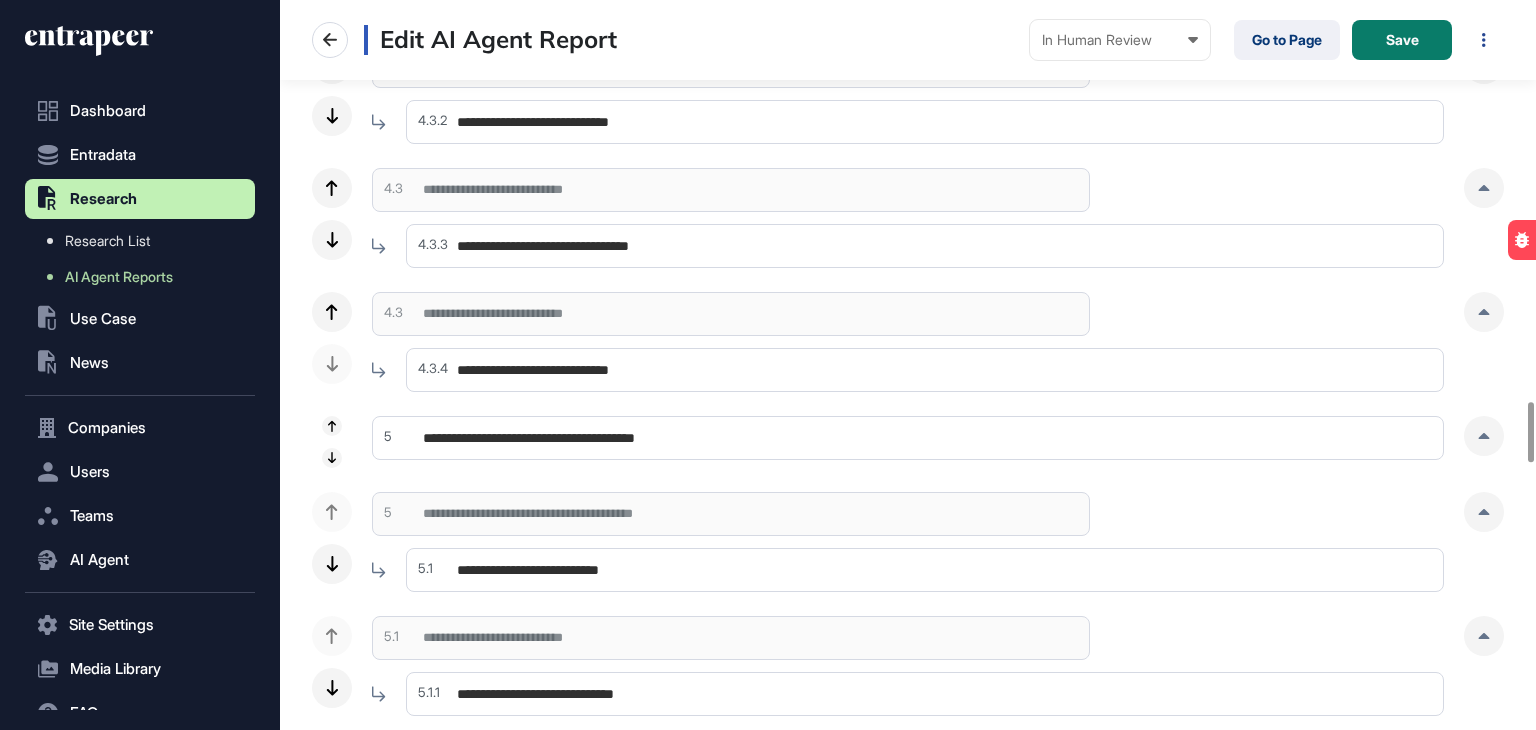 scroll, scrollTop: 5088, scrollLeft: 0, axis: vertical 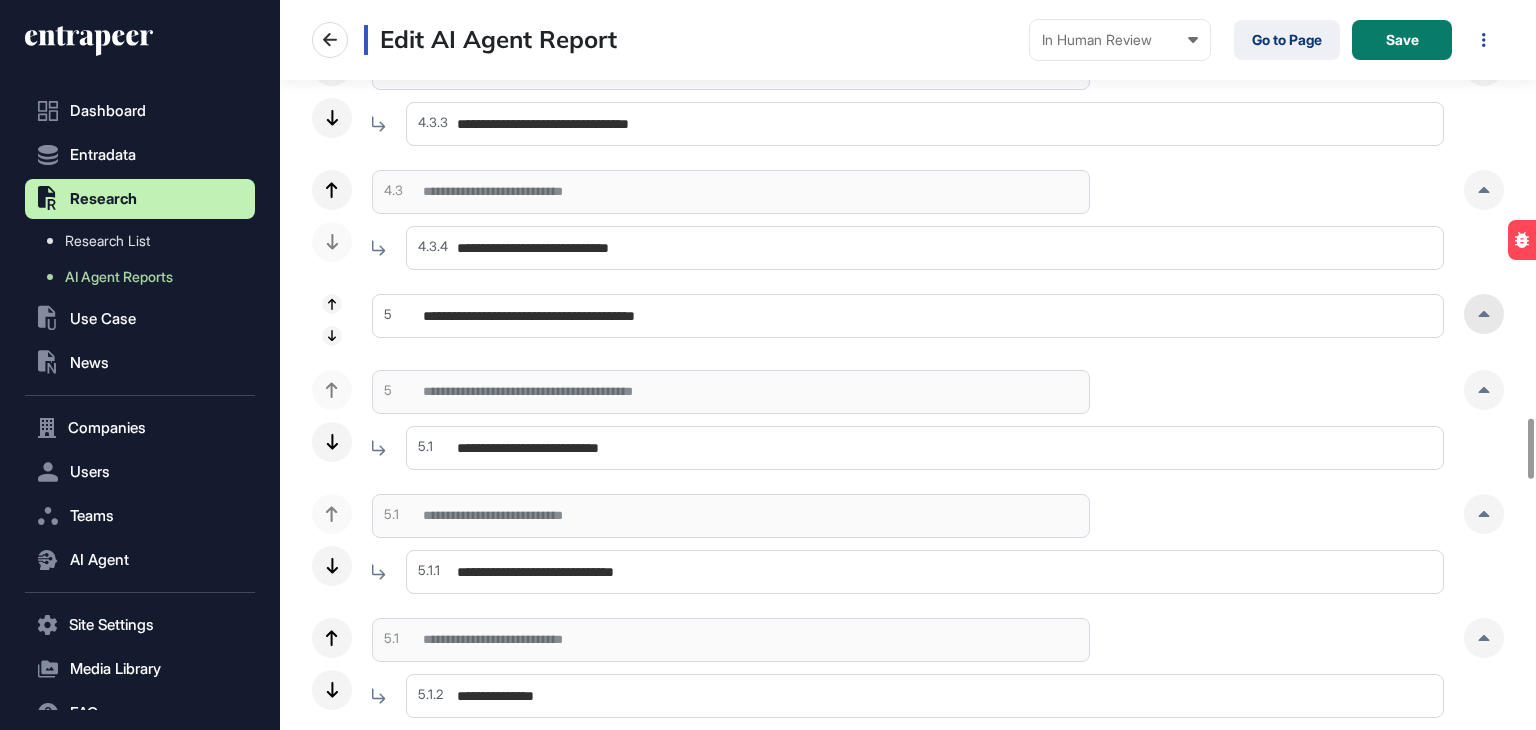 click at bounding box center [1484, 314] 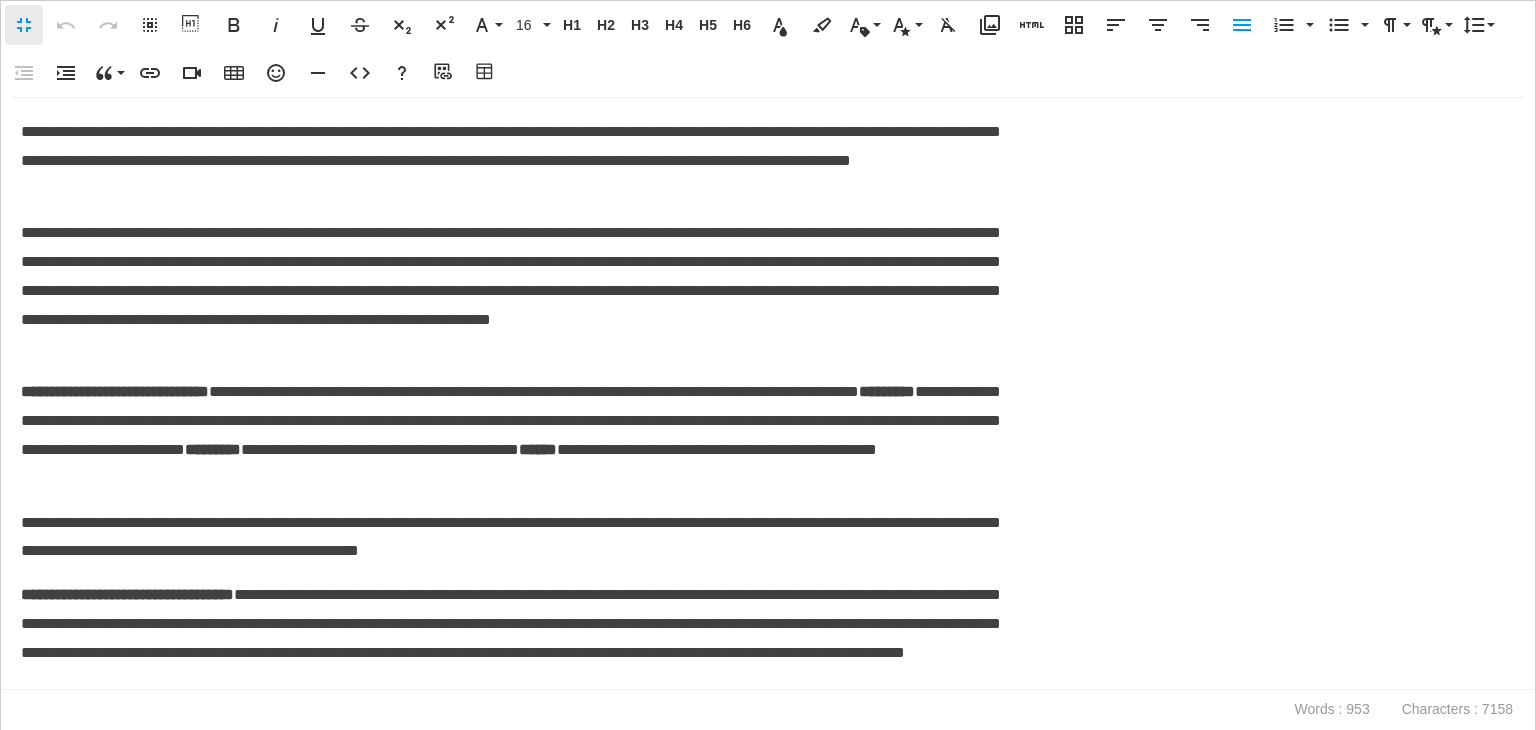 scroll, scrollTop: 0, scrollLeft: 9, axis: horizontal 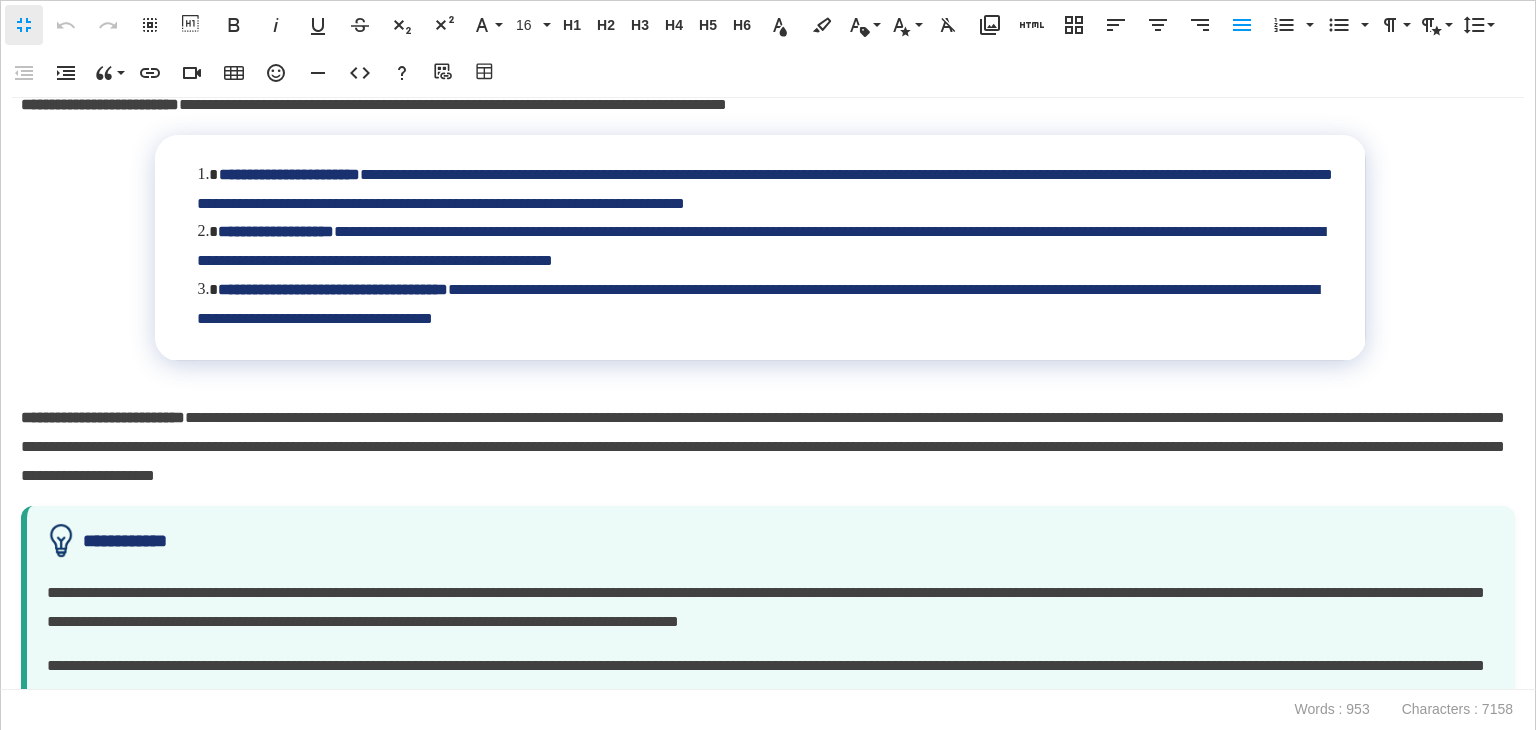 click on "**********" at bounding box center (763, 447) 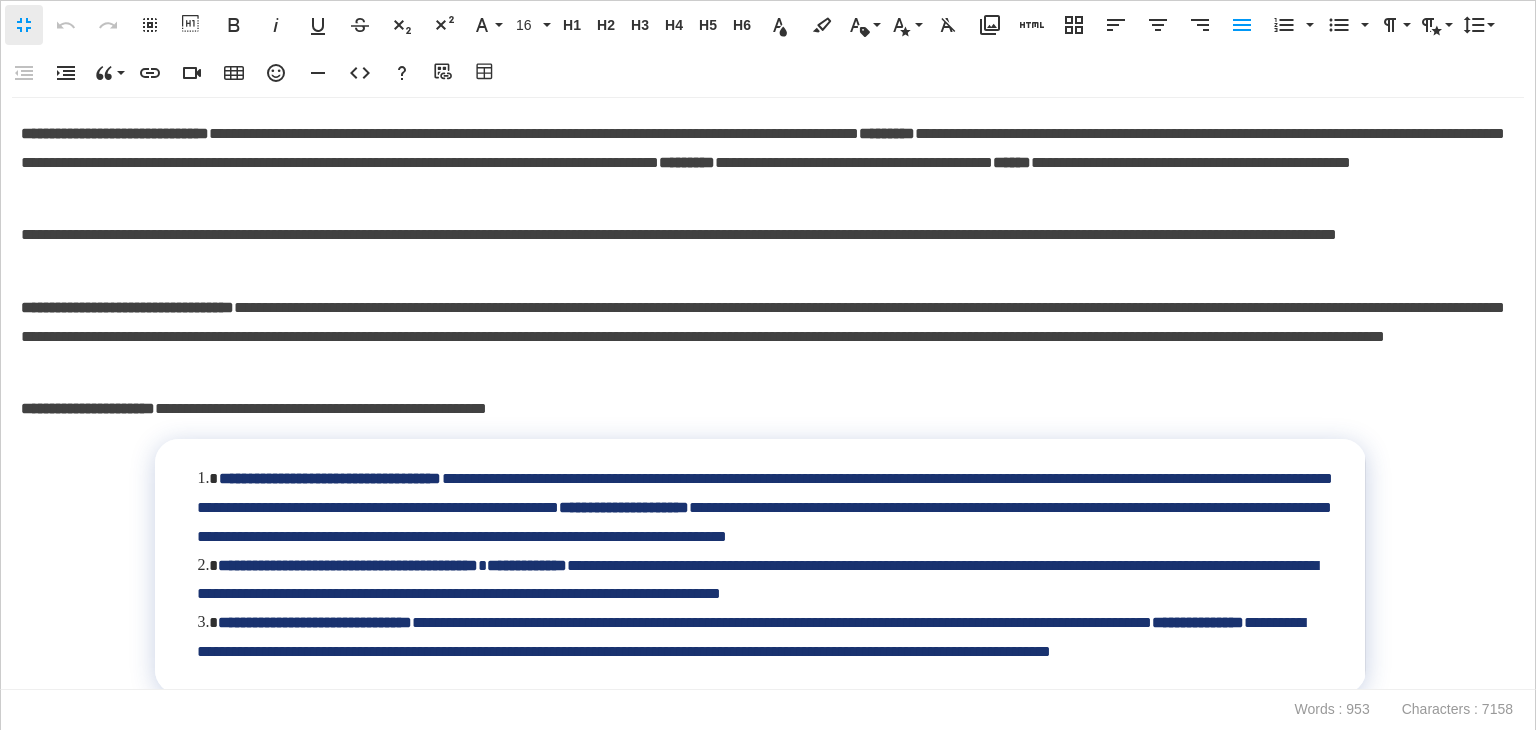 scroll, scrollTop: 0, scrollLeft: 0, axis: both 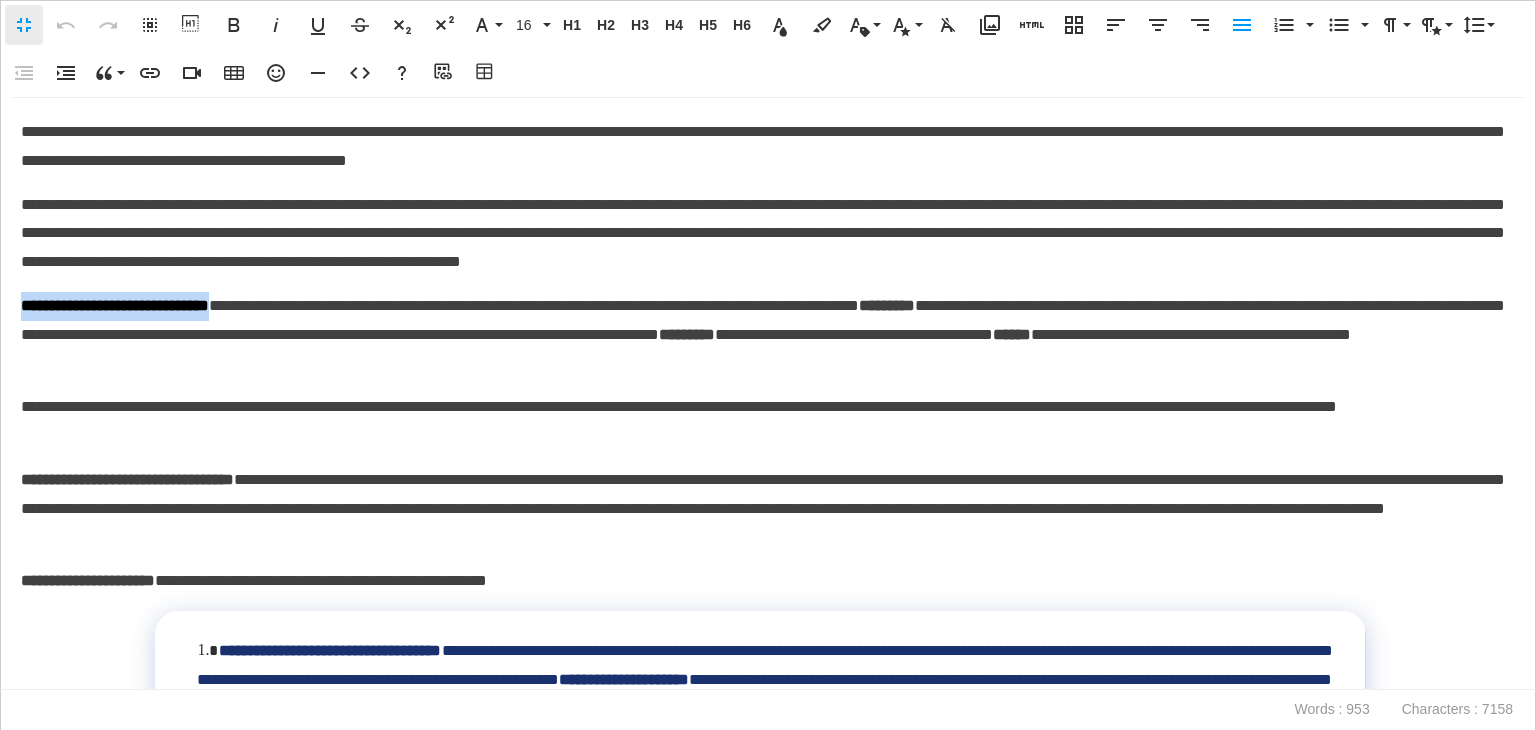 drag, startPoint x: 277, startPoint y: 307, endPoint x: 0, endPoint y: 283, distance: 278.03778 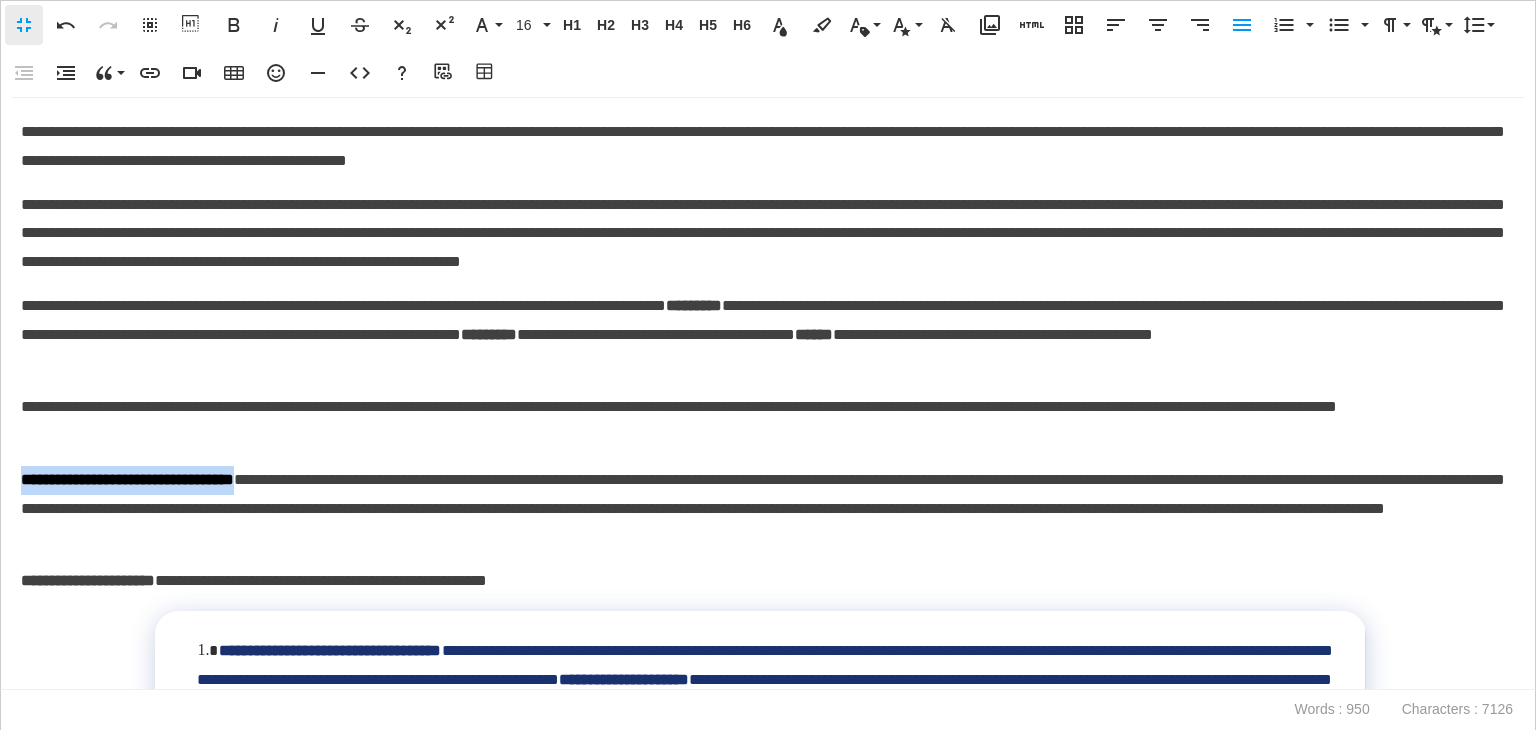 drag, startPoint x: 311, startPoint y: 481, endPoint x: 0, endPoint y: 475, distance: 311.05786 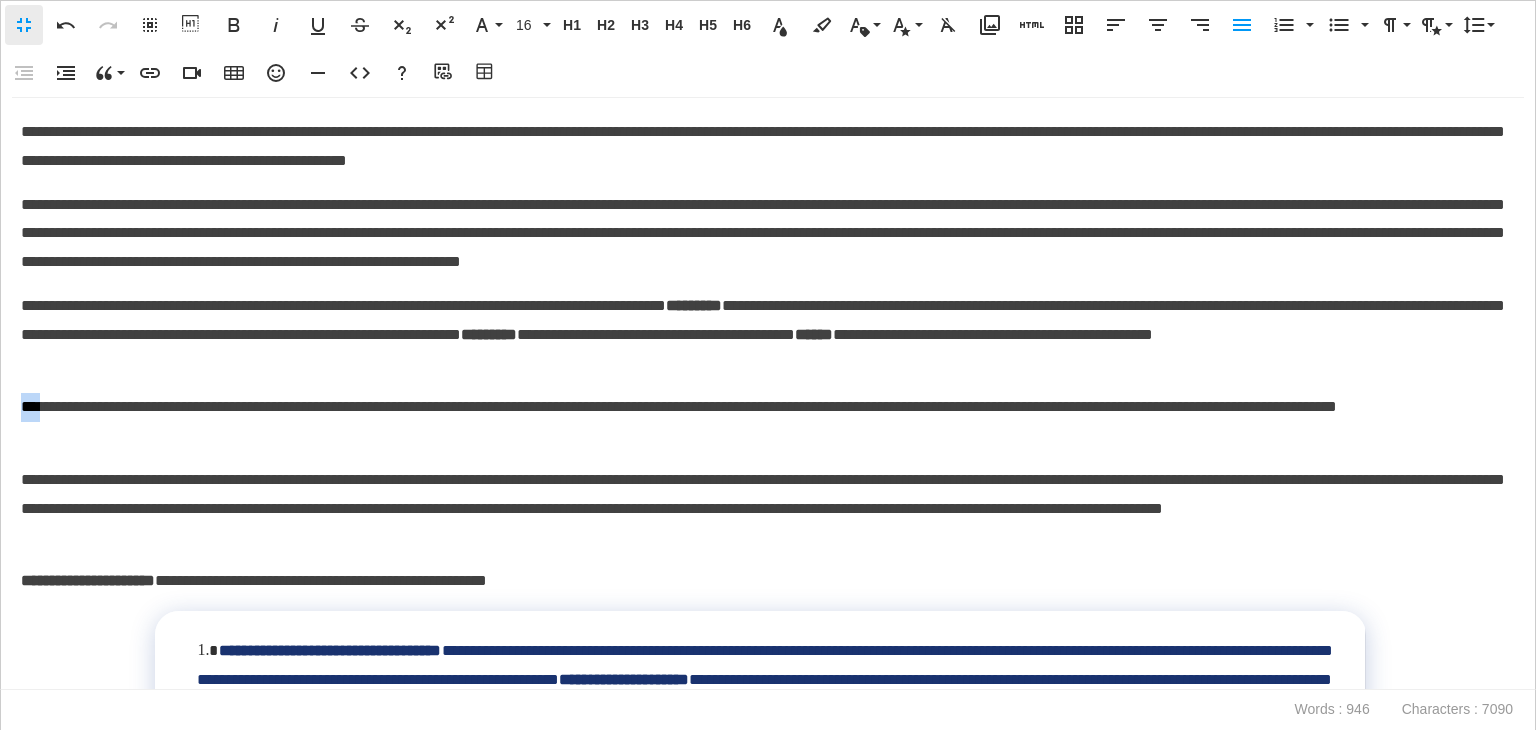 drag, startPoint x: 52, startPoint y: 406, endPoint x: 0, endPoint y: 411, distance: 52.23983 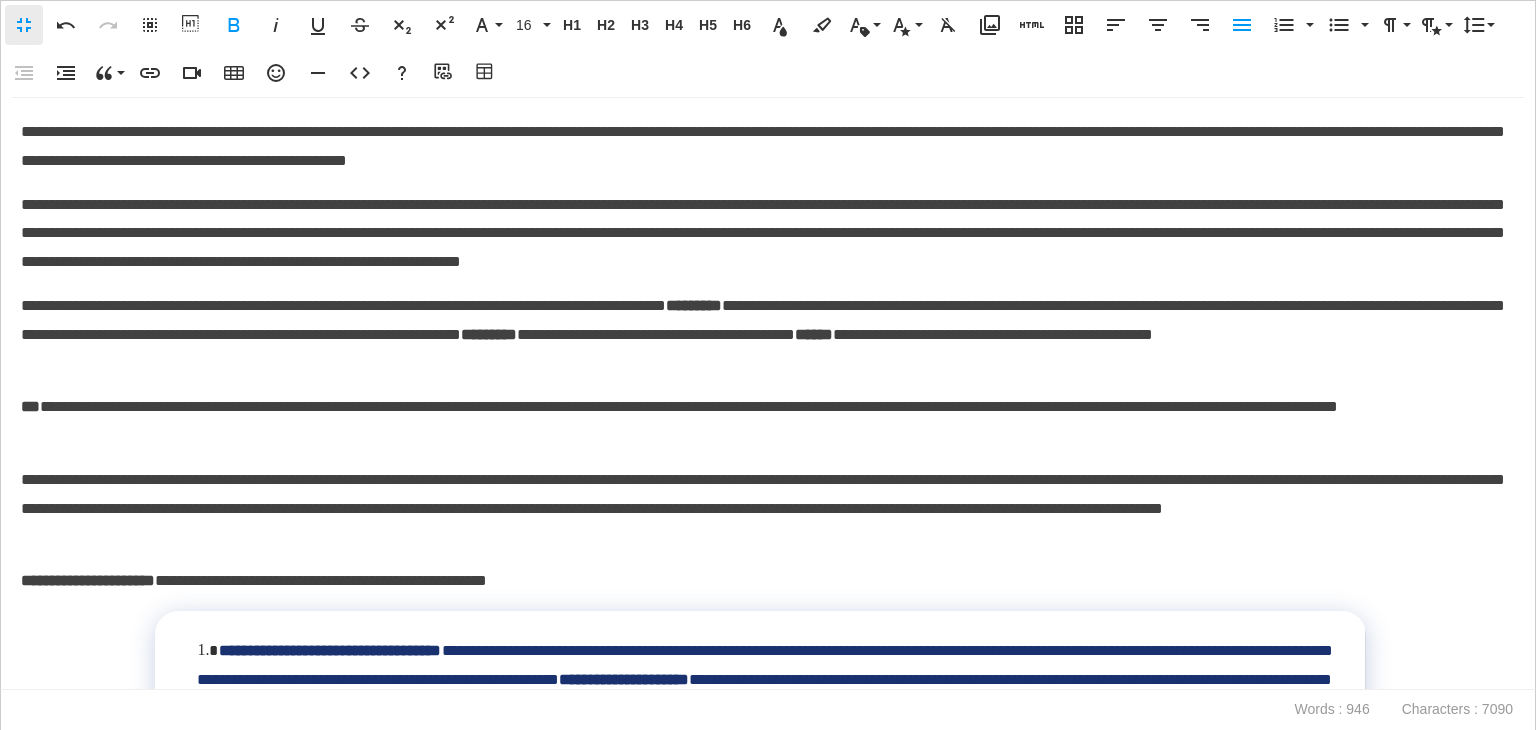 click on "**********" at bounding box center [763, 335] 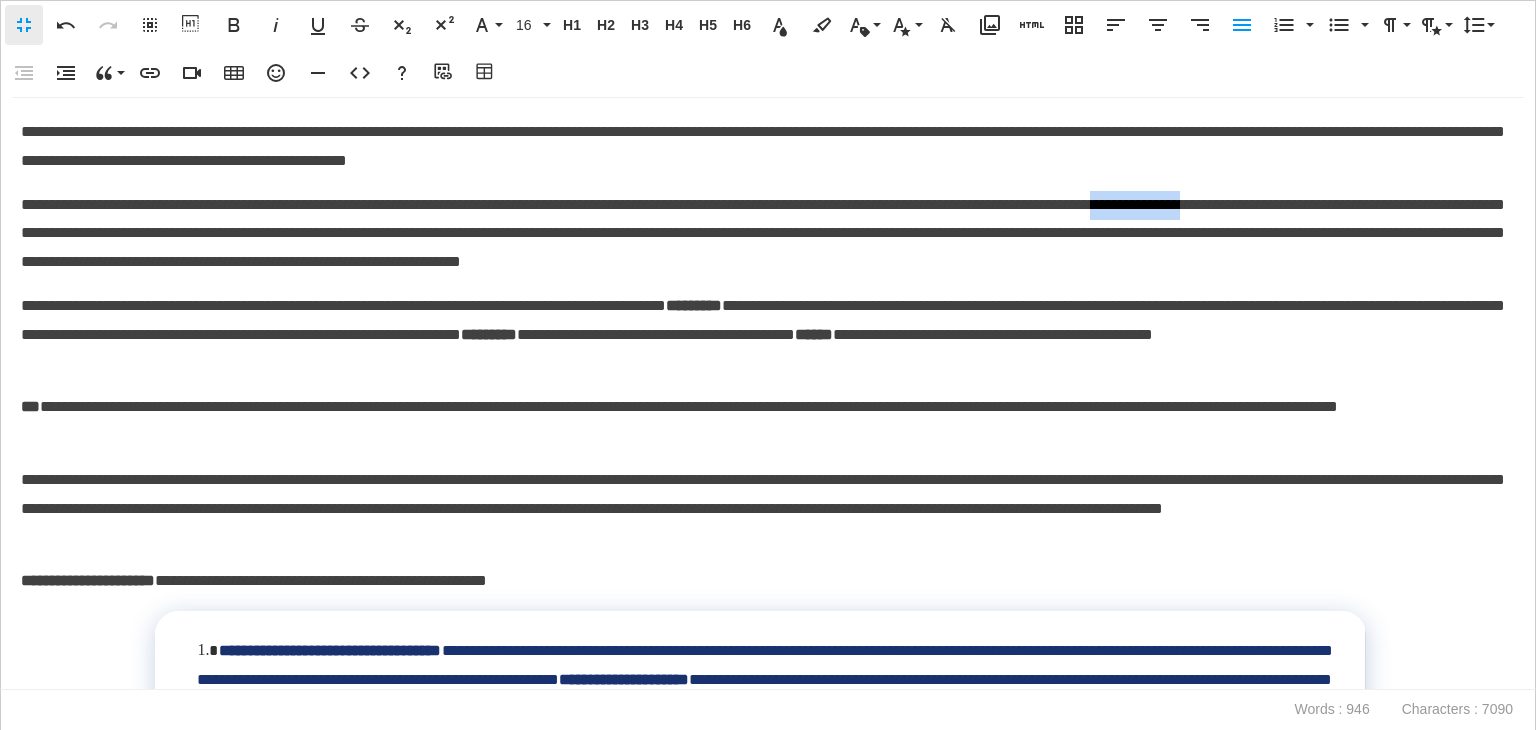 drag, startPoint x: 1306, startPoint y: 199, endPoint x: 1412, endPoint y: 205, distance: 106.16968 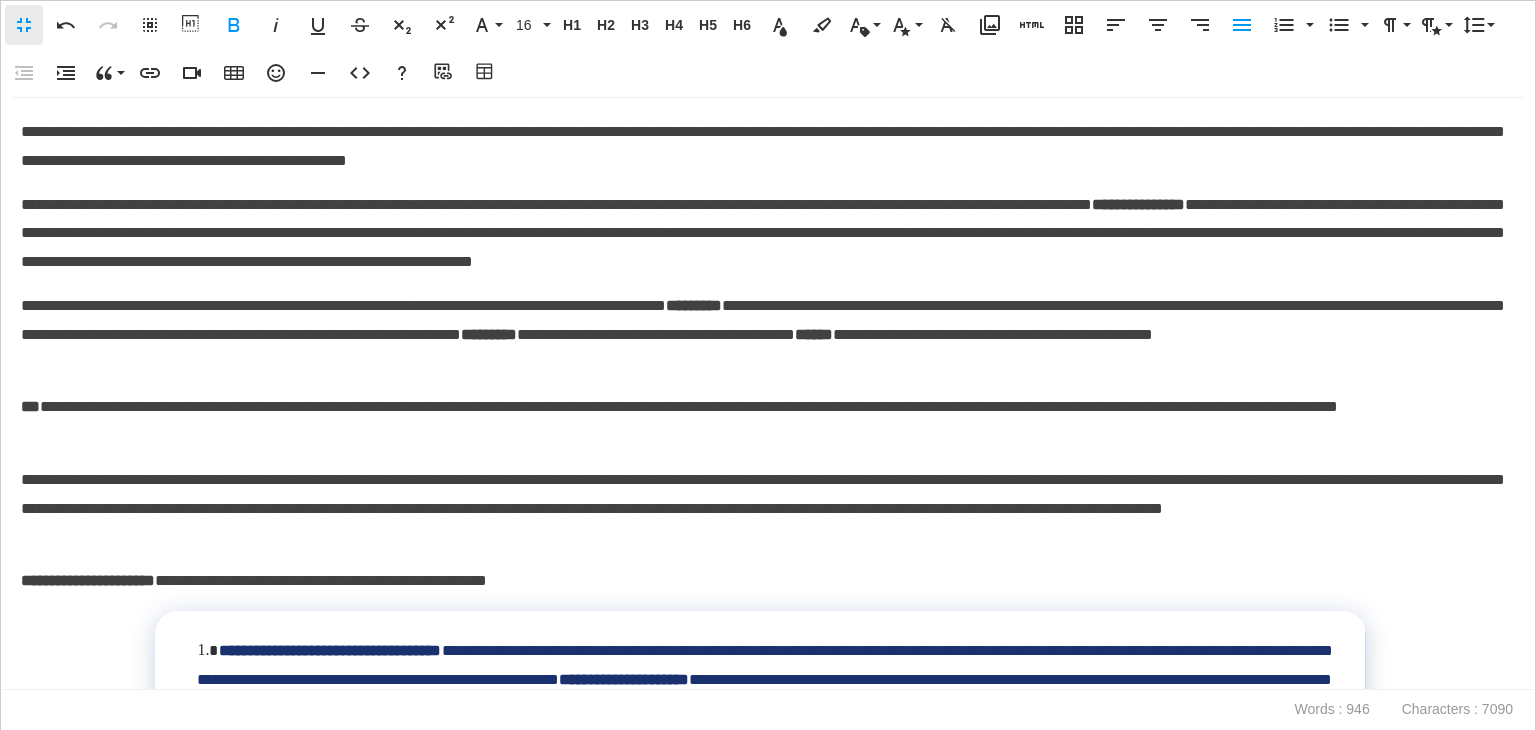 click on "**********" at bounding box center (763, 234) 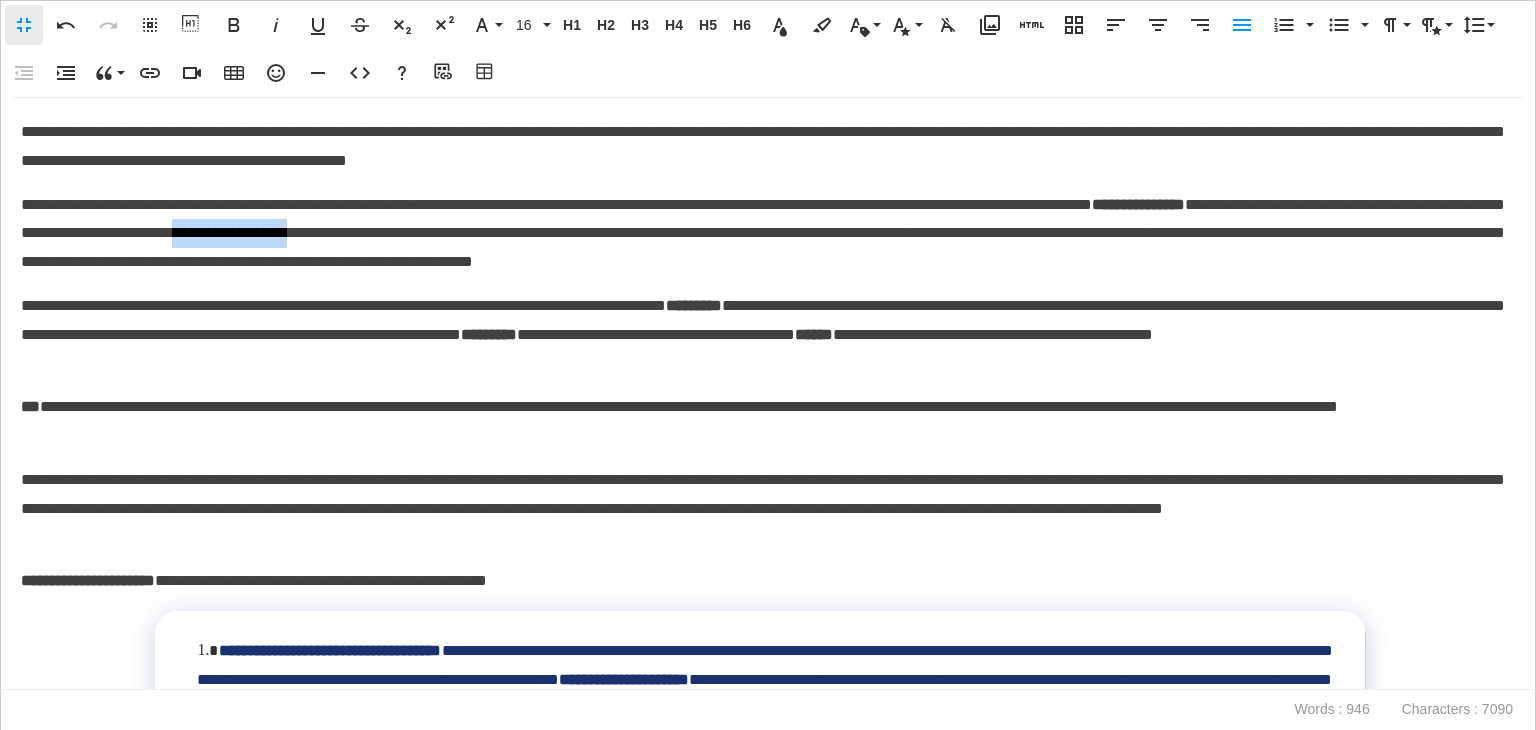 drag, startPoint x: 520, startPoint y: 233, endPoint x: 652, endPoint y: 233, distance: 132 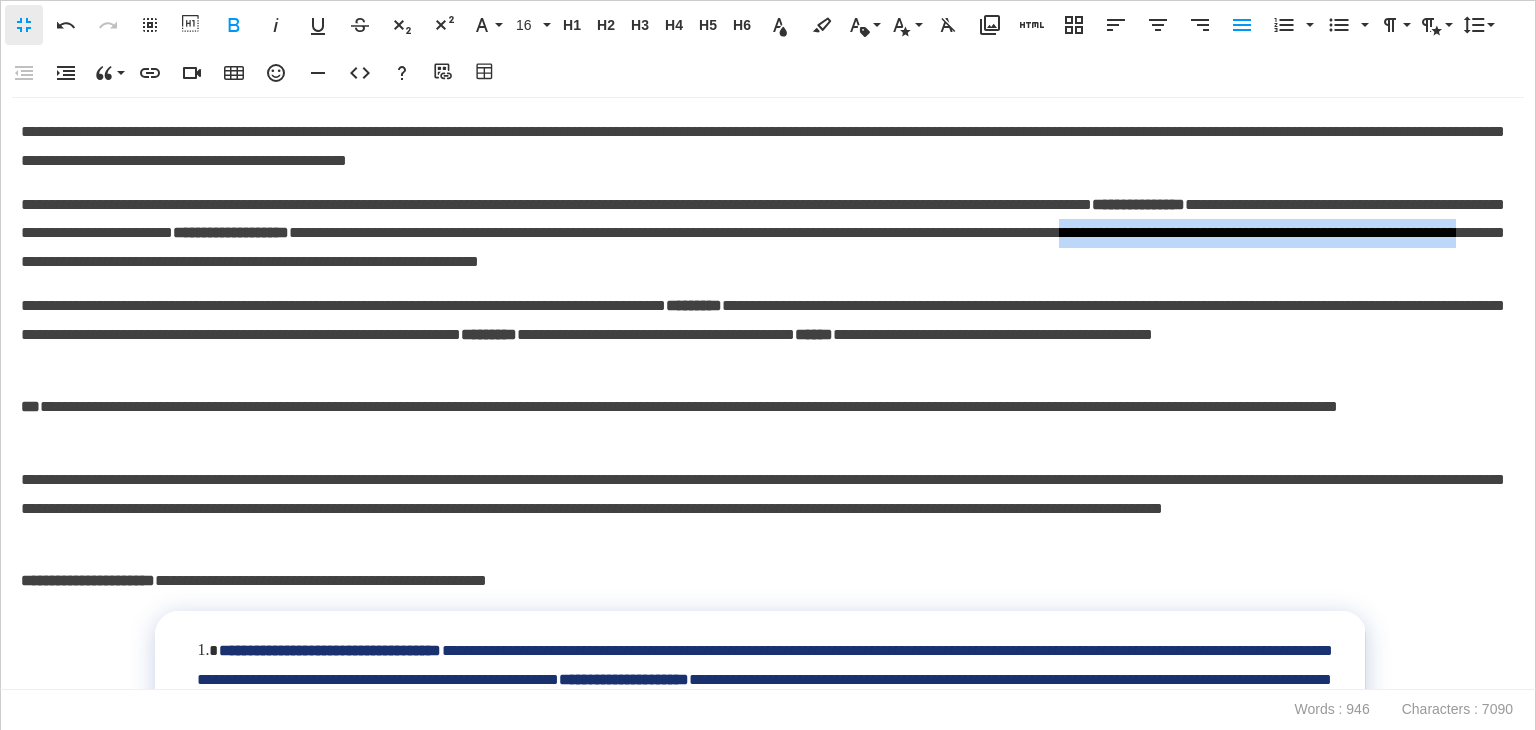 drag, startPoint x: 115, startPoint y: 268, endPoint x: 612, endPoint y: 269, distance: 497.001 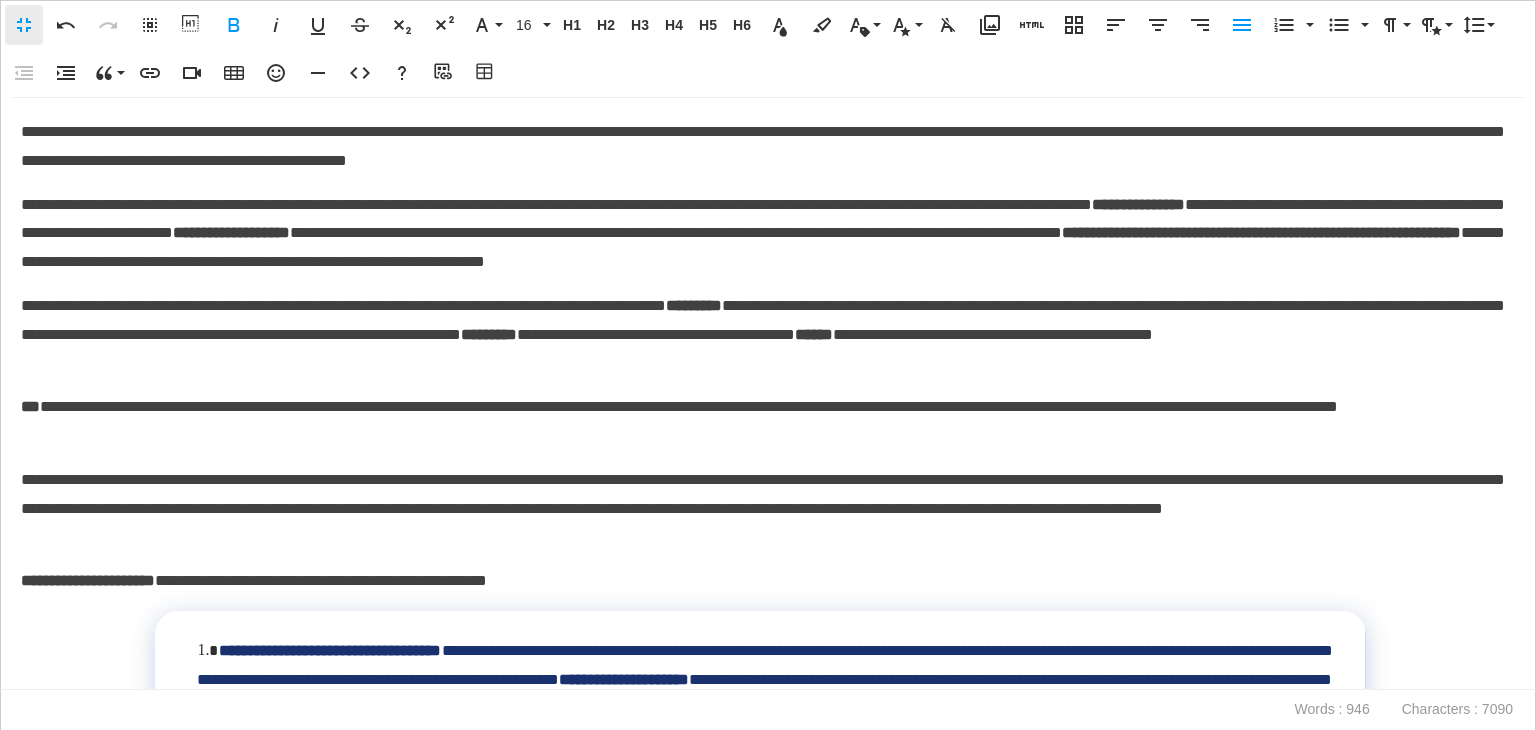click on "**********" at bounding box center [763, 234] 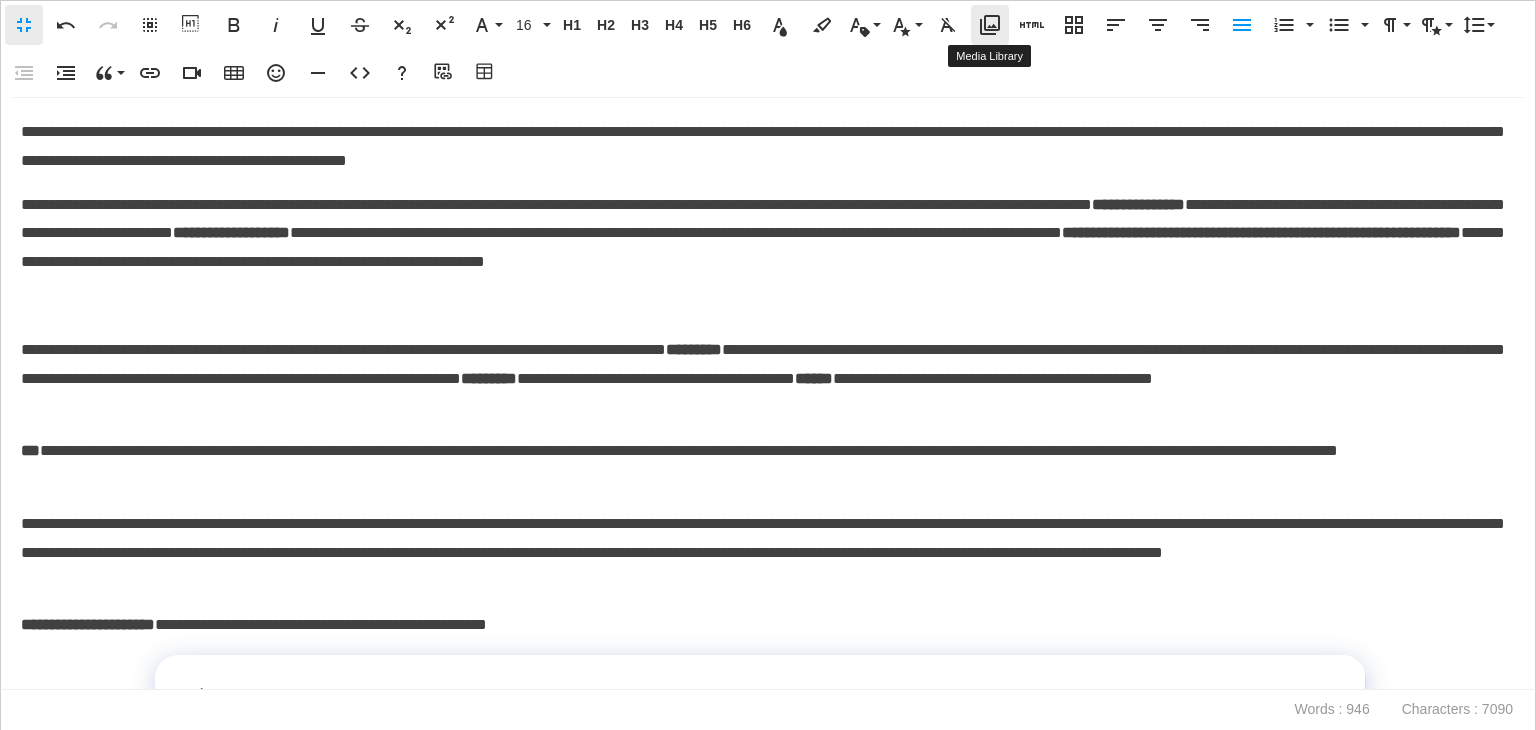 click 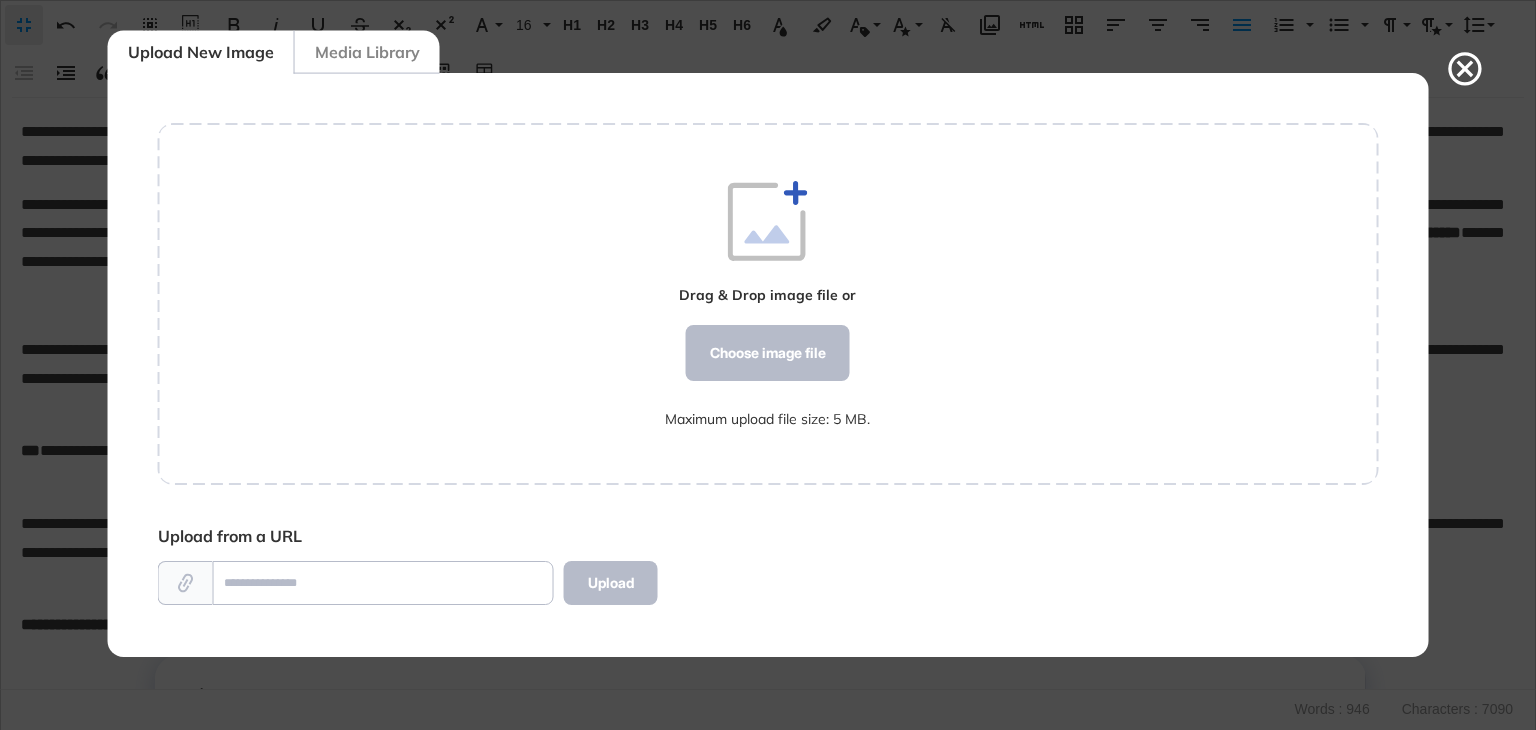 scroll, scrollTop: 583, scrollLeft: 1220, axis: both 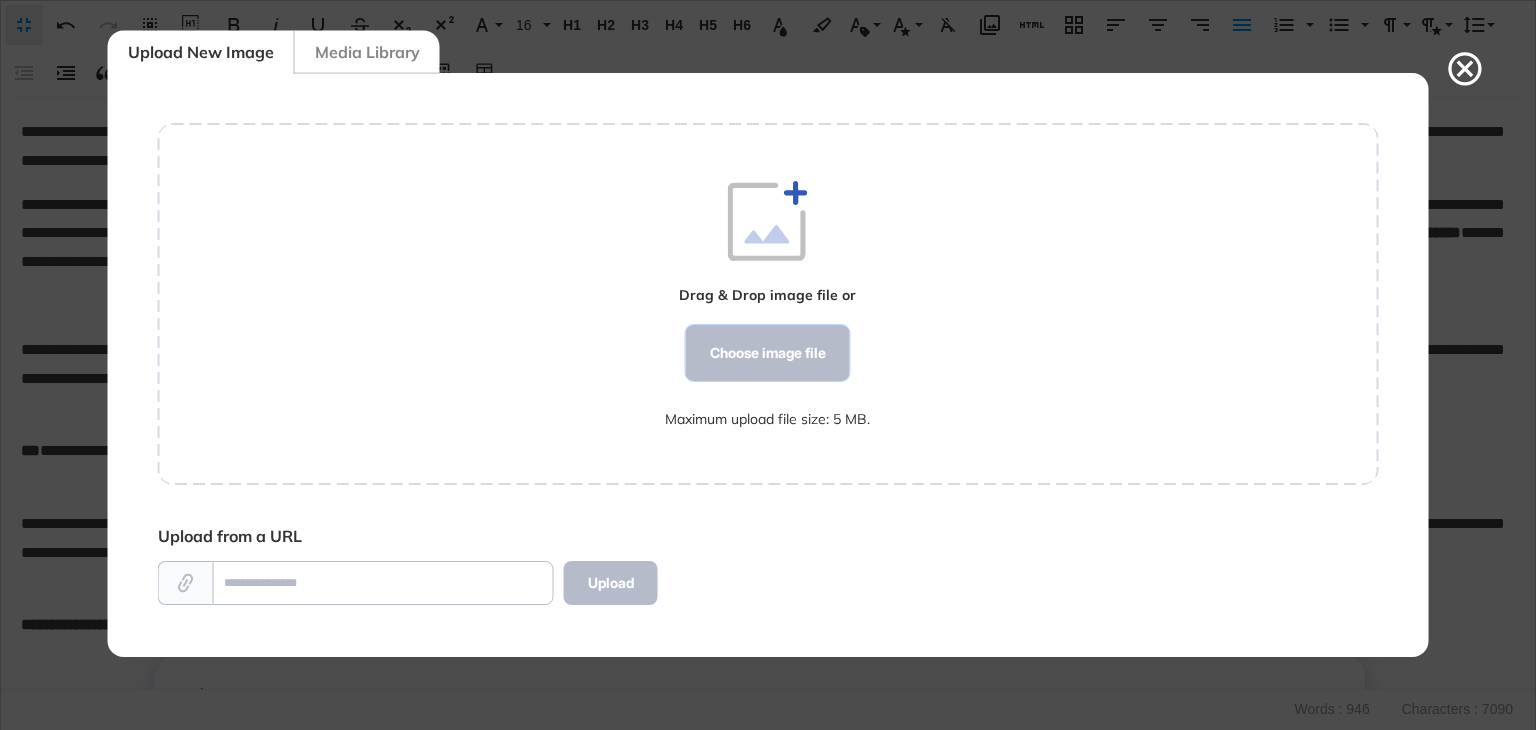 click on "Choose image file" at bounding box center [768, 353] 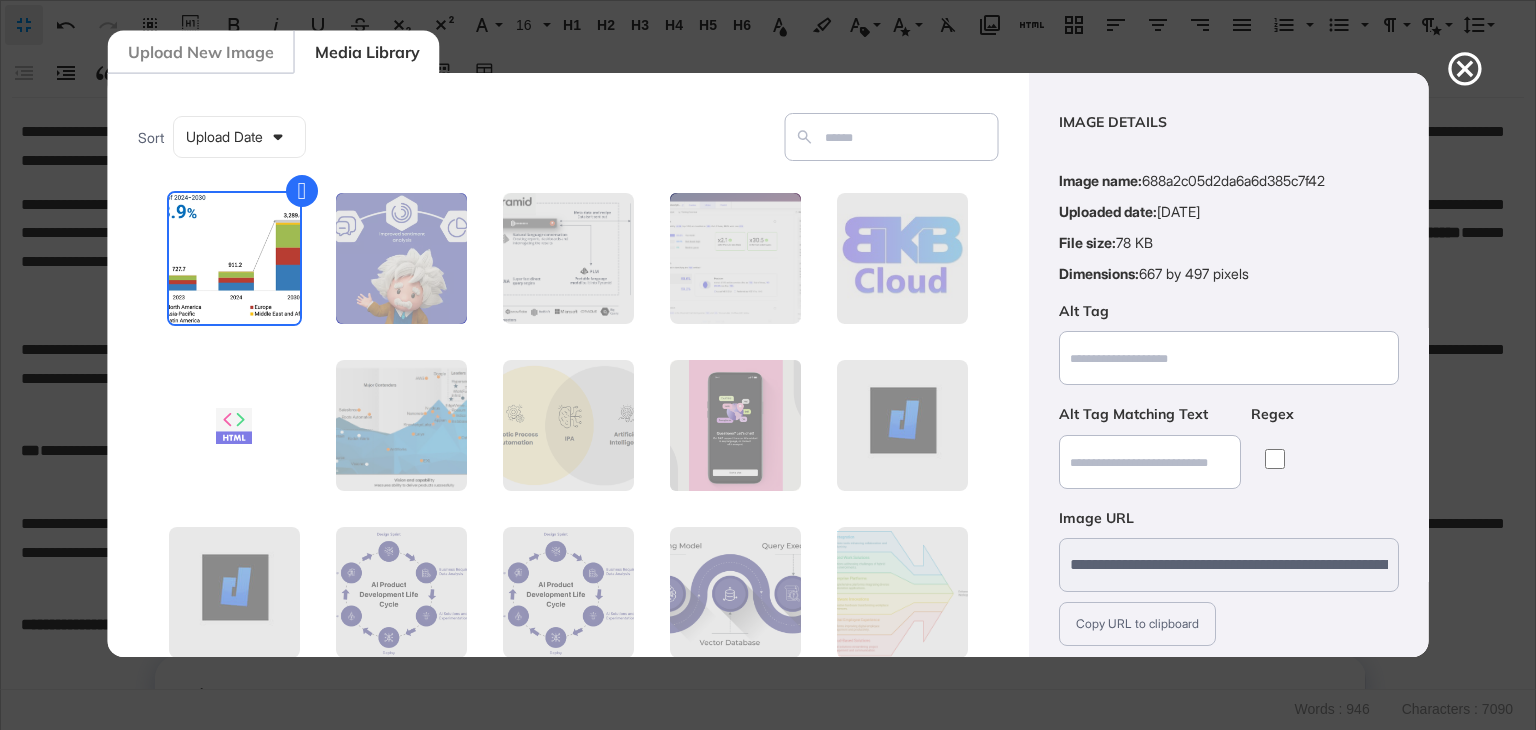 scroll, scrollTop: 144, scrollLeft: 0, axis: vertical 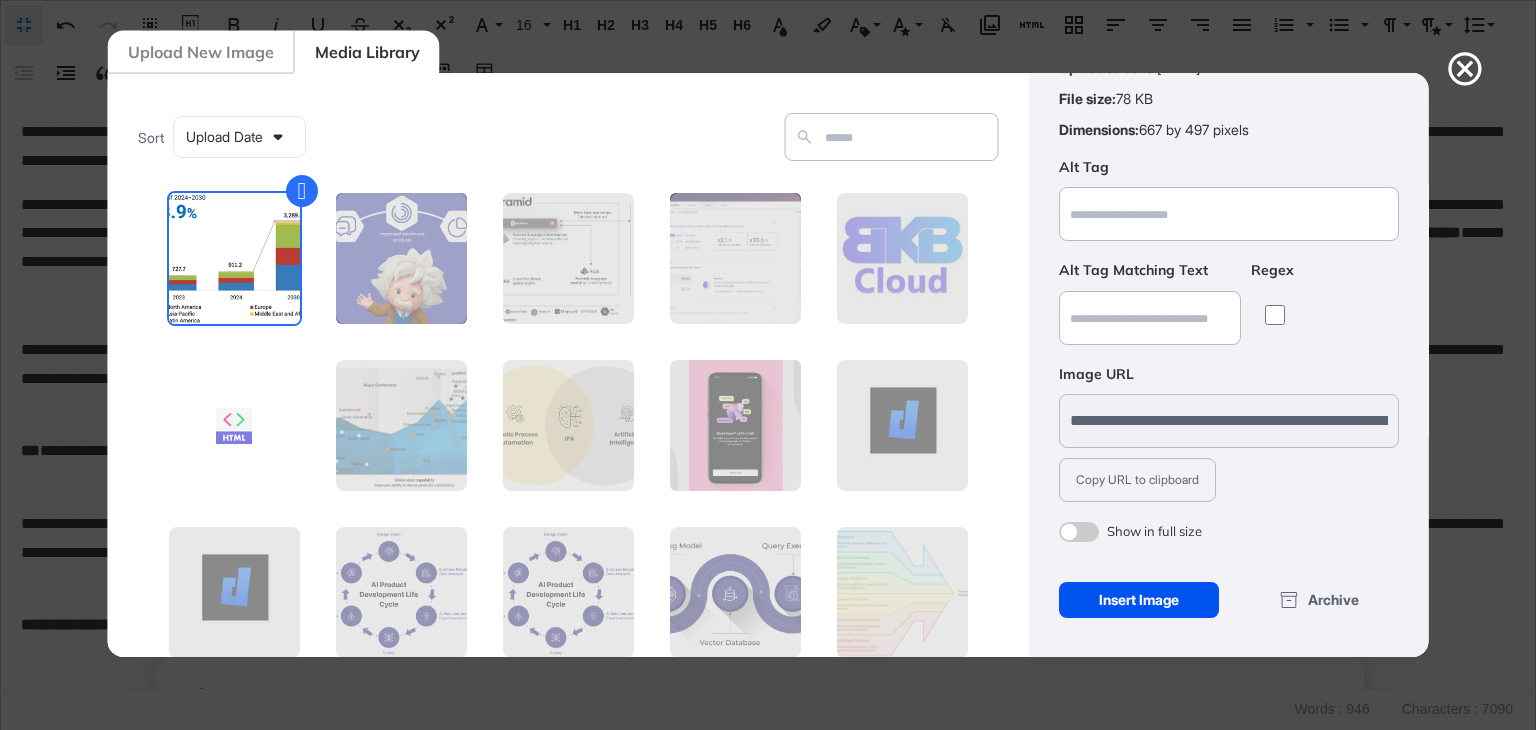 click on "Insert Image" at bounding box center (1138, 600) 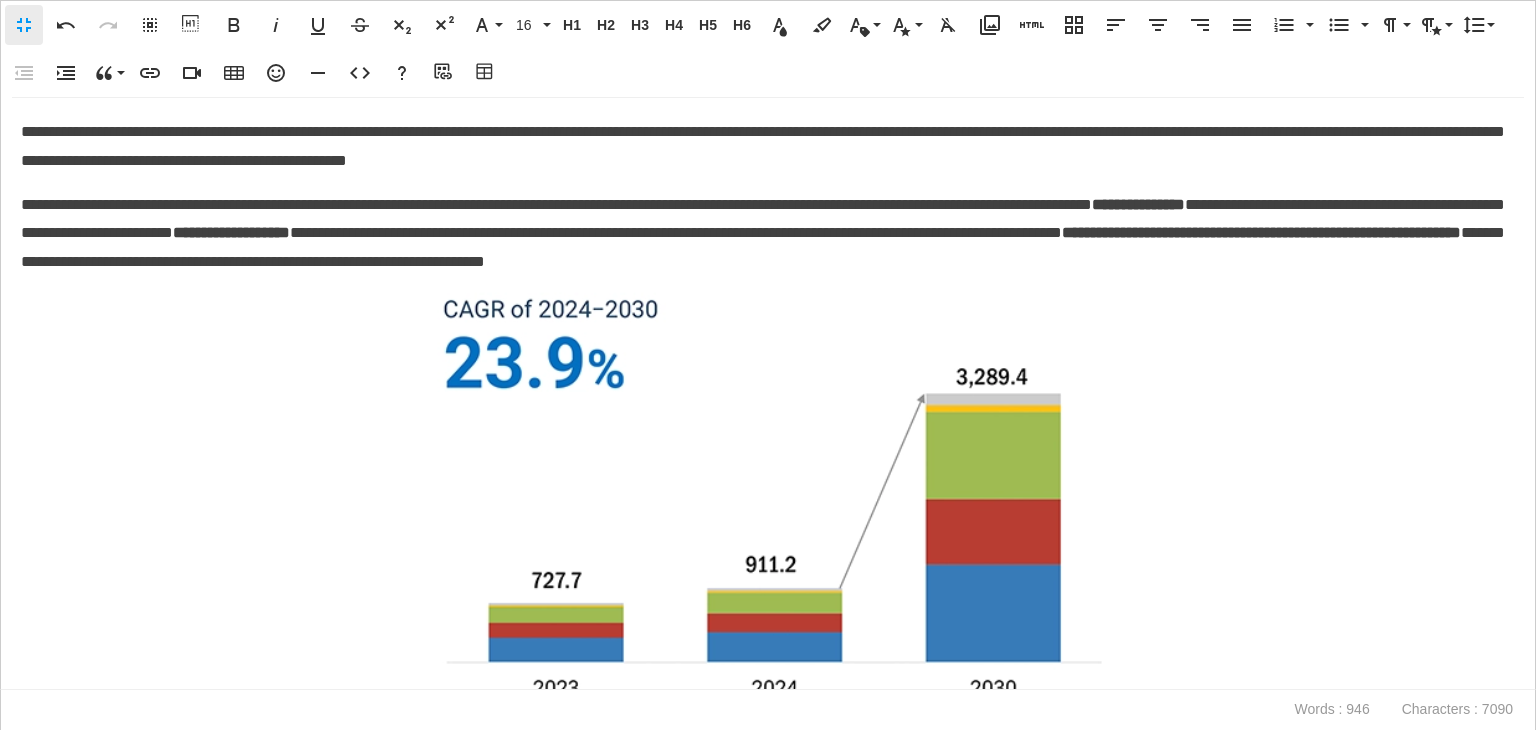 scroll, scrollTop: 128, scrollLeft: 0, axis: vertical 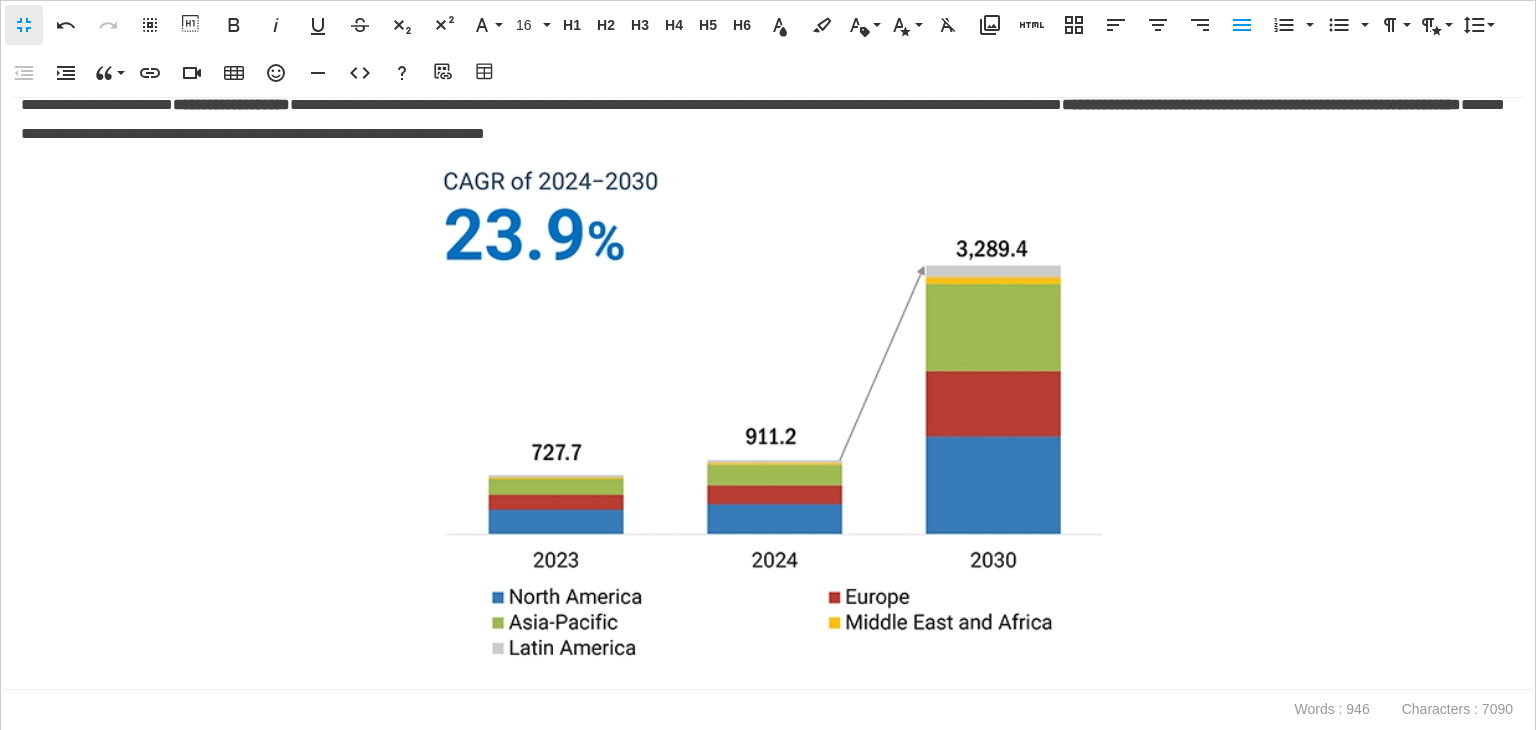 click at bounding box center [768, 412] 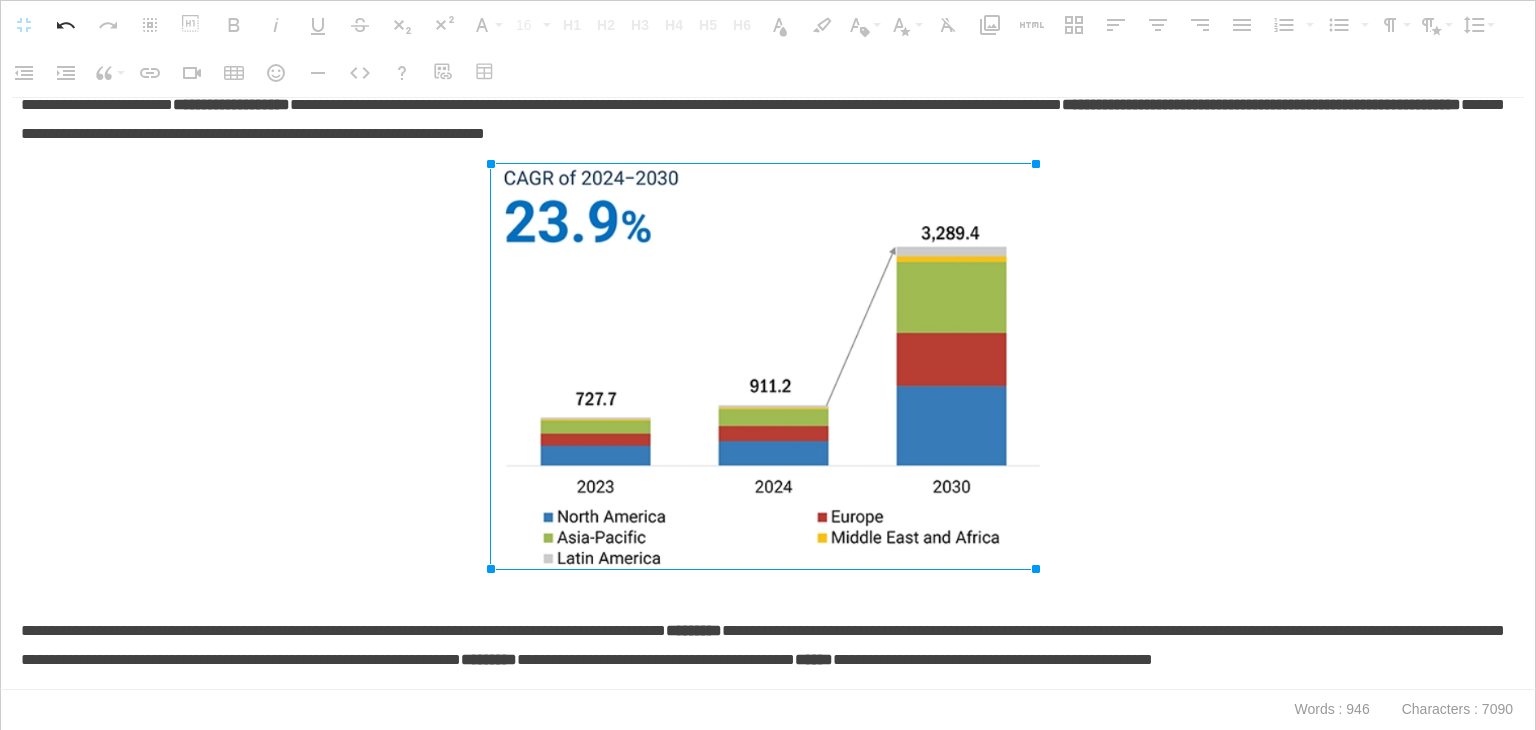 drag, startPoint x: 1096, startPoint y: 661, endPoint x: 571, endPoint y: 575, distance: 531.9972 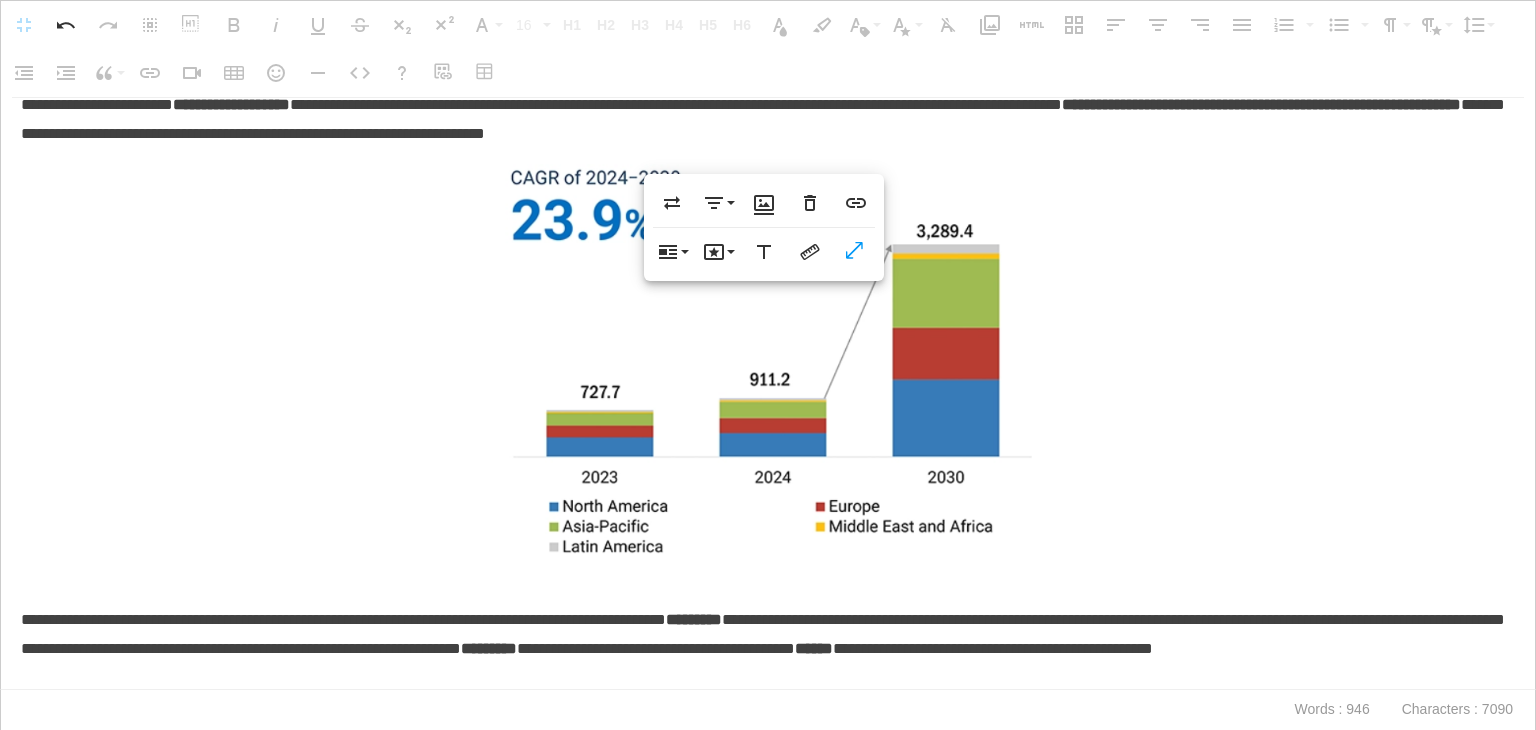 click at bounding box center (768, 377) 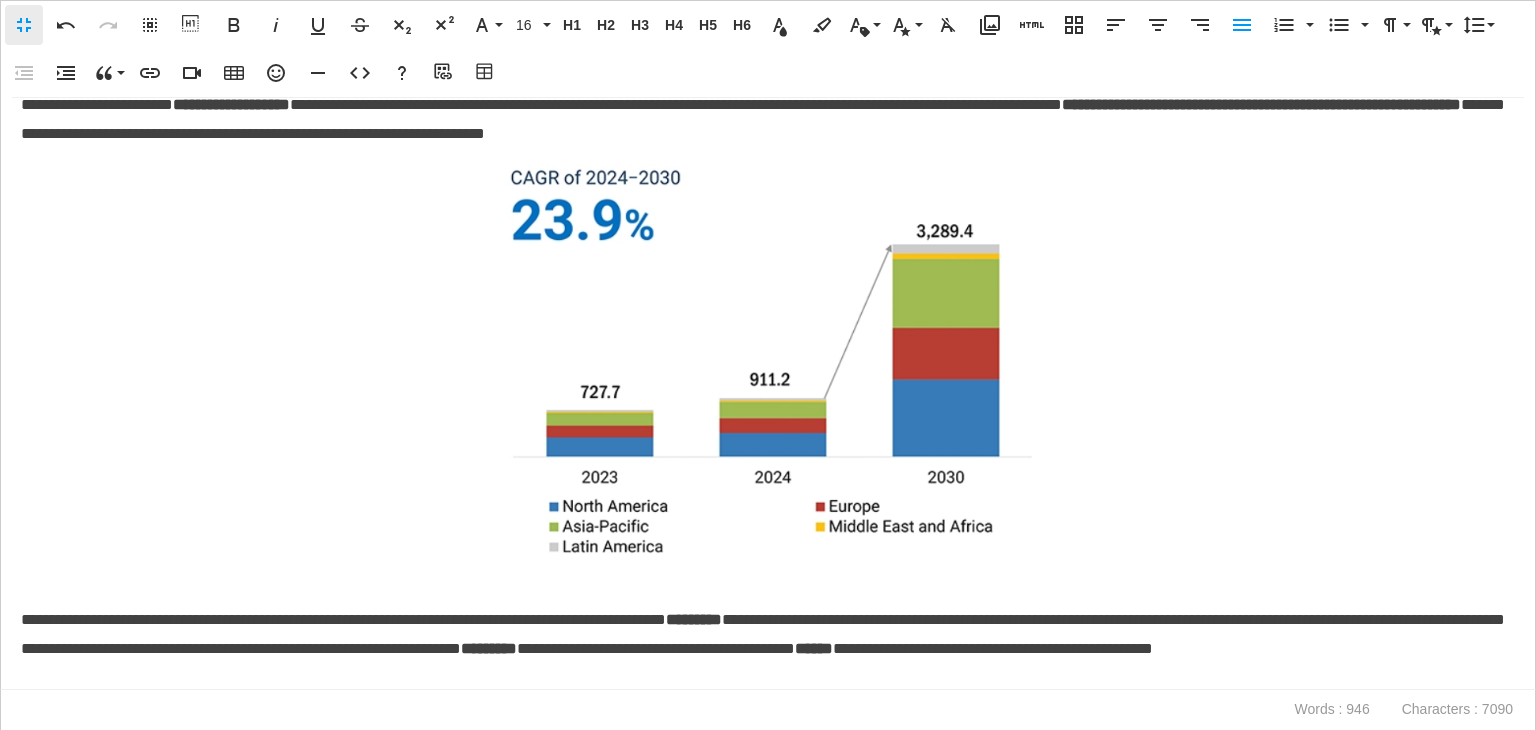 type 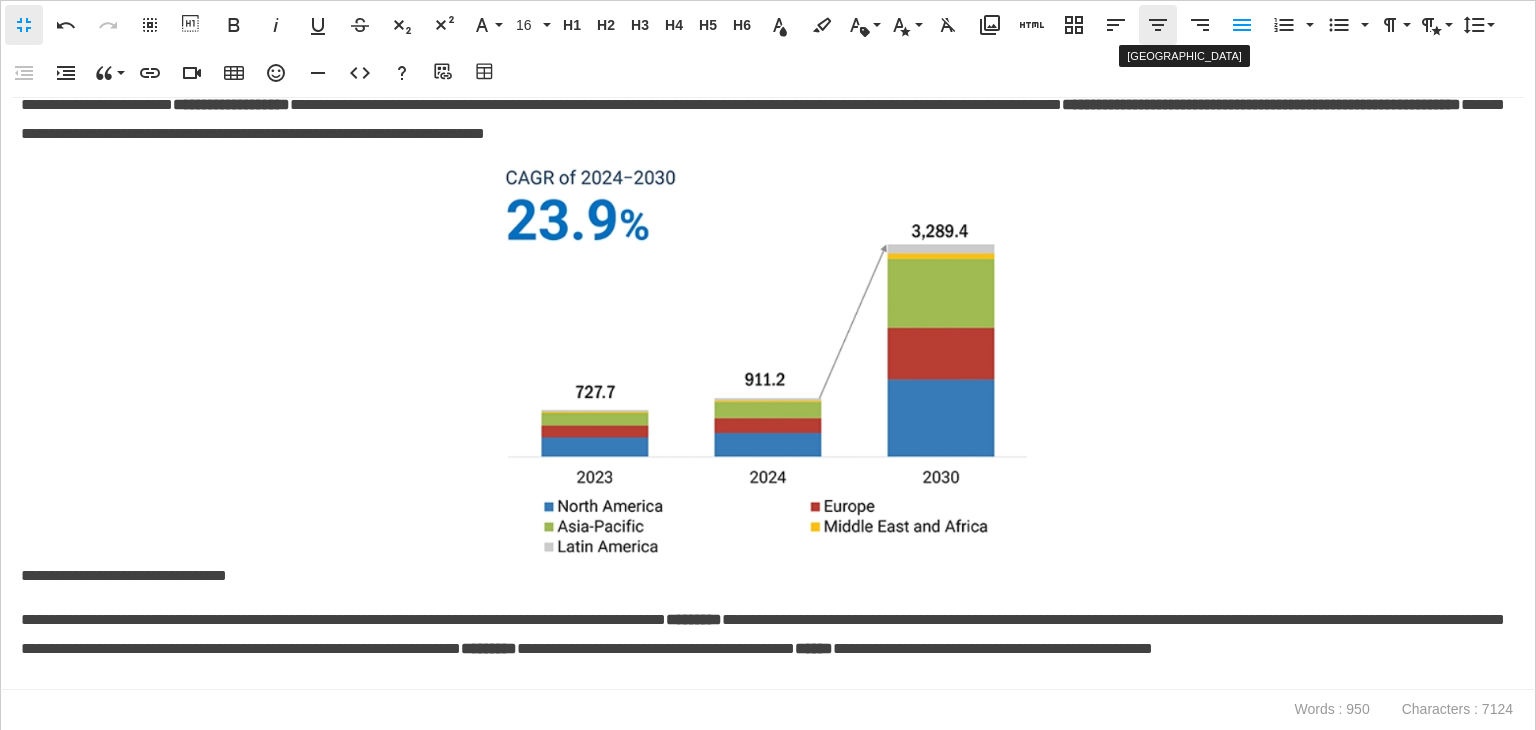 click 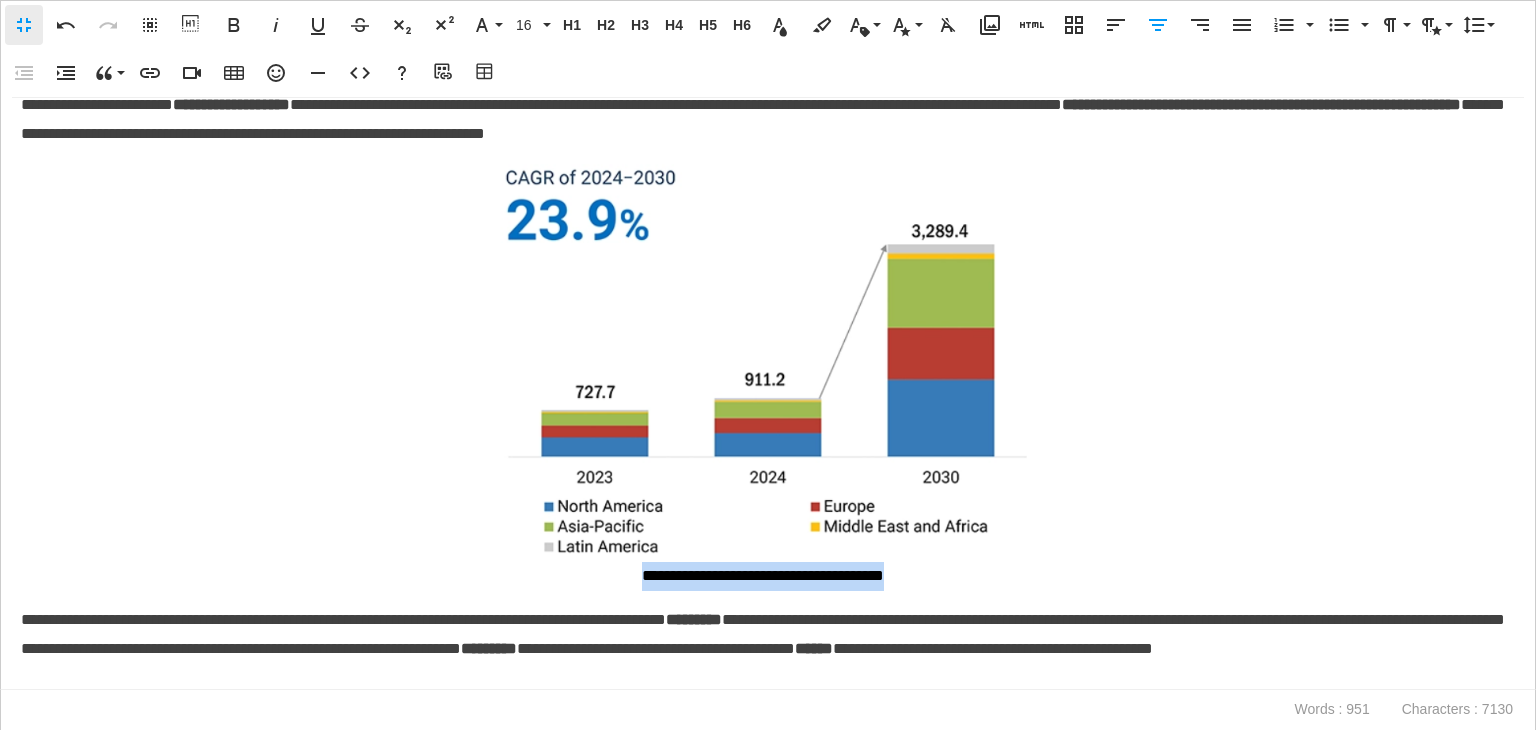 drag, startPoint x: 952, startPoint y: 585, endPoint x: 590, endPoint y: 570, distance: 362.31064 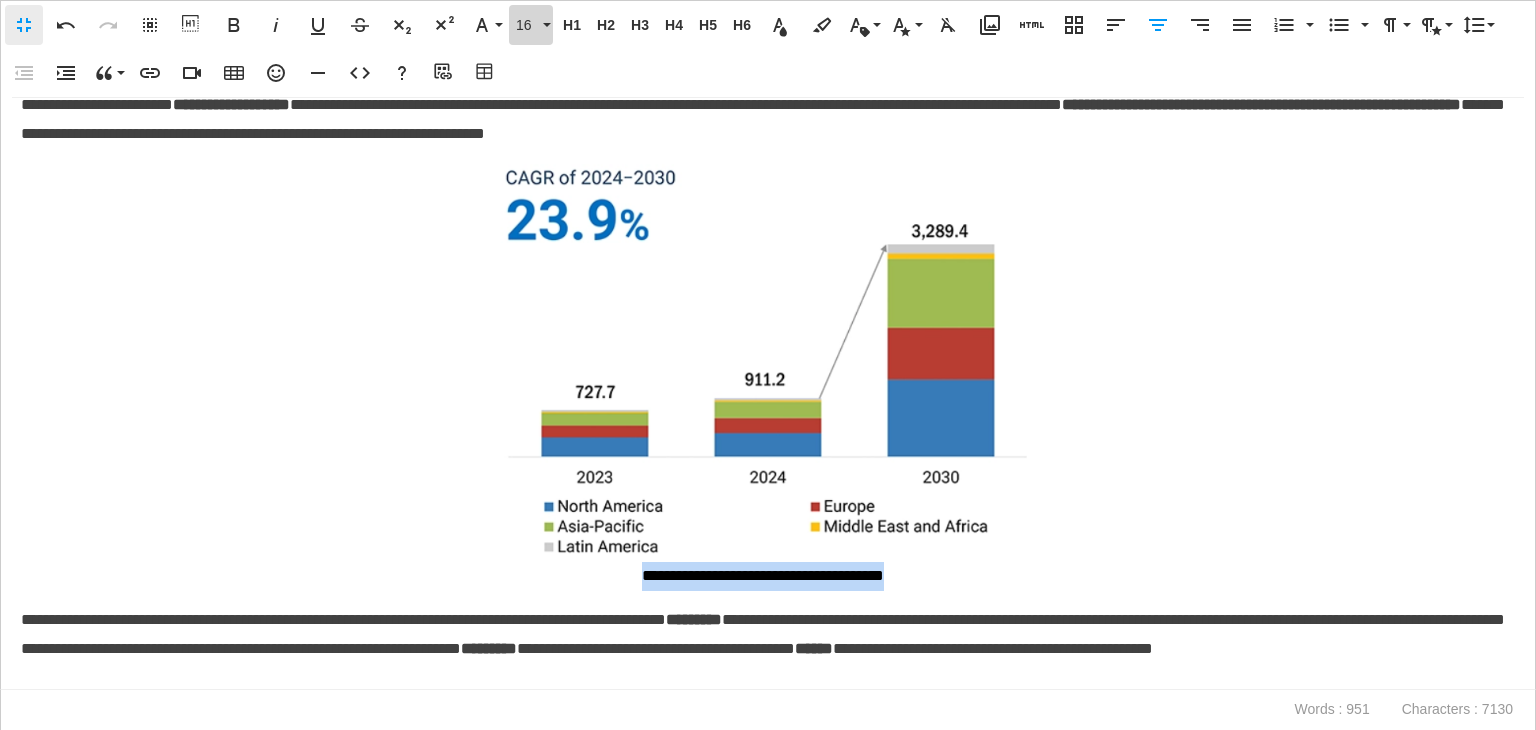 click on "16" at bounding box center (527, 25) 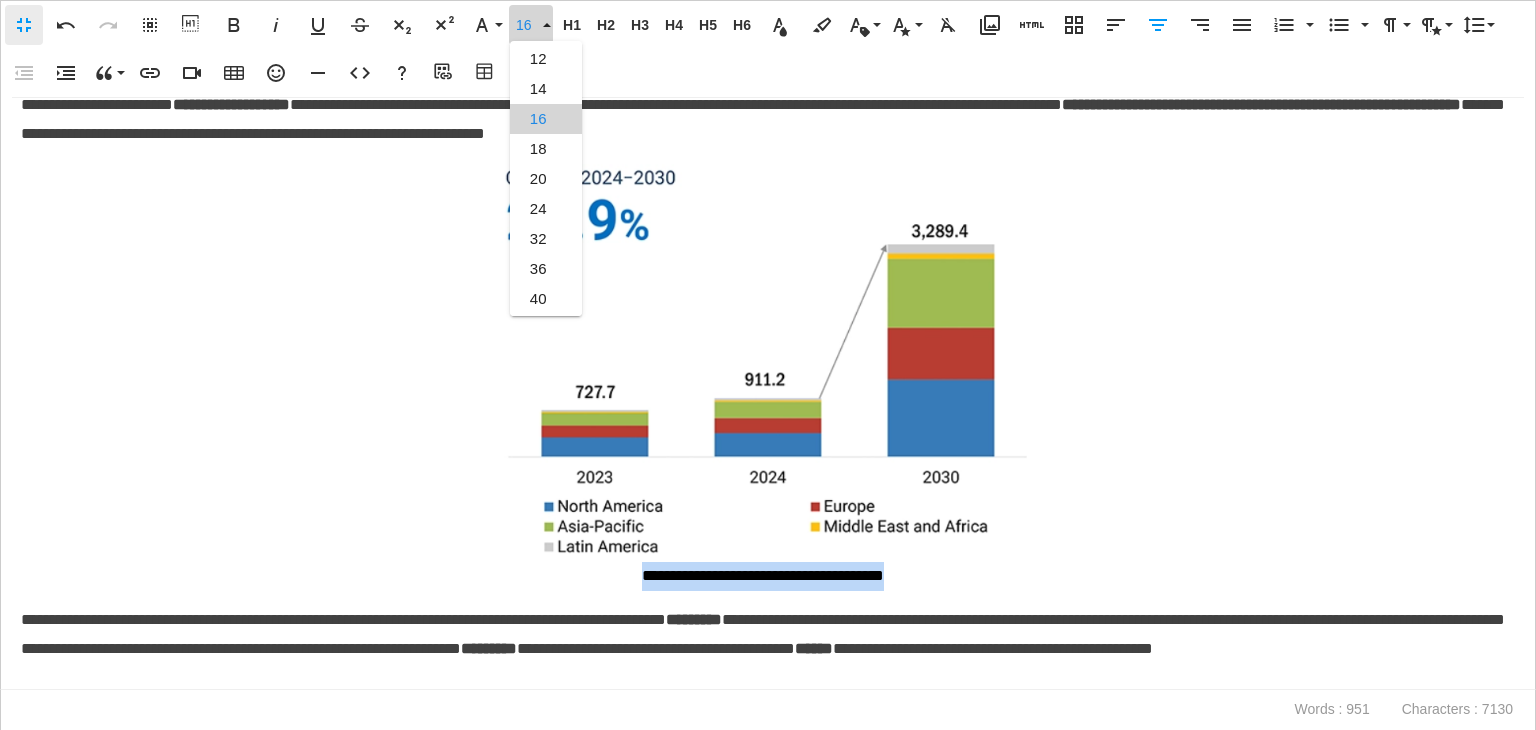 scroll, scrollTop: 43, scrollLeft: 0, axis: vertical 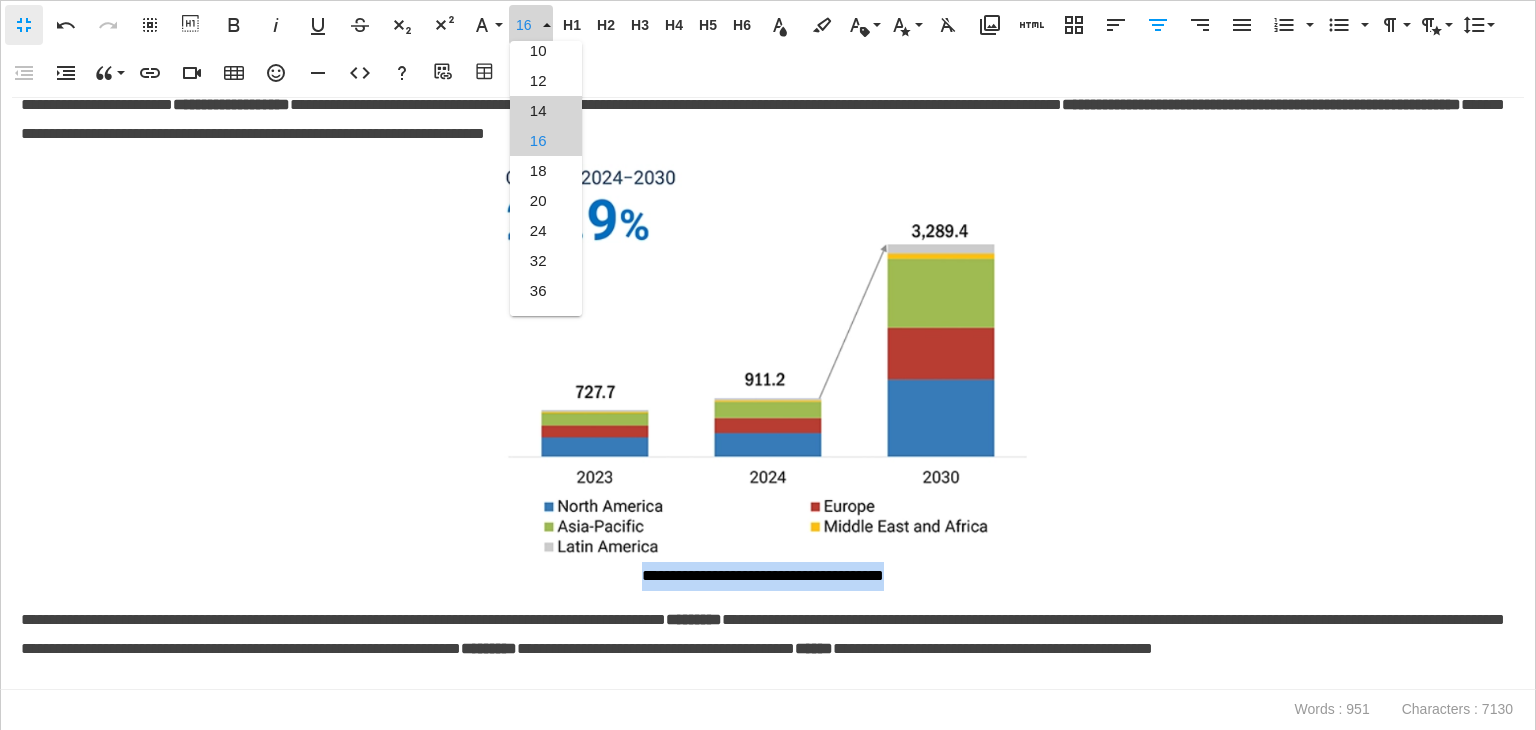 click on "14" at bounding box center [546, 111] 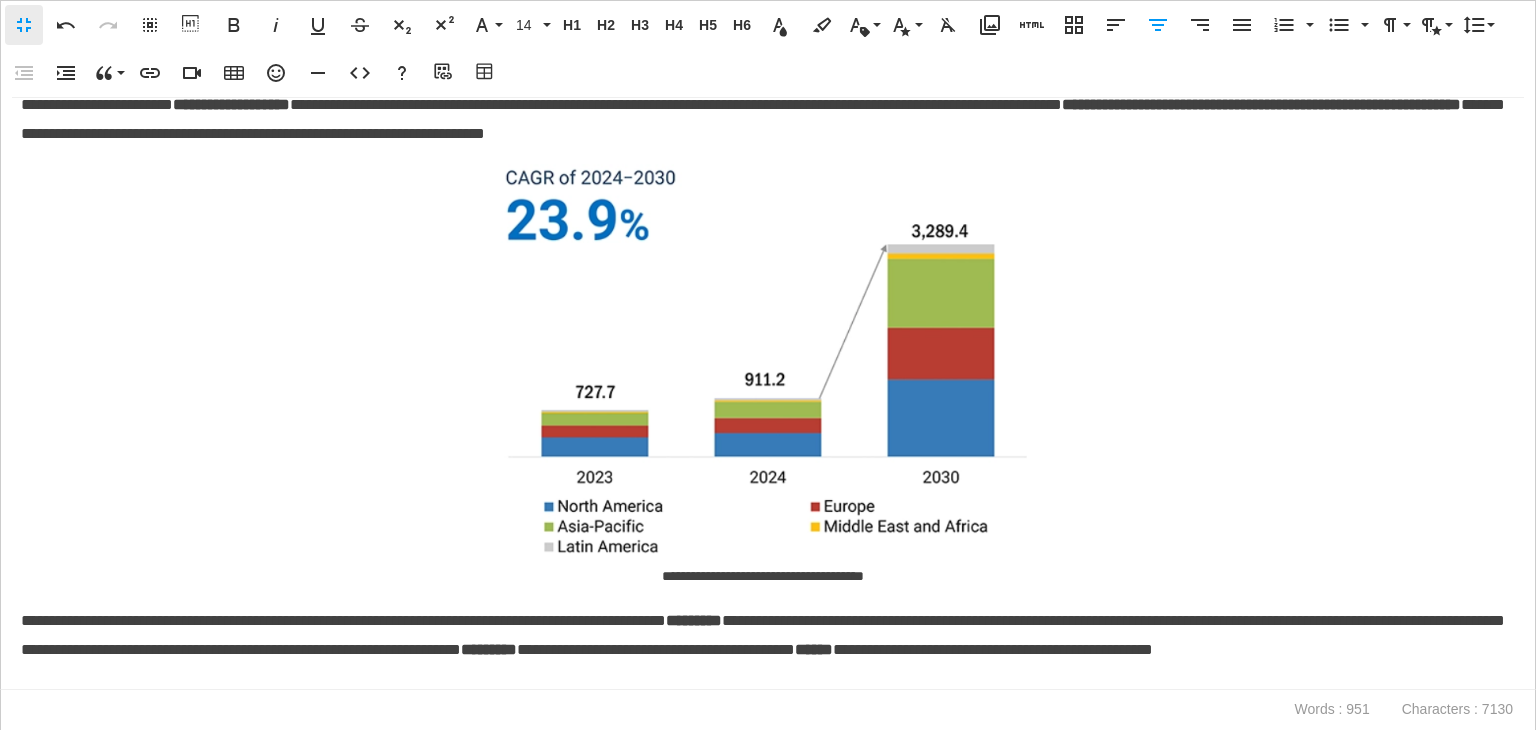 click on "**********" at bounding box center [763, 378] 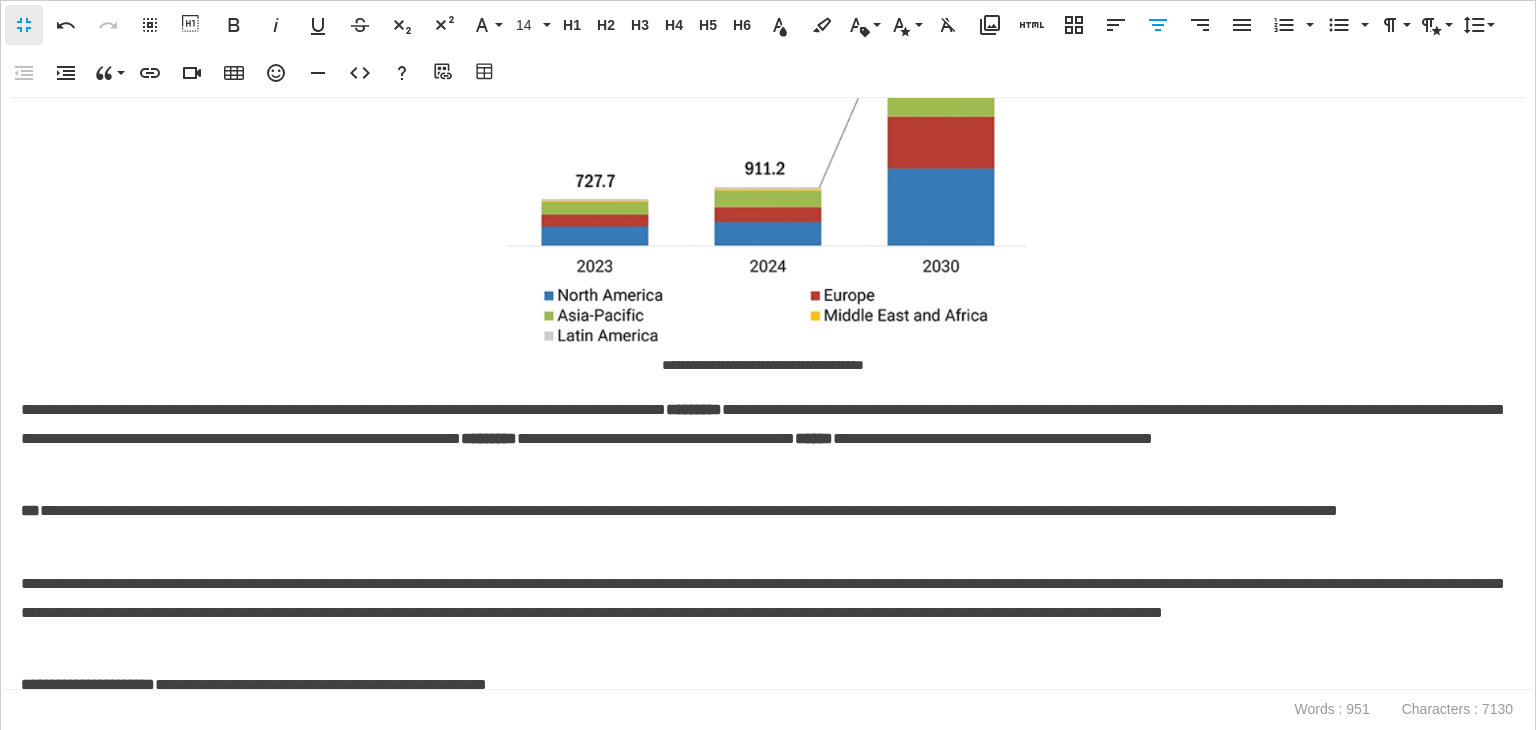 scroll, scrollTop: 400, scrollLeft: 0, axis: vertical 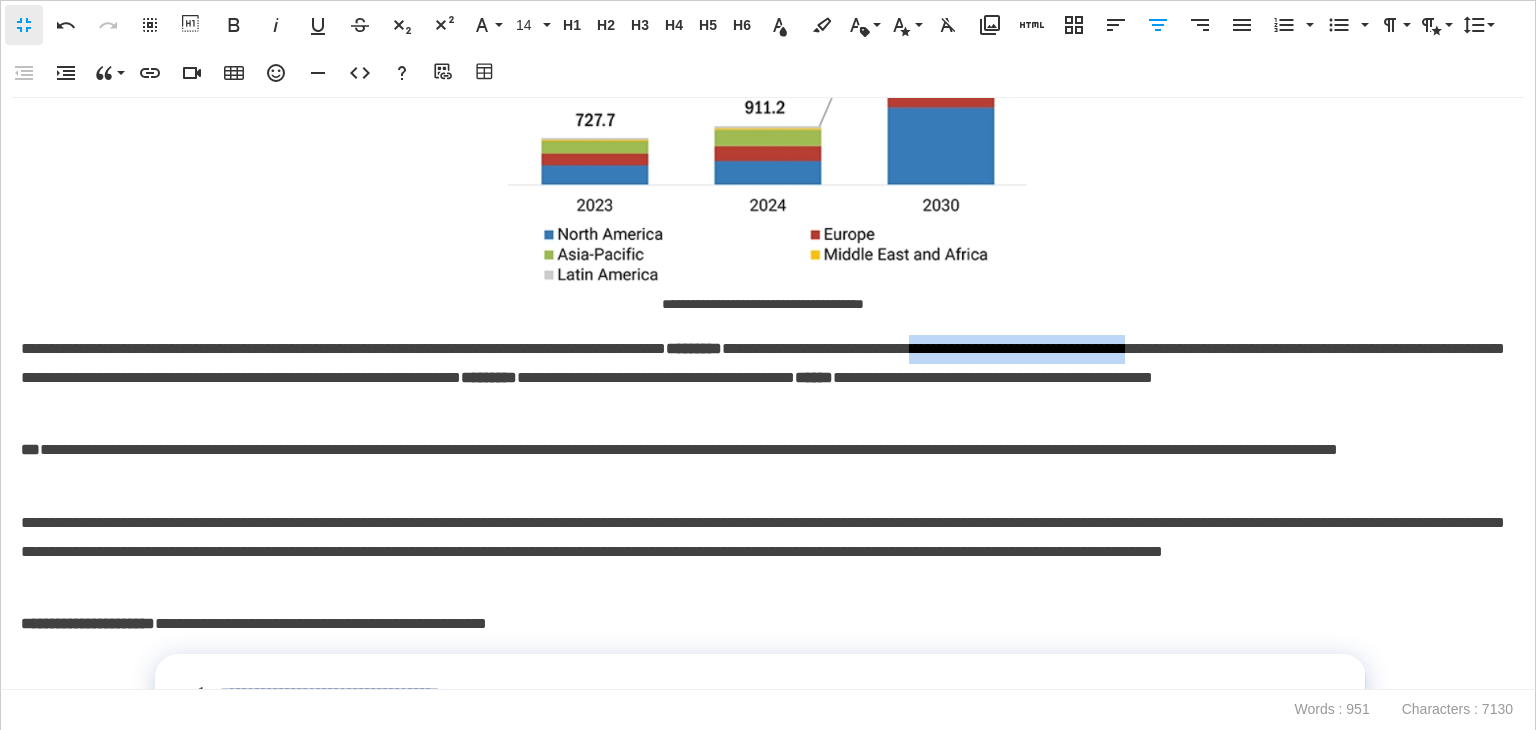 drag, startPoint x: 1126, startPoint y: 337, endPoint x: 1376, endPoint y: 359, distance: 250.96614 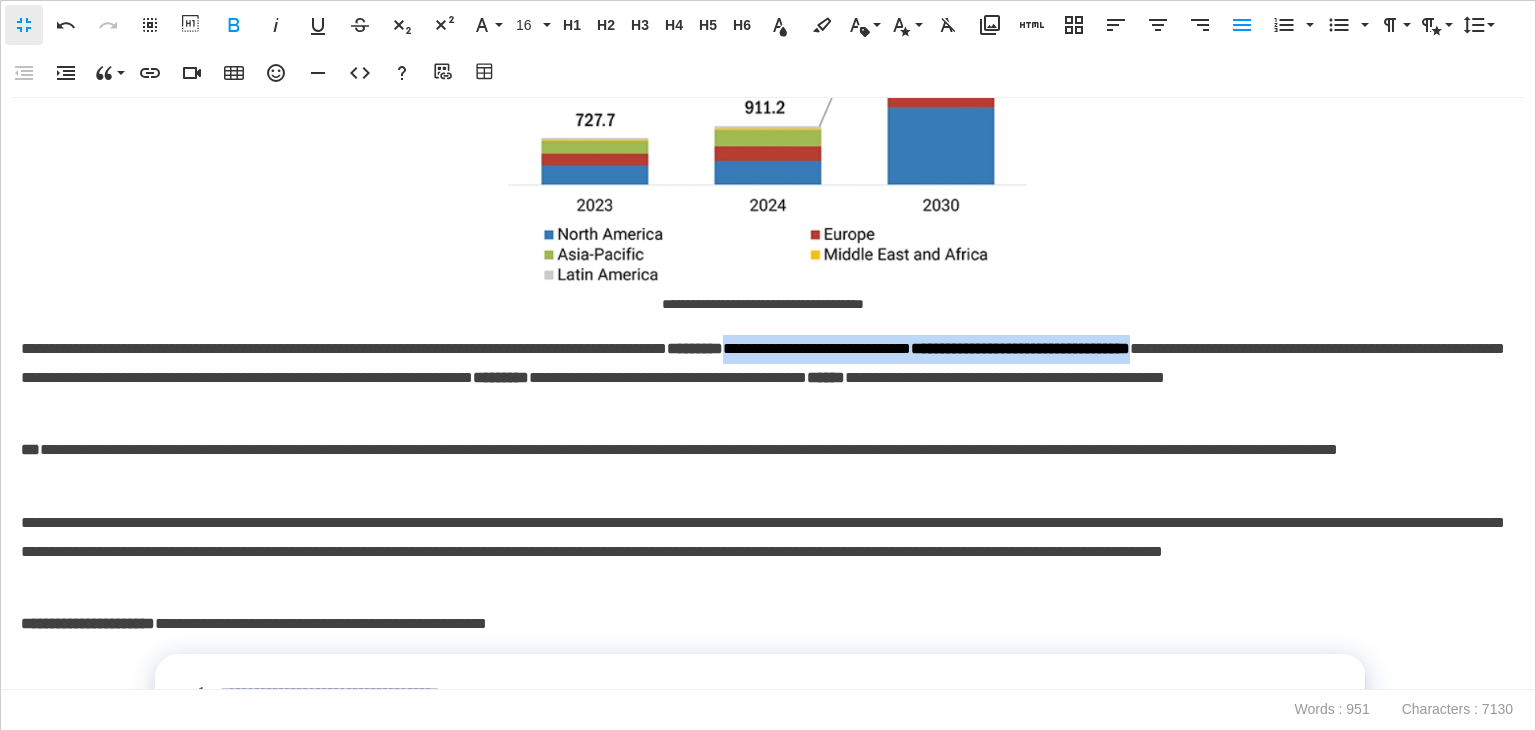 click on "**********" at bounding box center (763, 378) 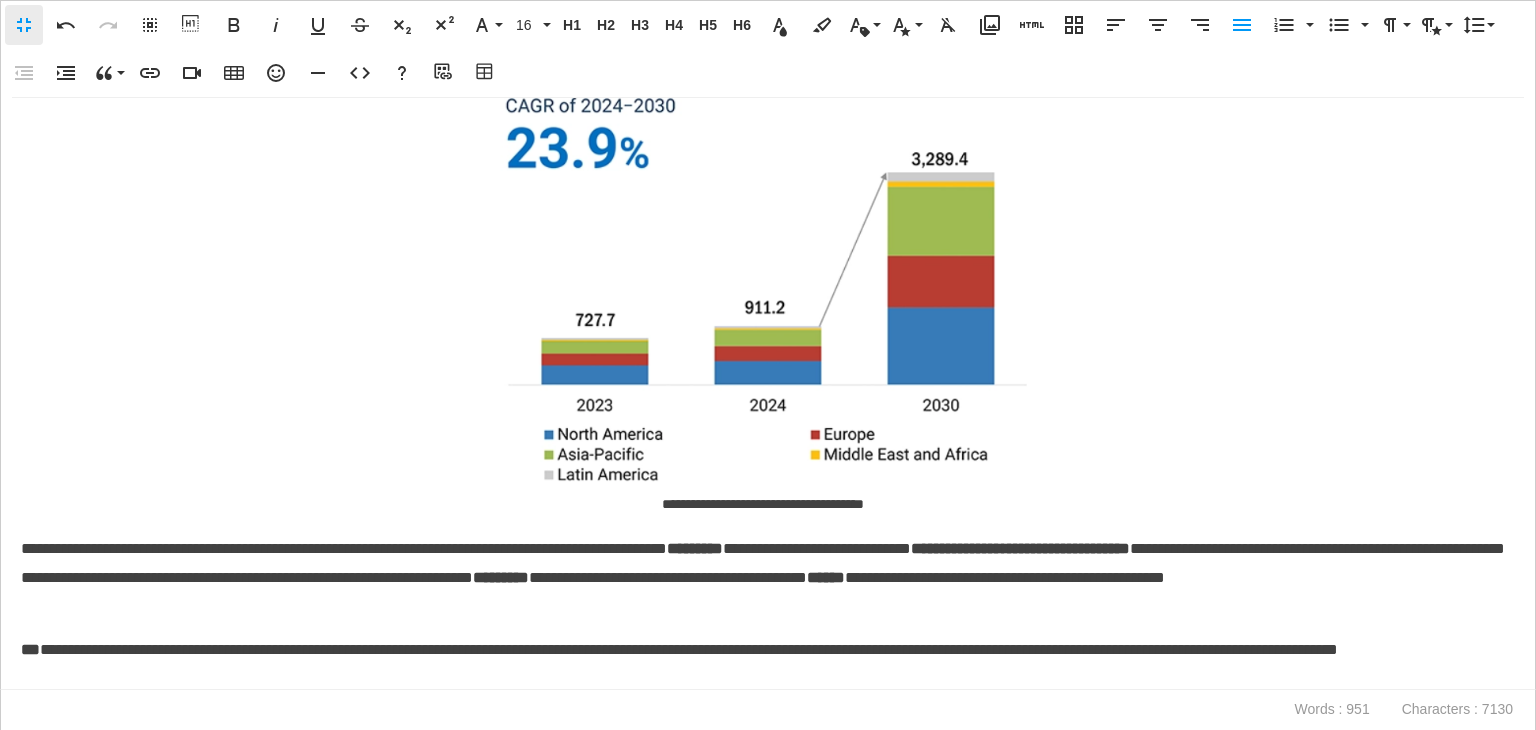 scroll, scrollTop: 600, scrollLeft: 0, axis: vertical 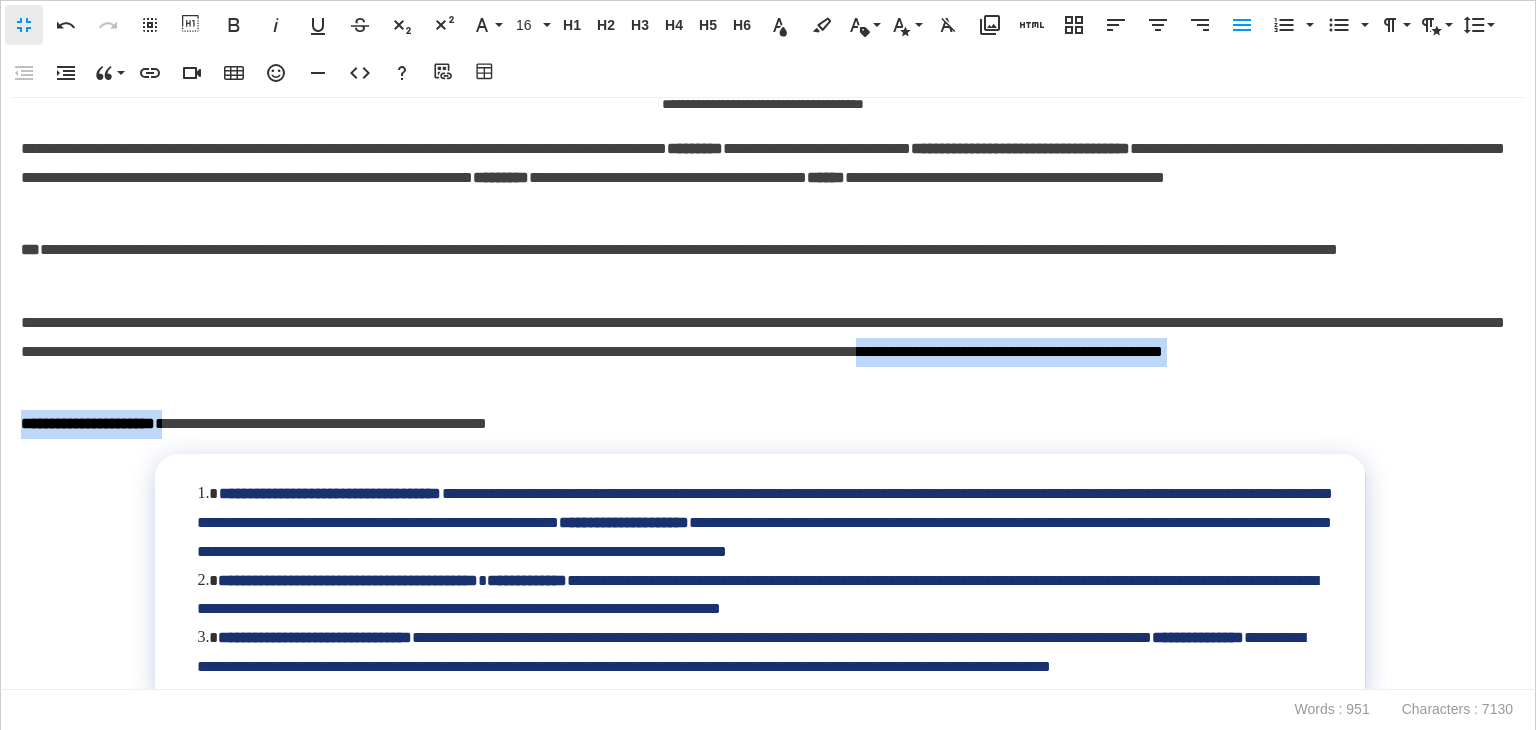 drag, startPoint x: 209, startPoint y: 425, endPoint x: 0, endPoint y: 391, distance: 211.7475 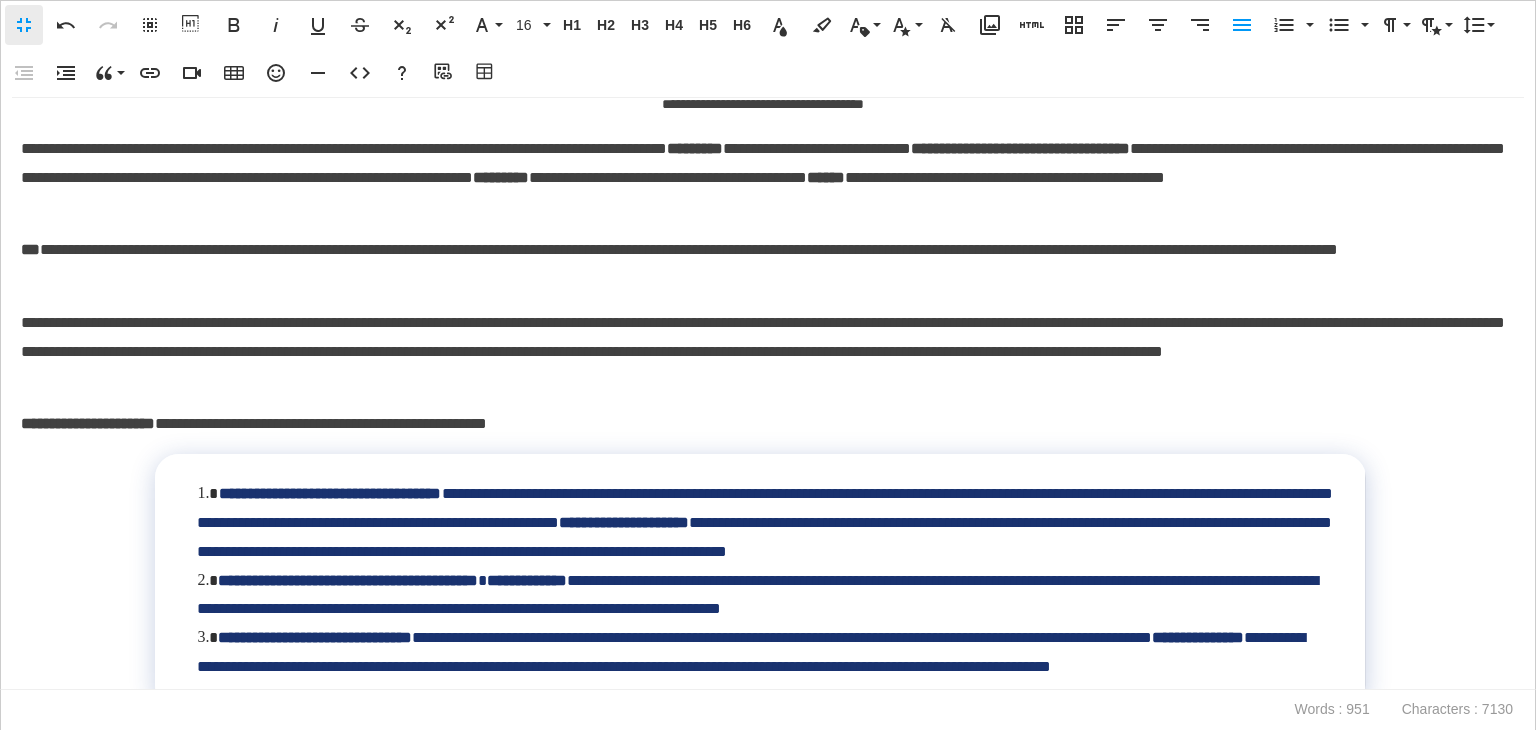 click on "**********" at bounding box center [763, 424] 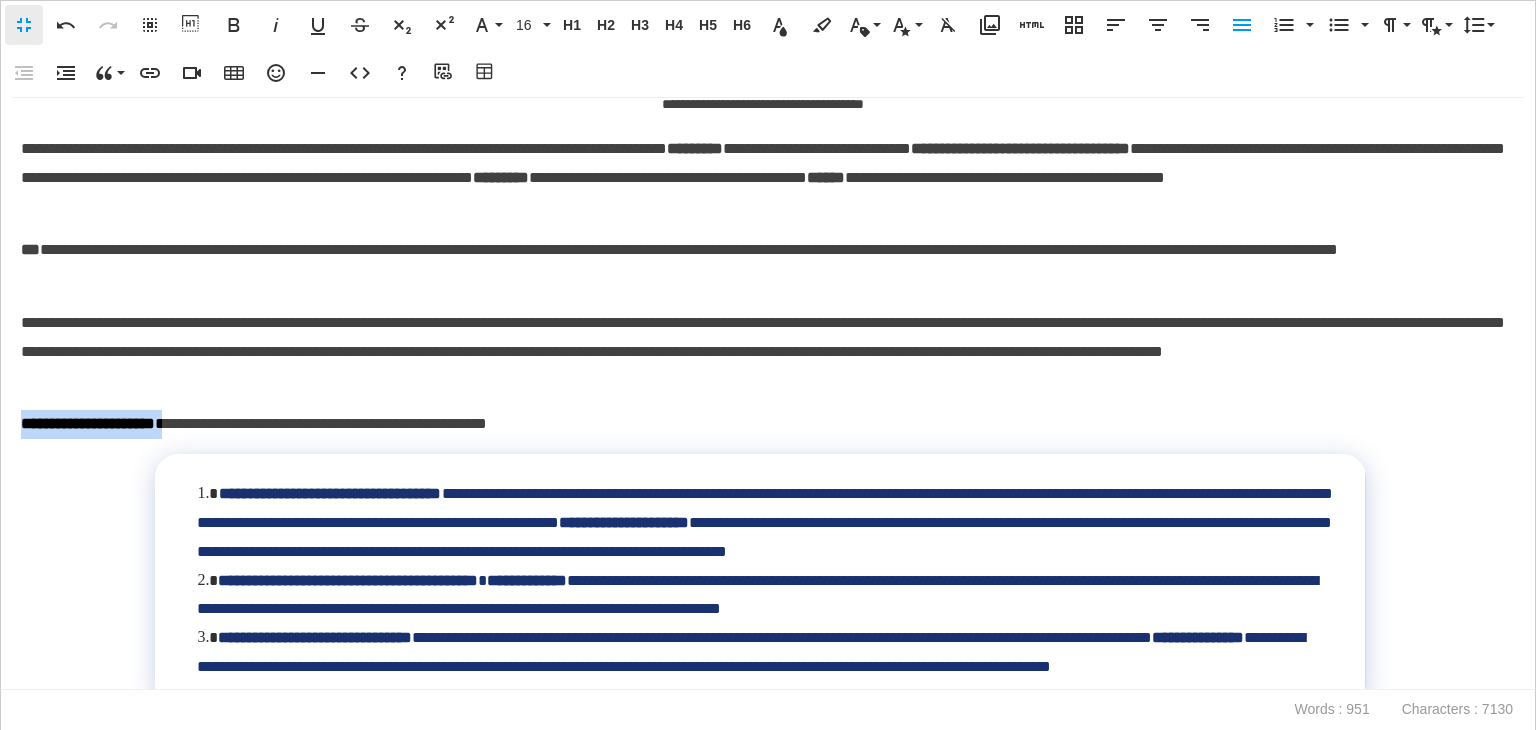 drag, startPoint x: 210, startPoint y: 429, endPoint x: 0, endPoint y: 416, distance: 210.402 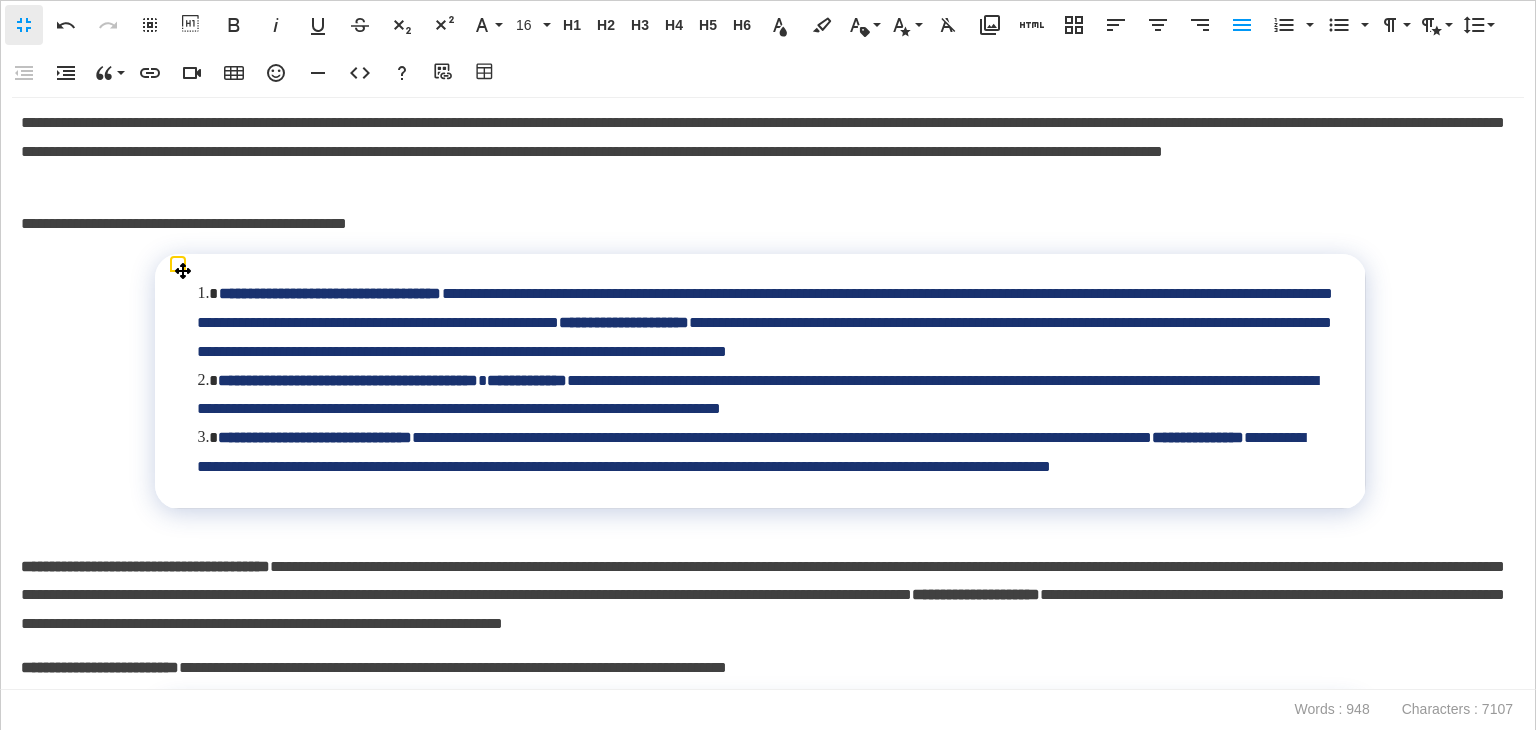 scroll, scrollTop: 1000, scrollLeft: 0, axis: vertical 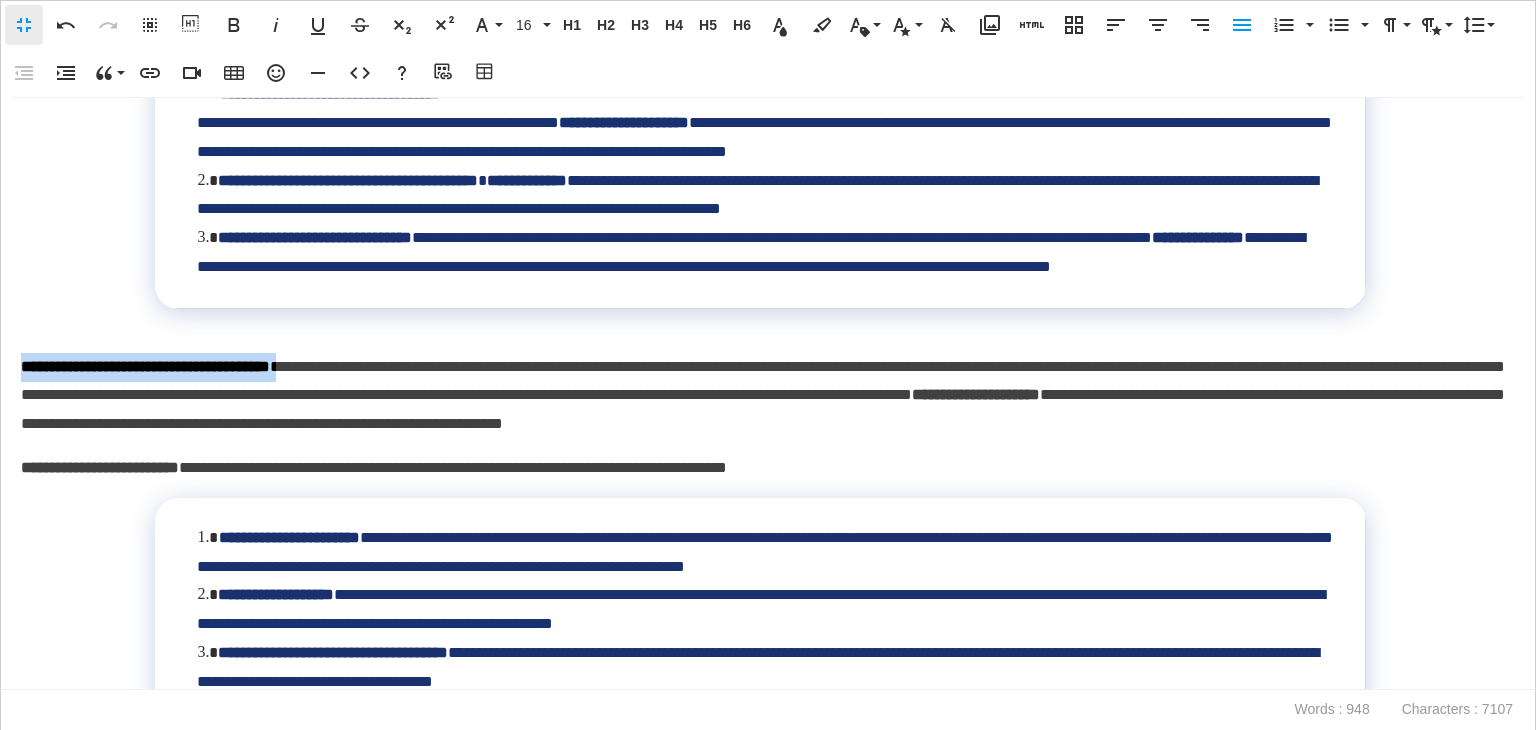 drag, startPoint x: 364, startPoint y: 422, endPoint x: 0, endPoint y: 422, distance: 364 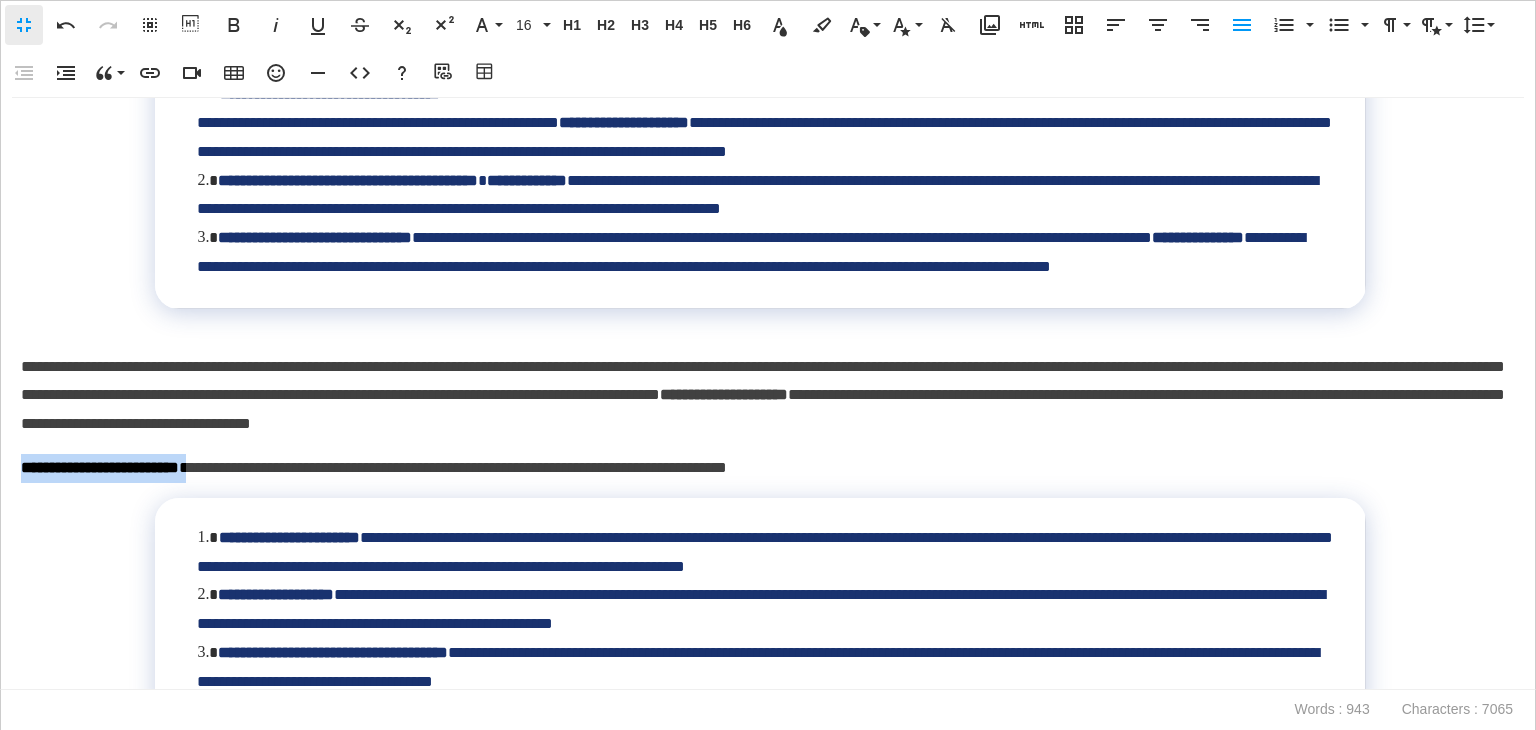 drag, startPoint x: 246, startPoint y: 530, endPoint x: 0, endPoint y: 526, distance: 246.03252 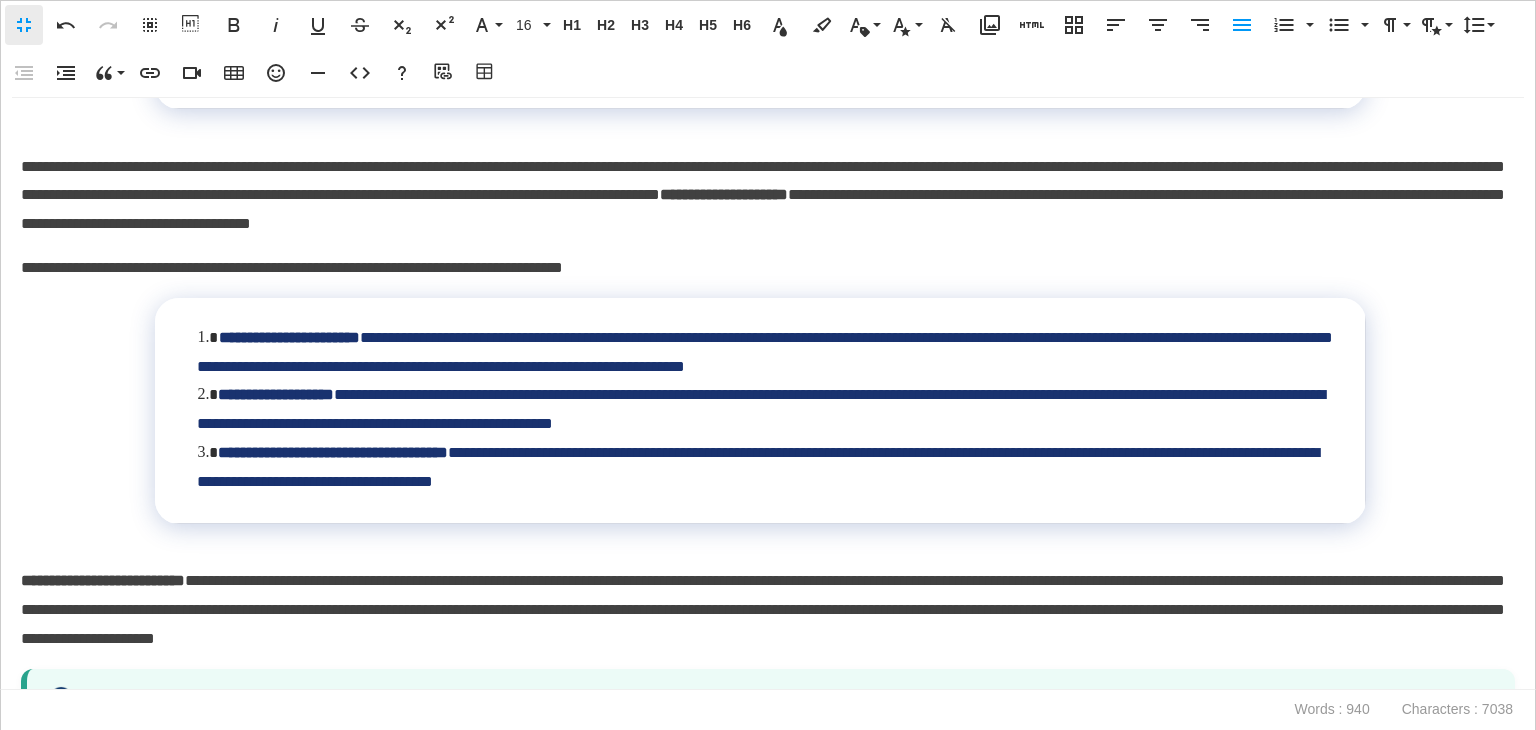 scroll, scrollTop: 1300, scrollLeft: 0, axis: vertical 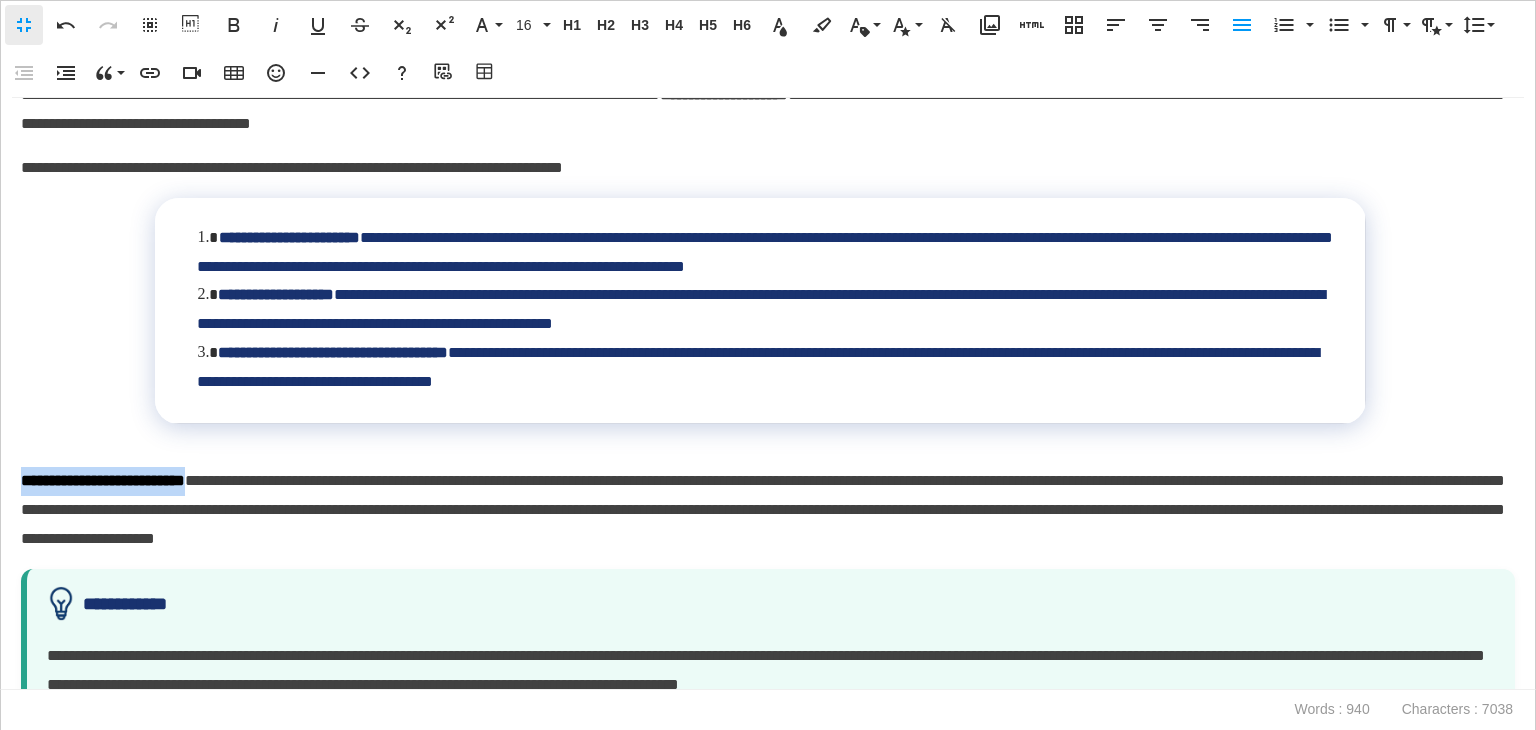 drag, startPoint x: 238, startPoint y: 534, endPoint x: 0, endPoint y: 513, distance: 238.92467 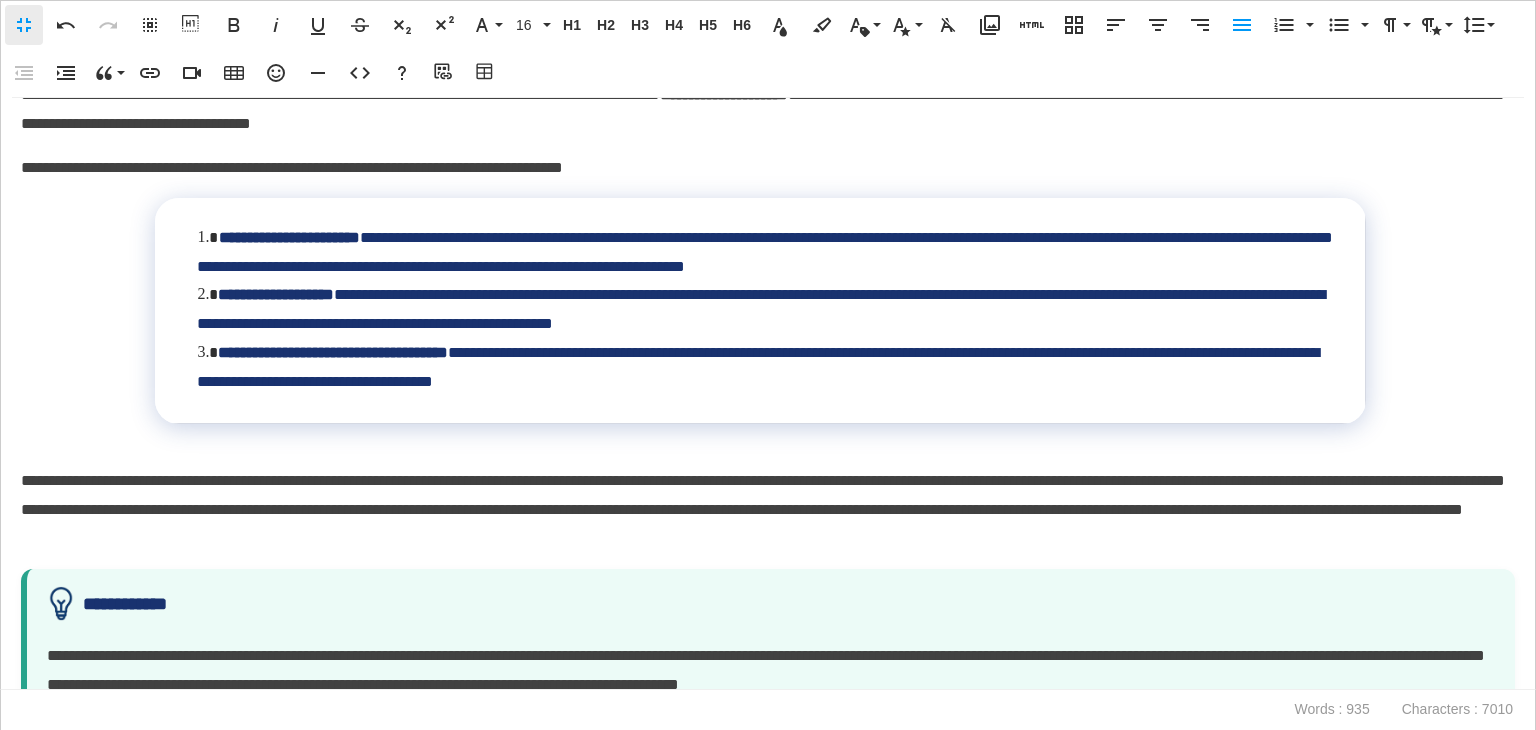 click on "**********" at bounding box center [763, 510] 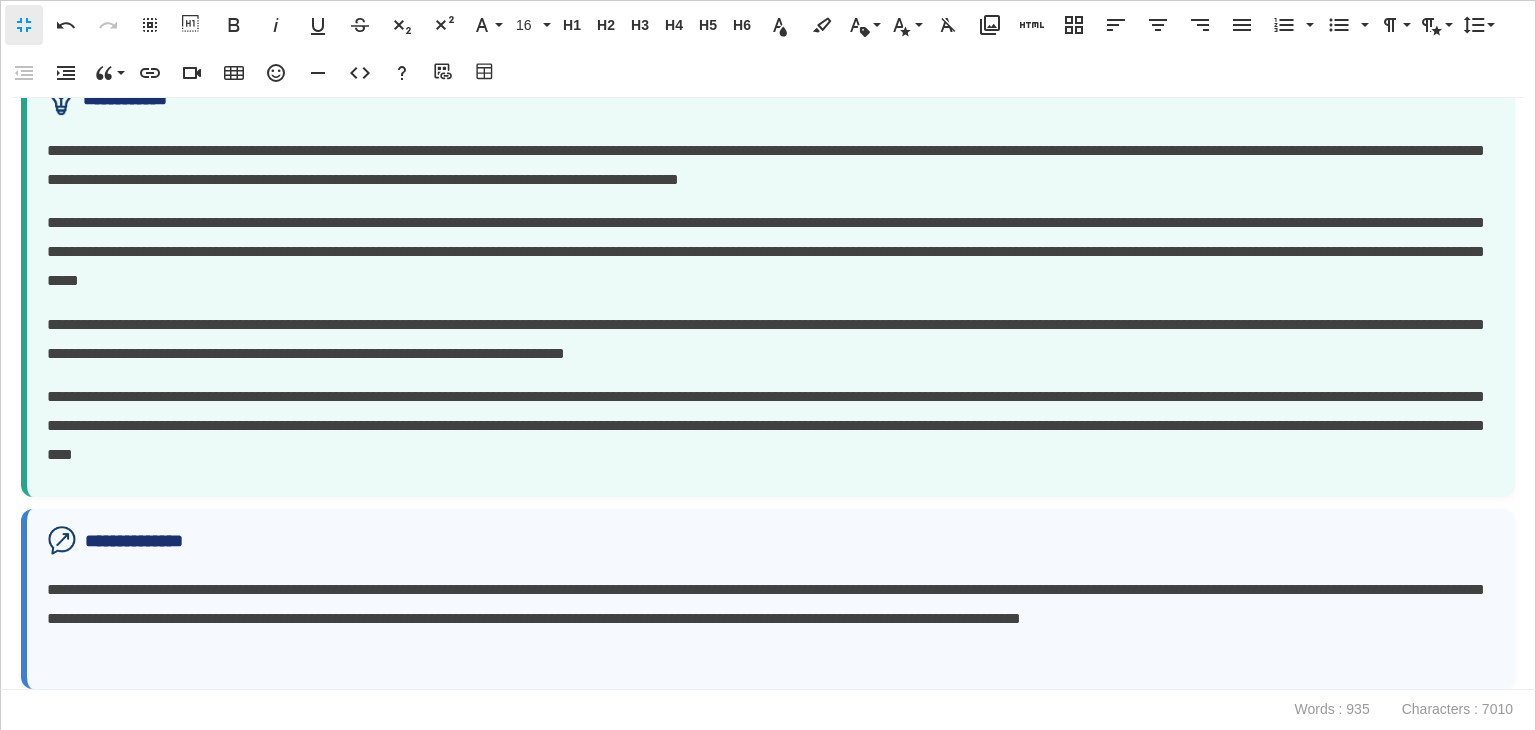 scroll, scrollTop: 1807, scrollLeft: 0, axis: vertical 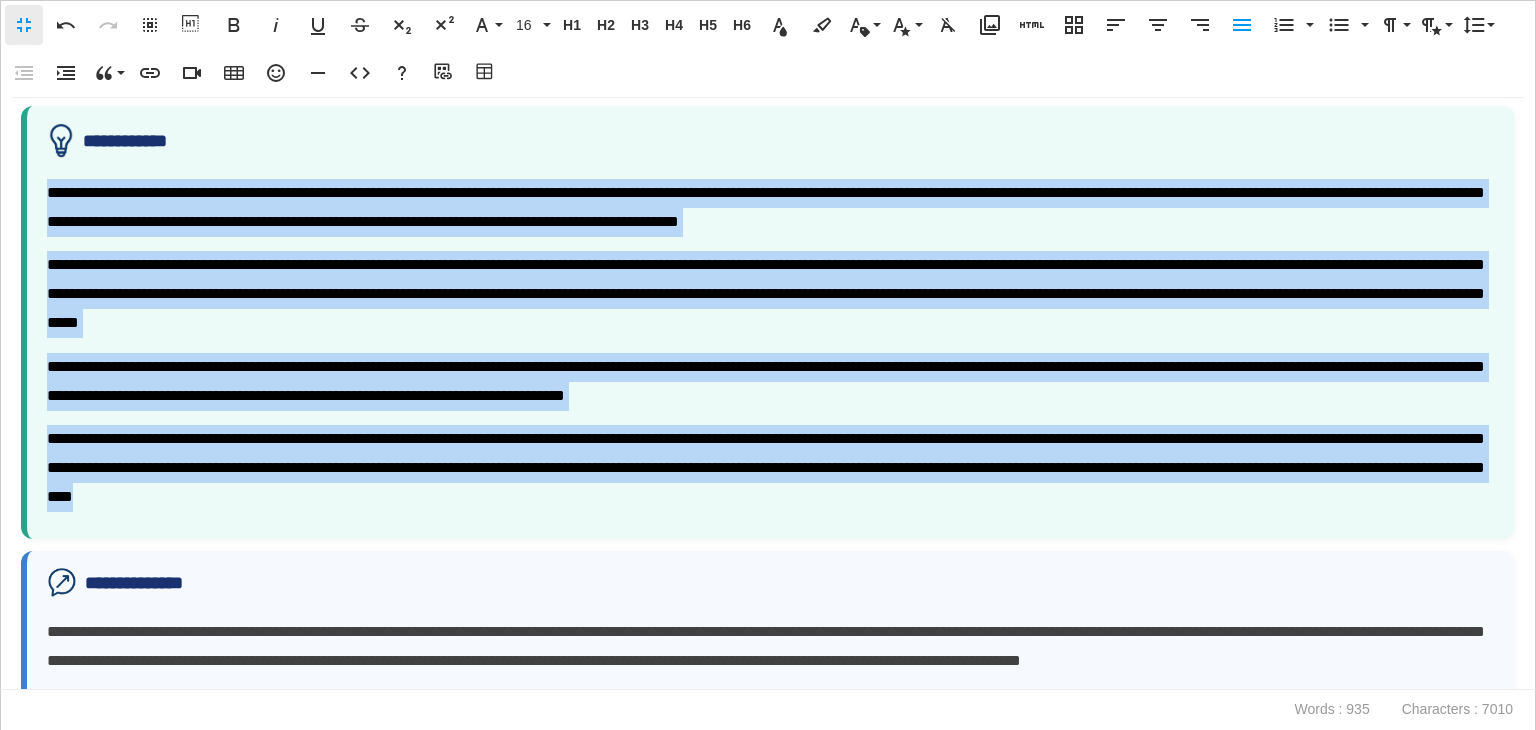 drag, startPoint x: 824, startPoint y: 561, endPoint x: 48, endPoint y: 236, distance: 841.3091 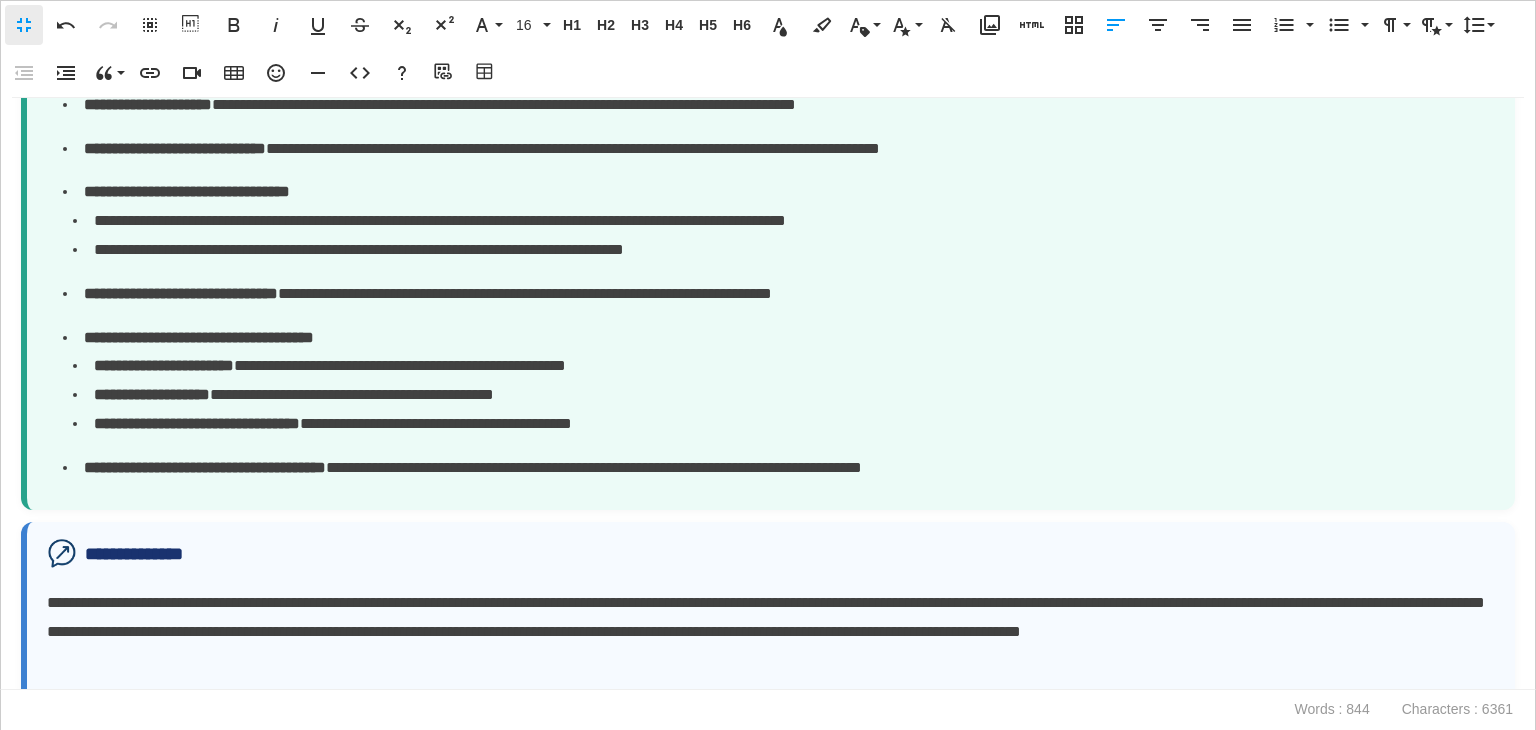 scroll, scrollTop: 1907, scrollLeft: 0, axis: vertical 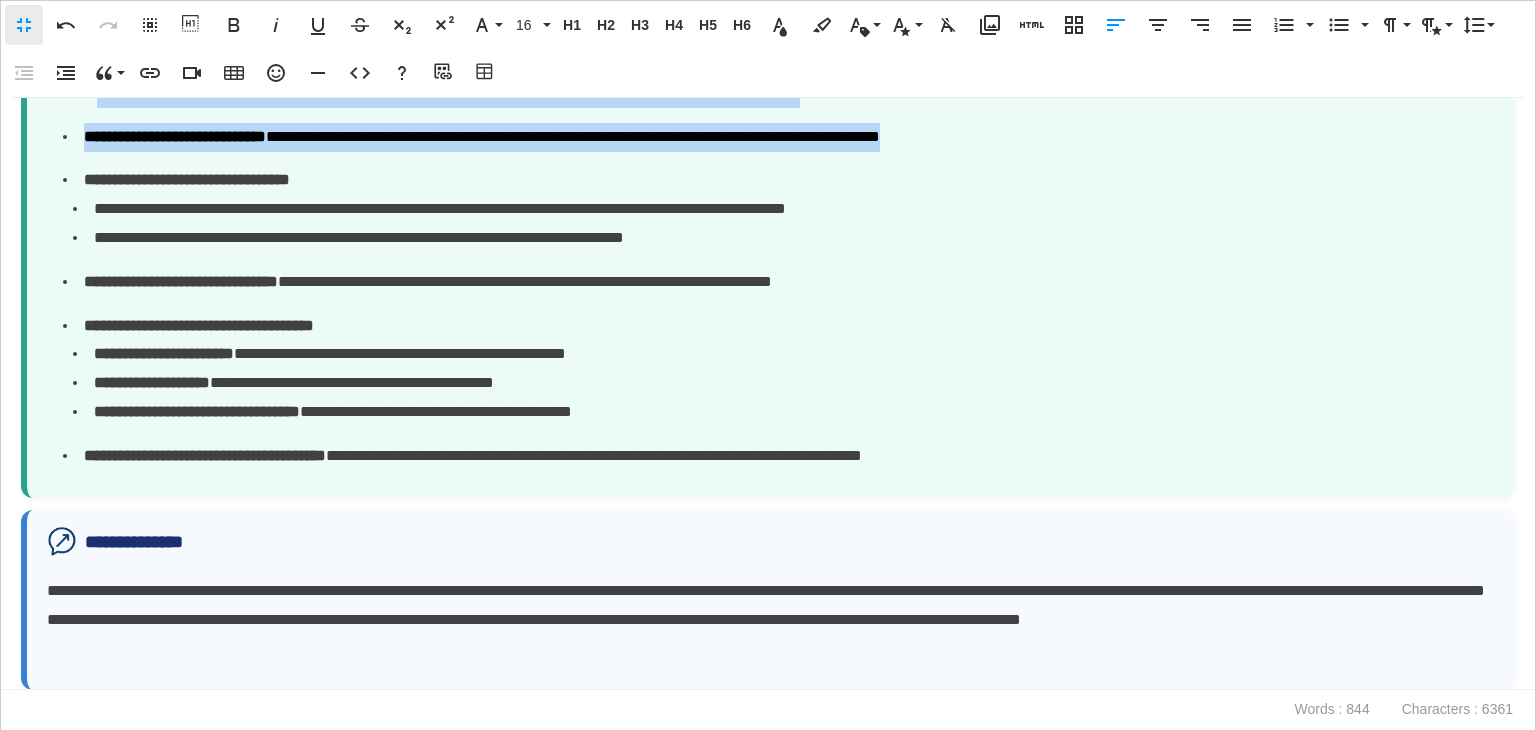 drag, startPoint x: 1087, startPoint y: 193, endPoint x: 68, endPoint y: 137, distance: 1020.5376 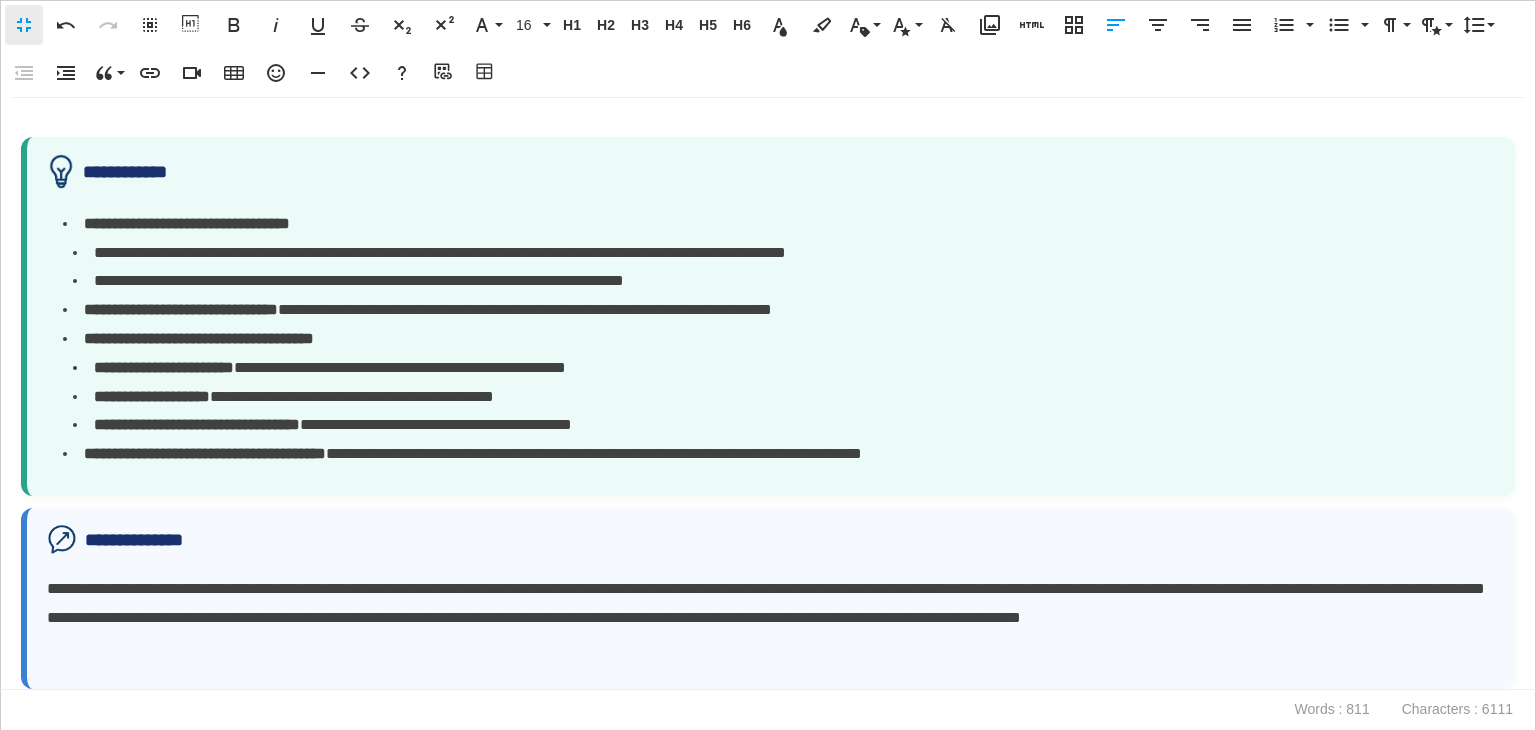 scroll, scrollTop: 1832, scrollLeft: 0, axis: vertical 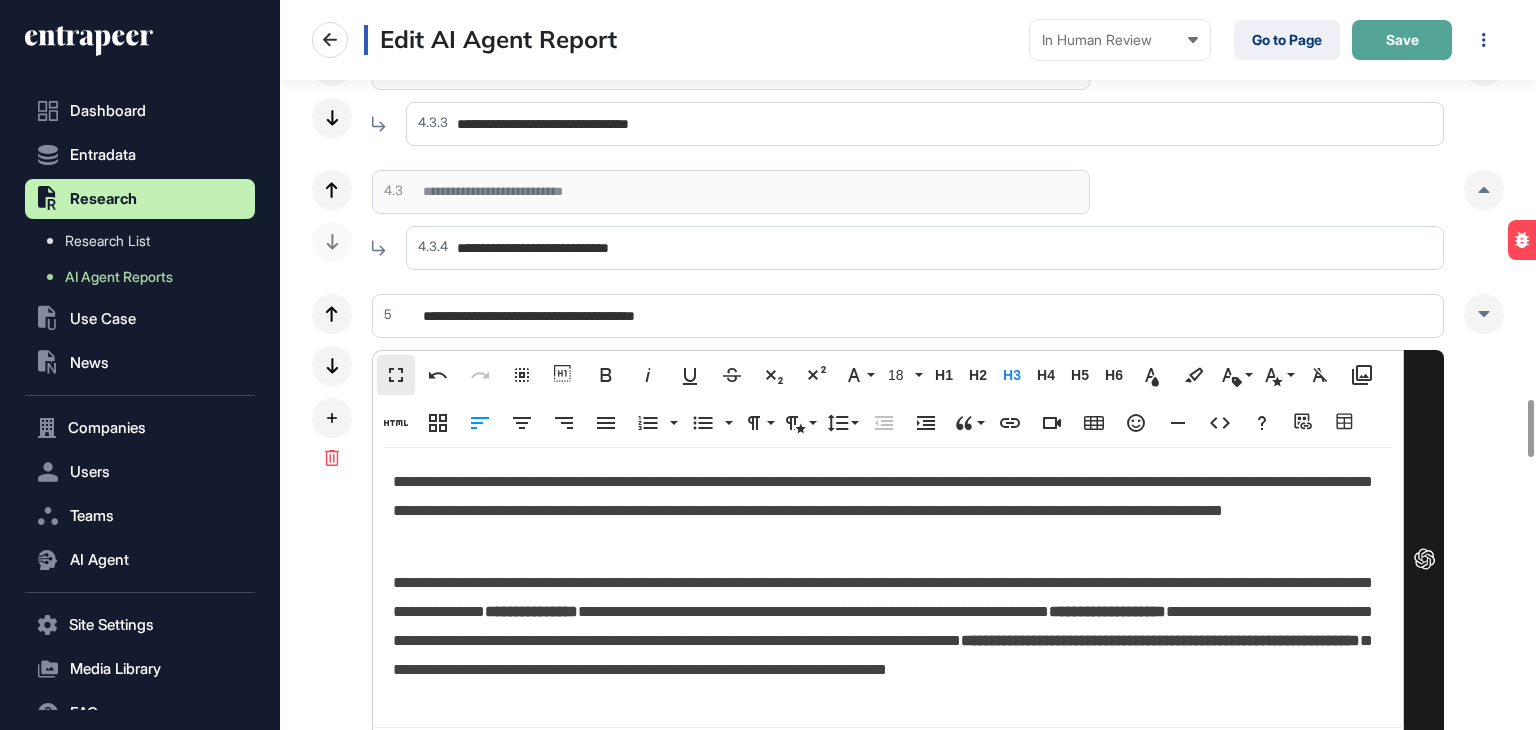 click on "Save" 